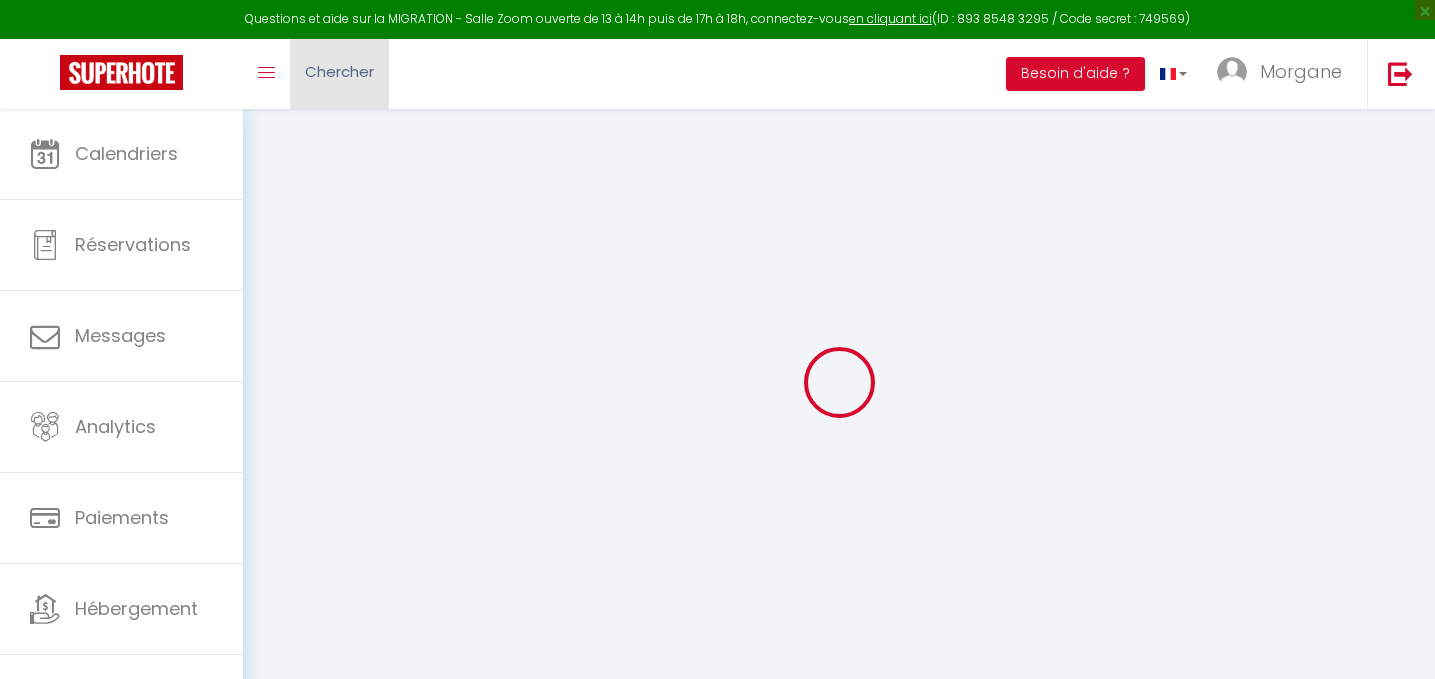 scroll, scrollTop: 0, scrollLeft: 0, axis: both 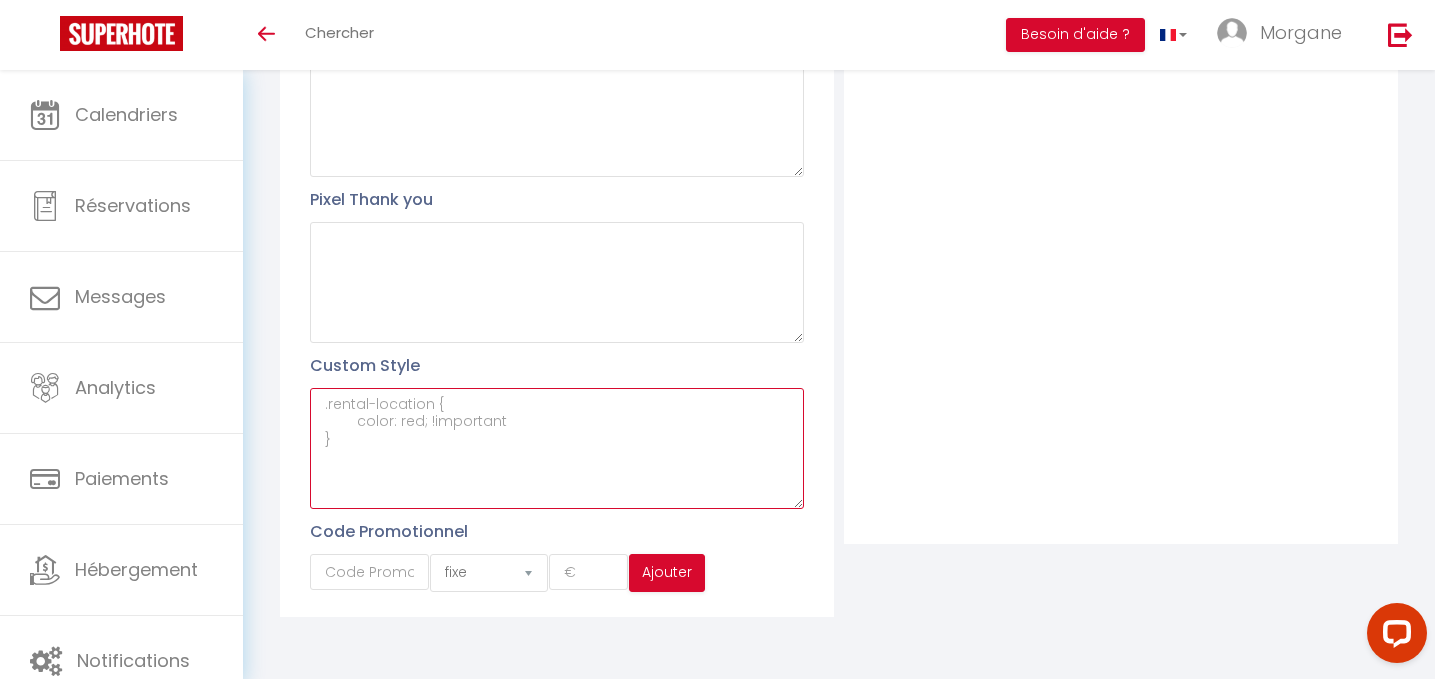 drag, startPoint x: 472, startPoint y: 475, endPoint x: 306, endPoint y: 391, distance: 186.043 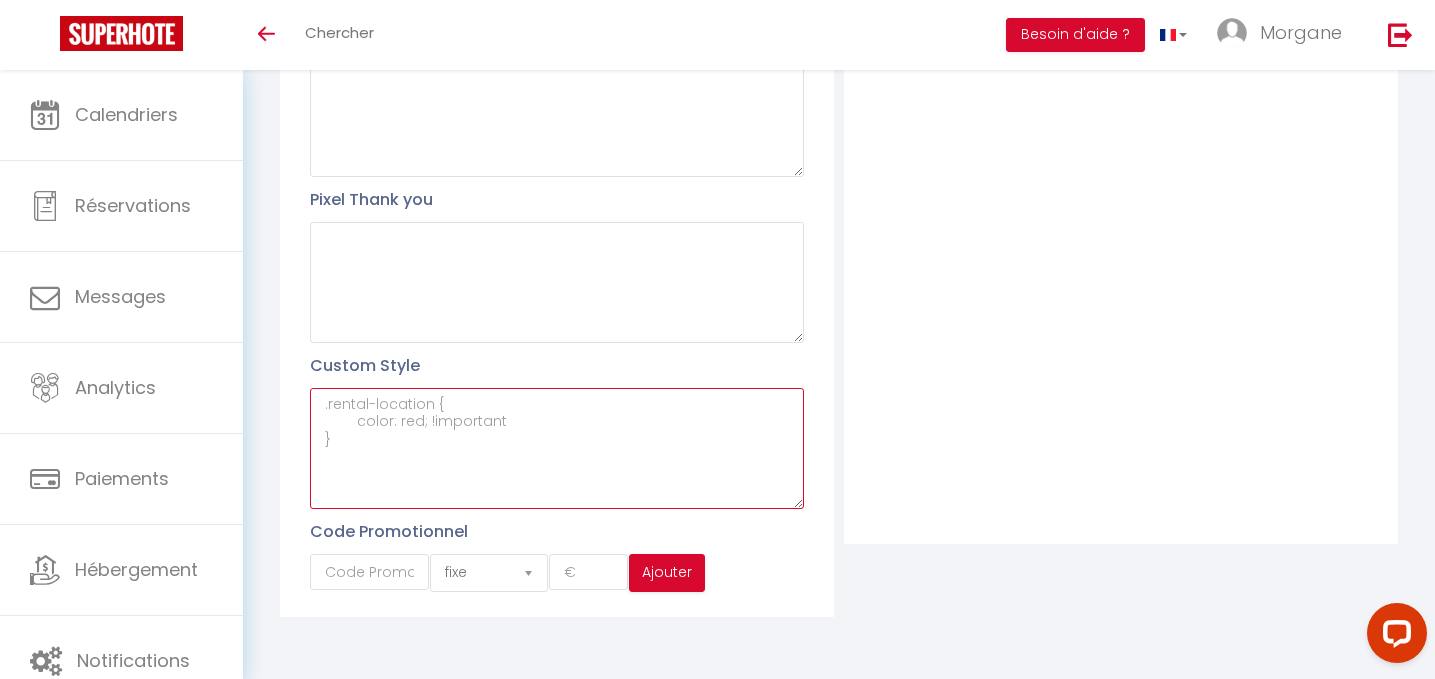 click at bounding box center (557, 448) 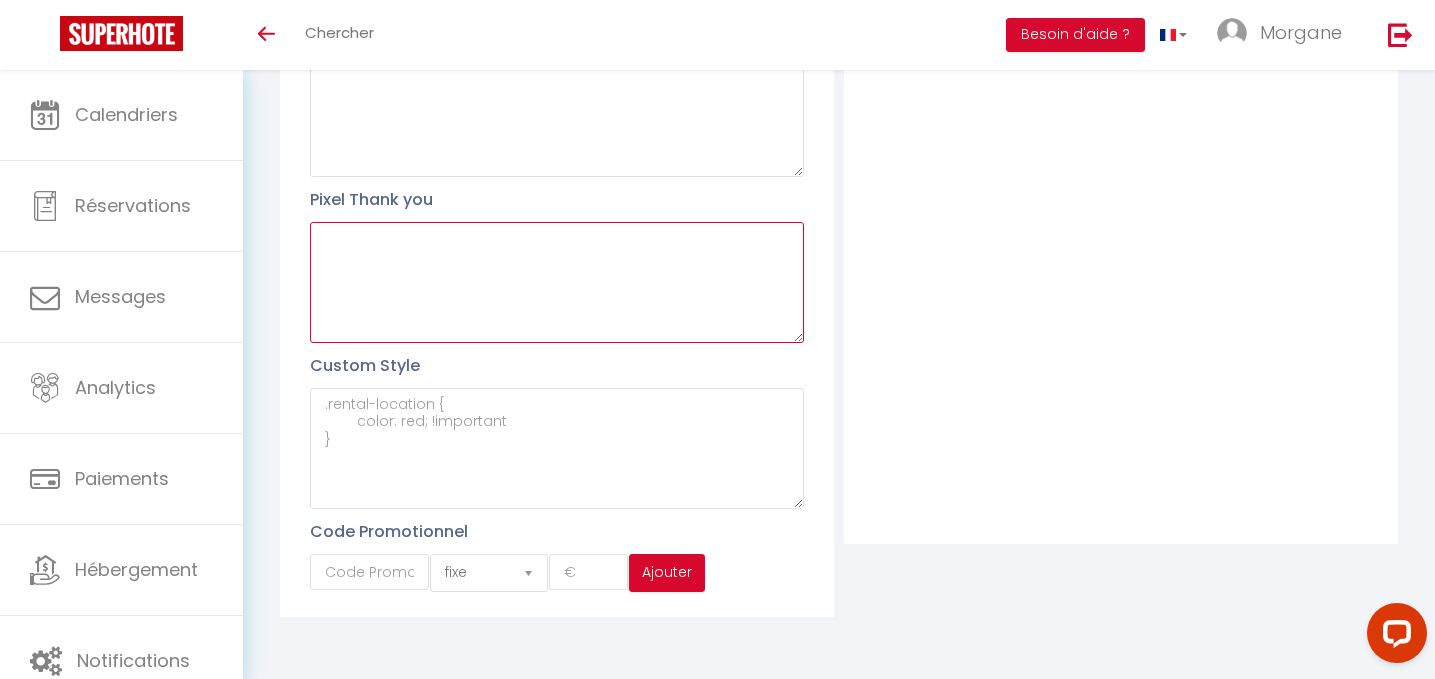 click at bounding box center [557, 282] 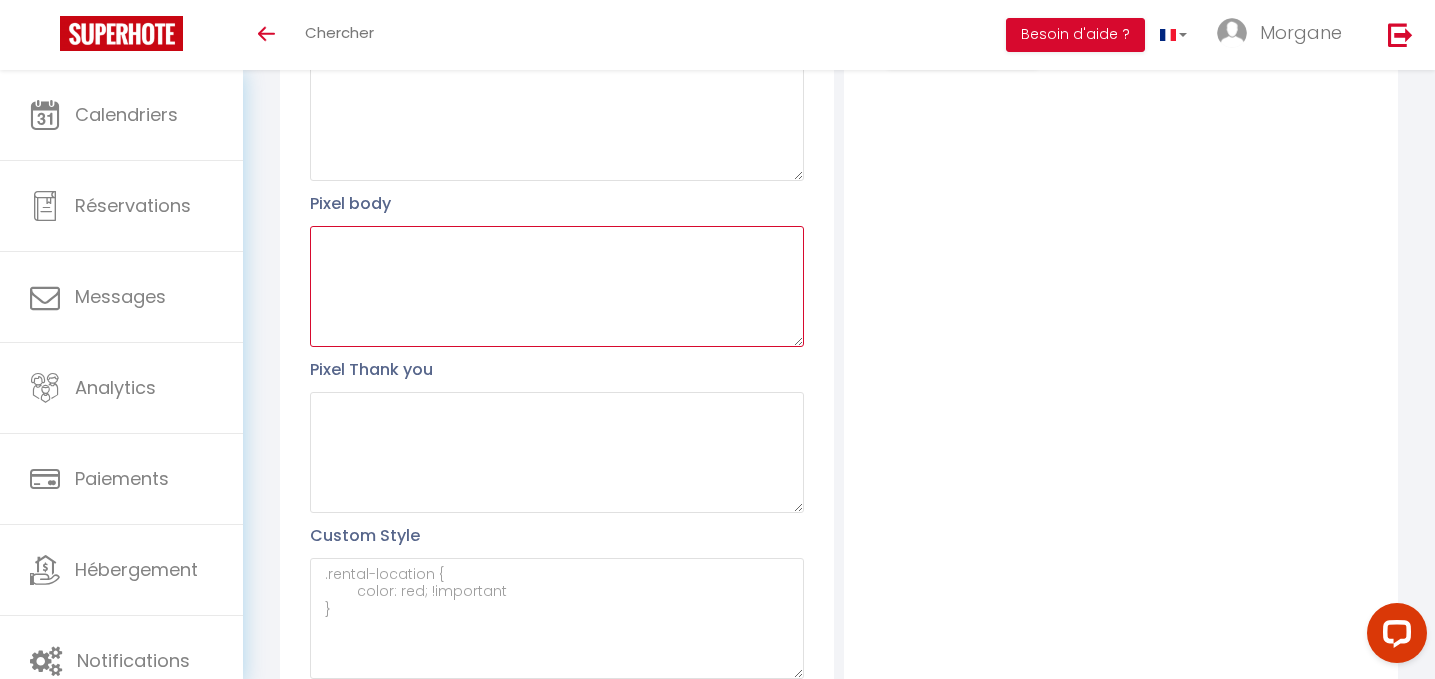 click at bounding box center (557, 286) 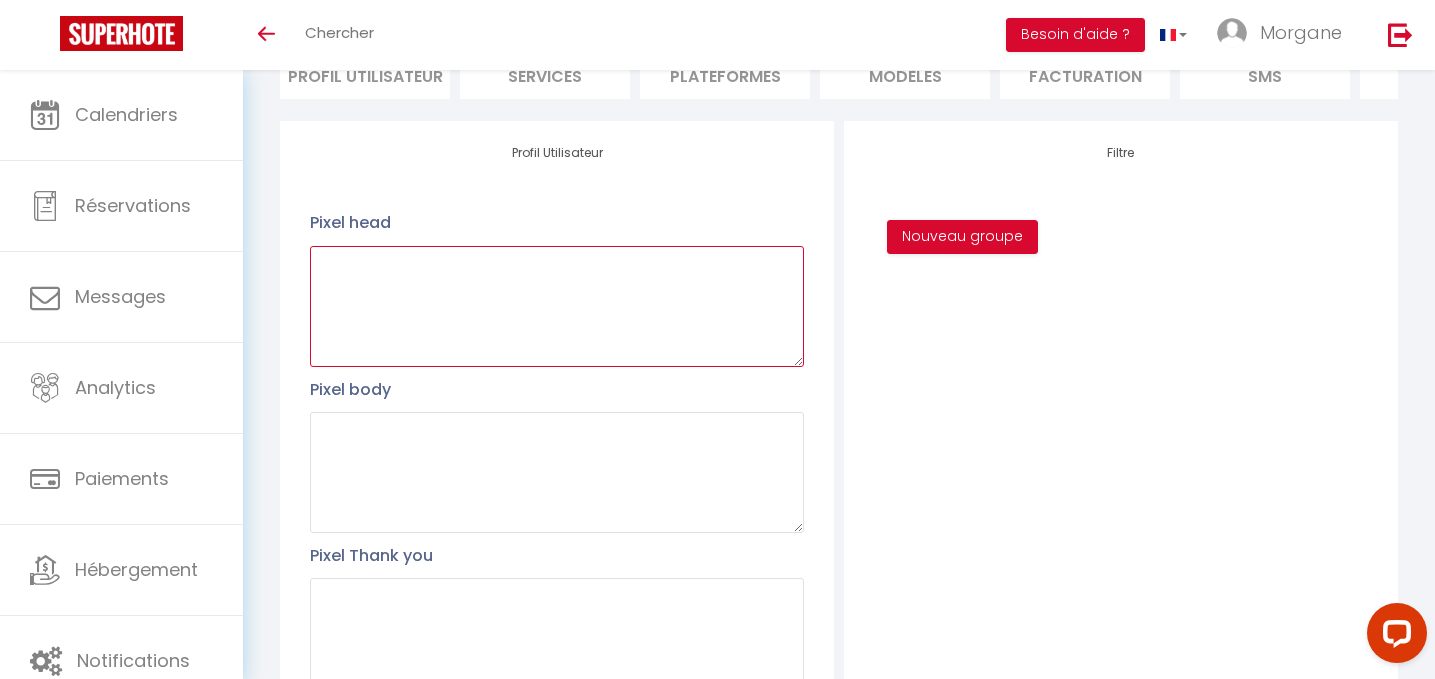 click at bounding box center (557, 306) 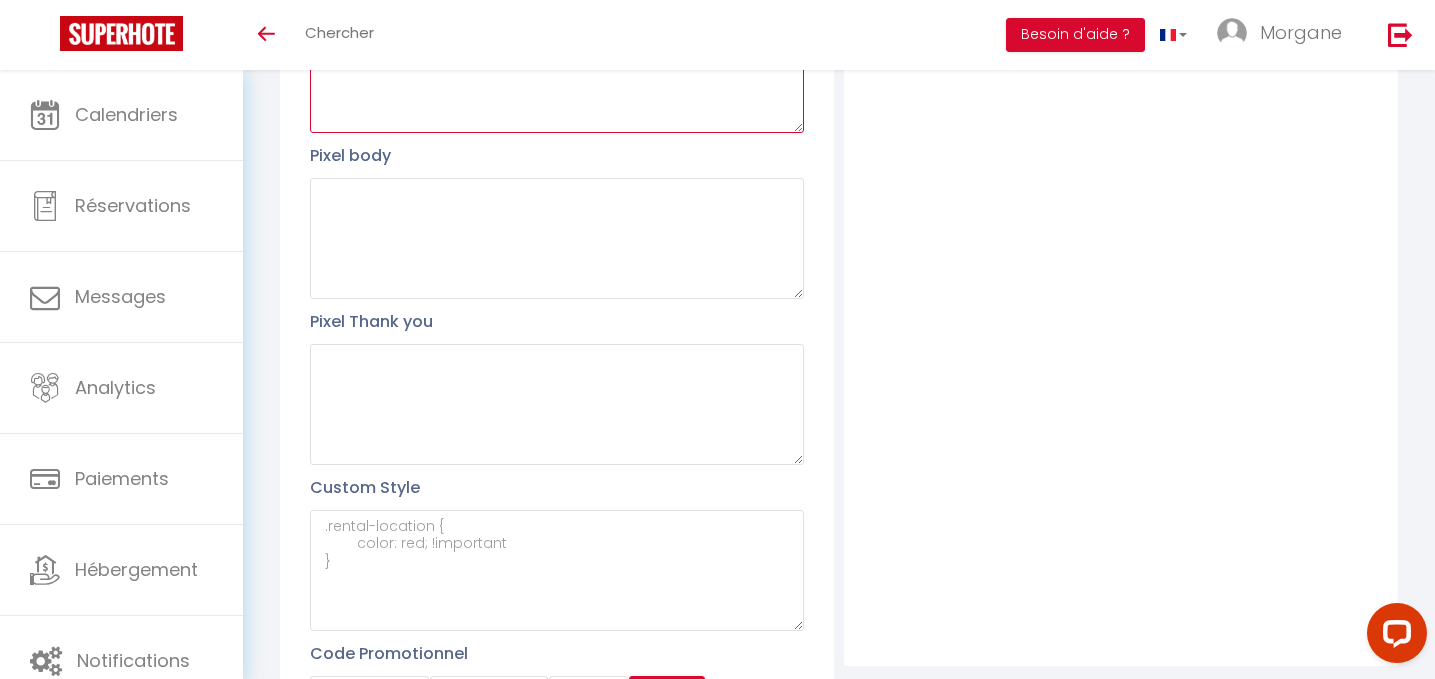 scroll, scrollTop: 464, scrollLeft: 0, axis: vertical 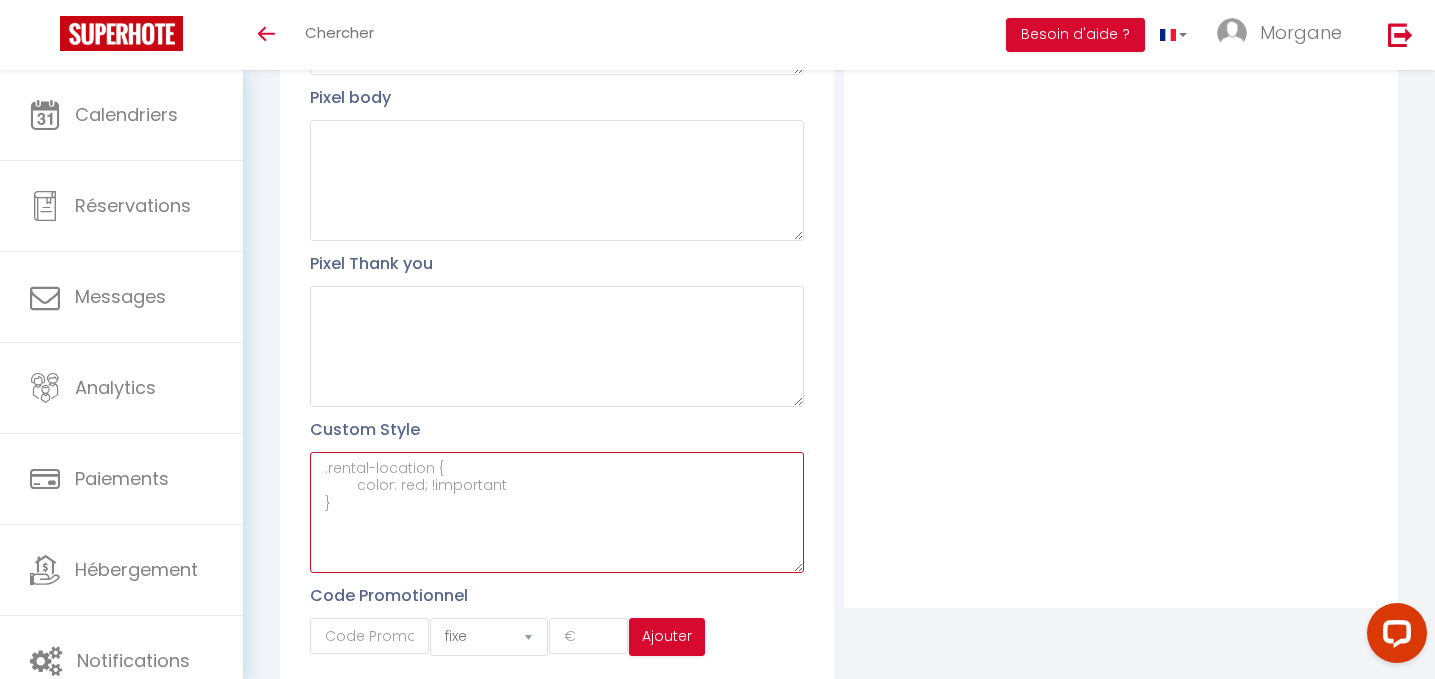 click at bounding box center [557, 512] 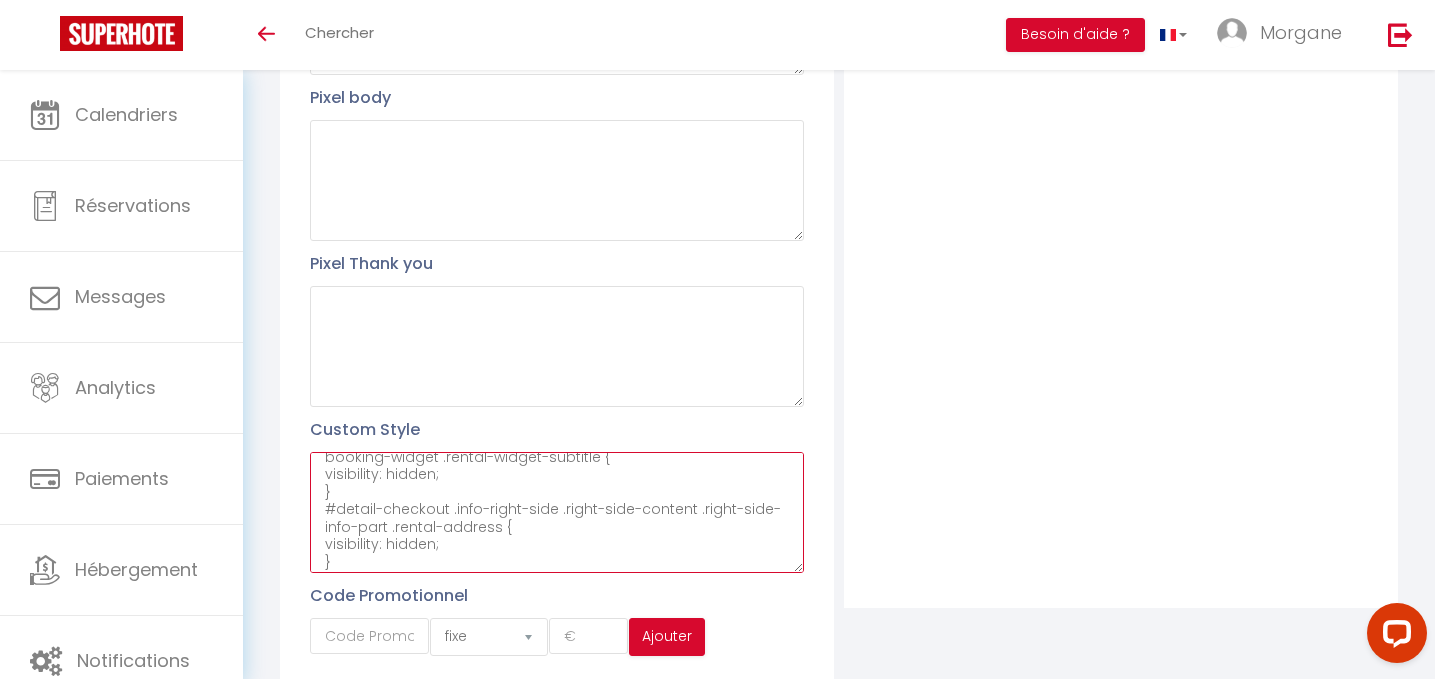 scroll, scrollTop: 192, scrollLeft: 0, axis: vertical 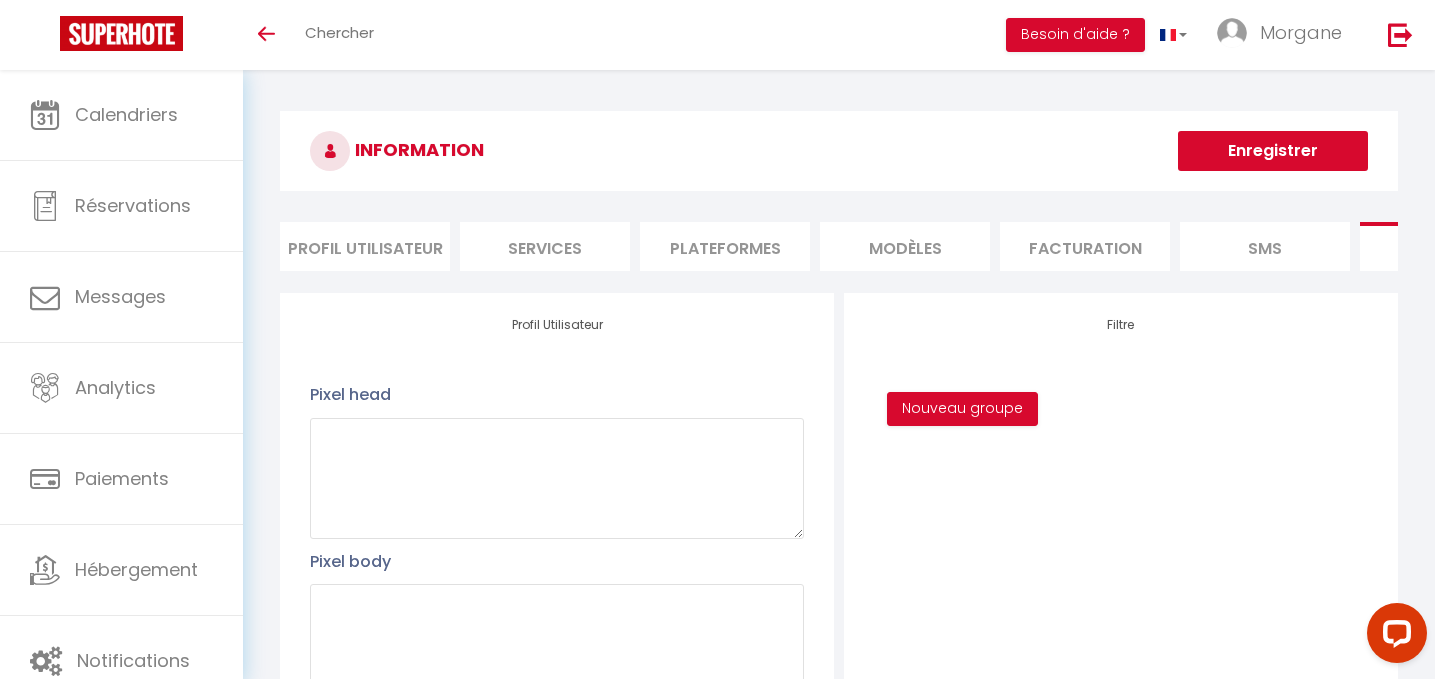 click on "Enregistrer" at bounding box center [1273, 151] 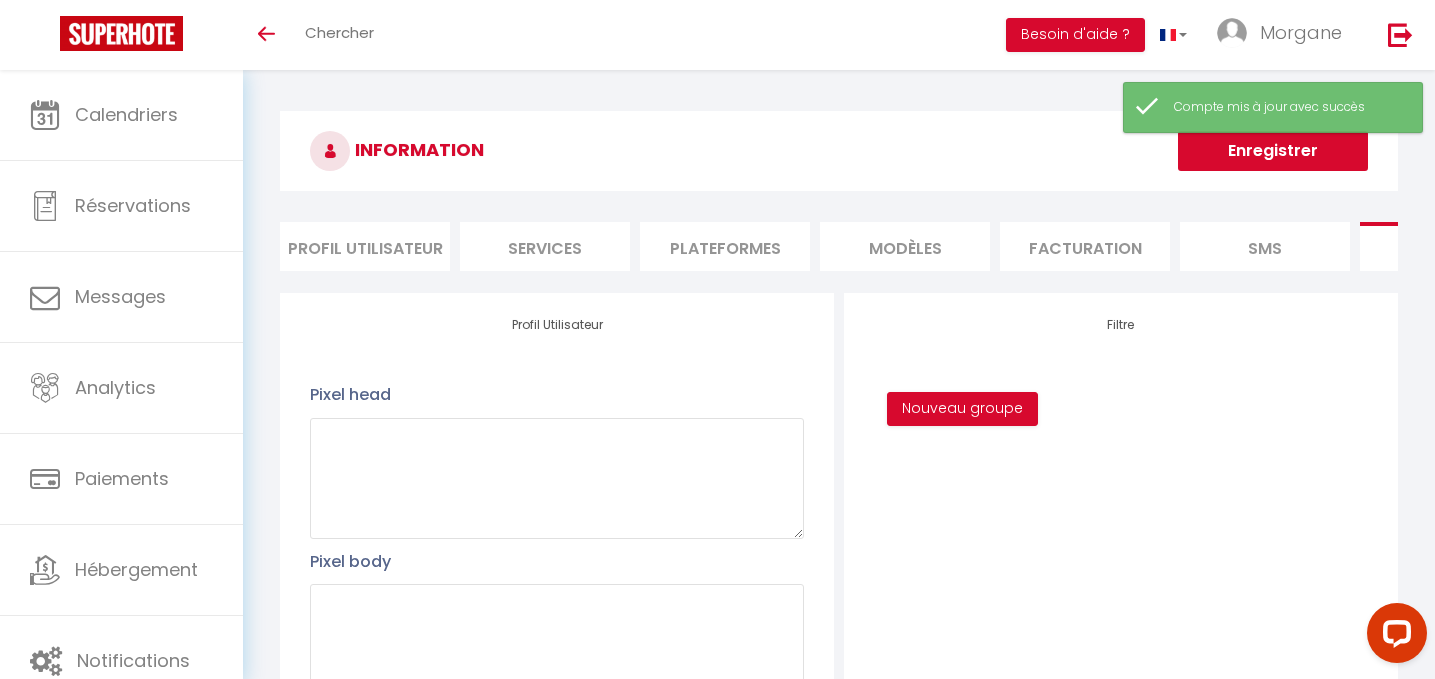 click on "INFORMATION" at bounding box center (839, 151) 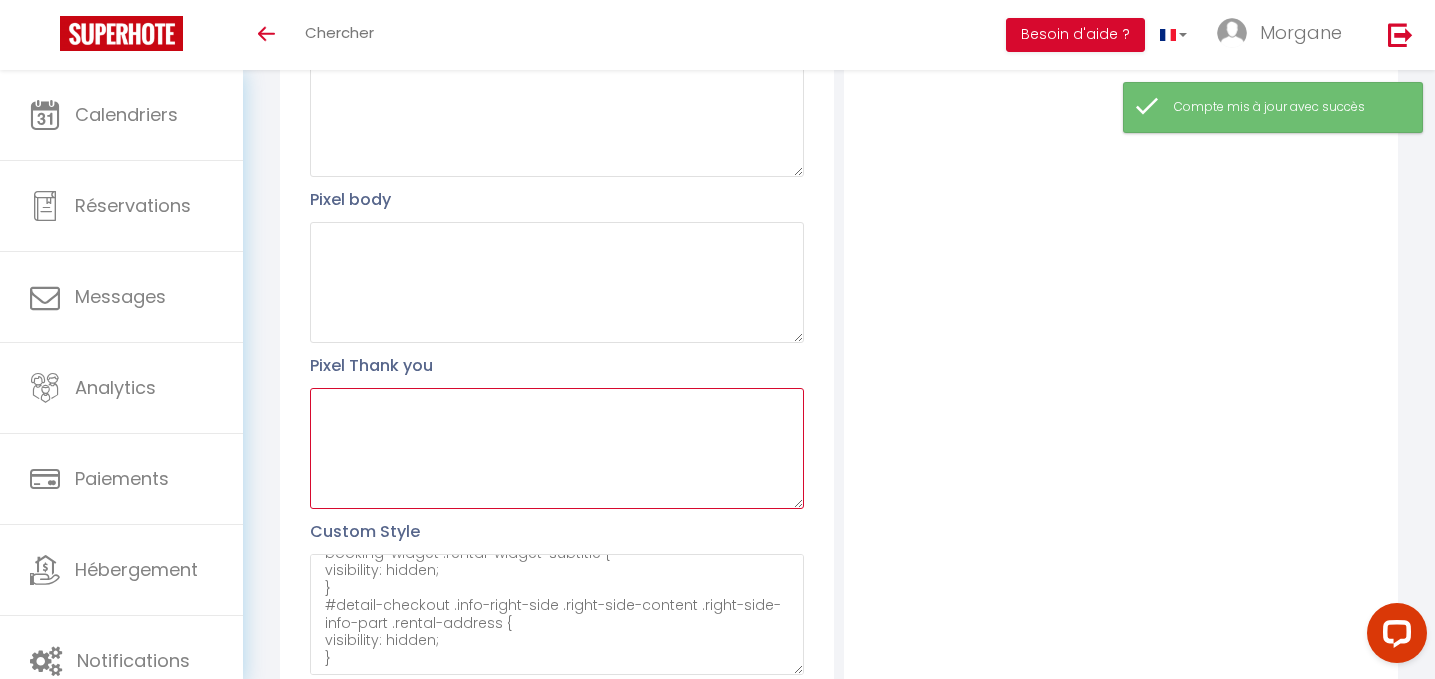 click at bounding box center (557, 448) 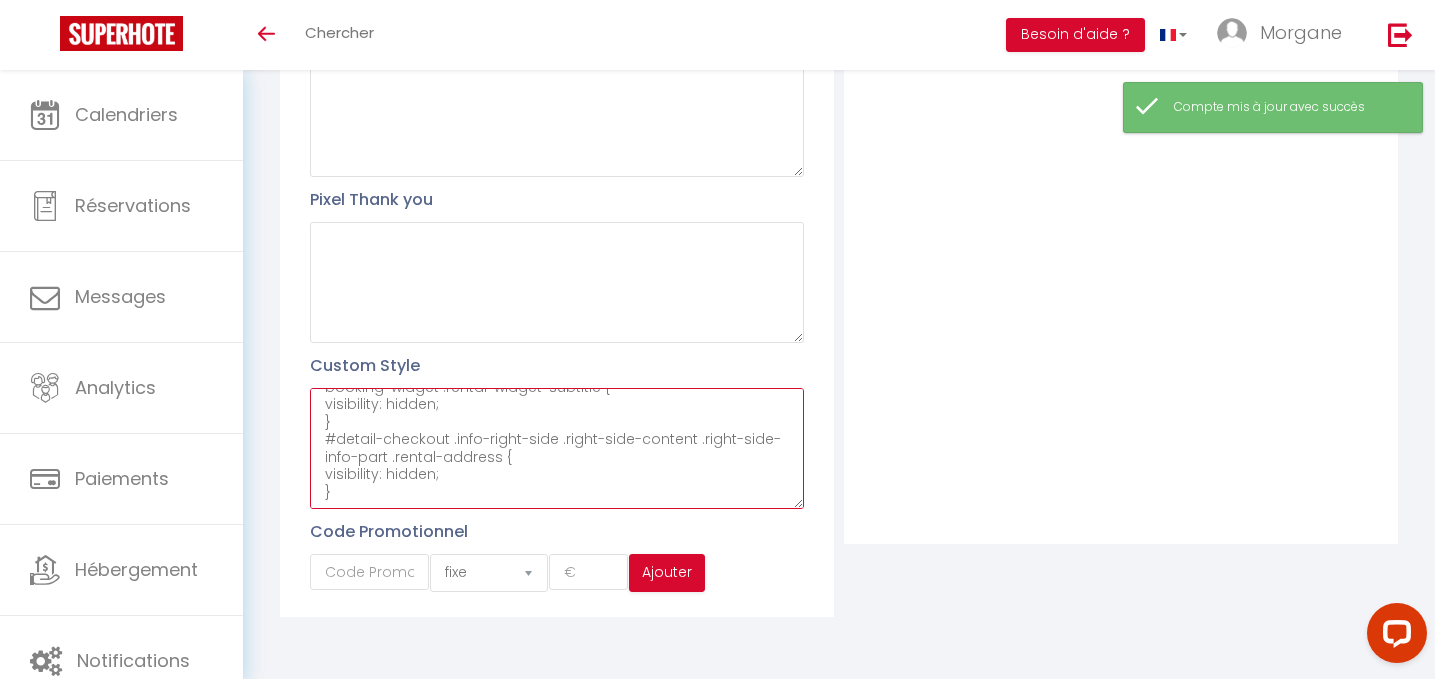 click on "#external-booking .rentals-list .owner-city-address {
font-family: arial;
visibility: hidden;
}
#external-rental-detail .rental-location {
visibility: hidden;
}
#external-rental-detail .detail-right-side .rental-booking .rental-booking-widget .rental-widget-subtitle {
visibility: hidden;
}
#detail-checkout .info-right-side .right-side-content .right-side-info-part .rental-address {
visibility: hidden;
}" at bounding box center [557, 448] 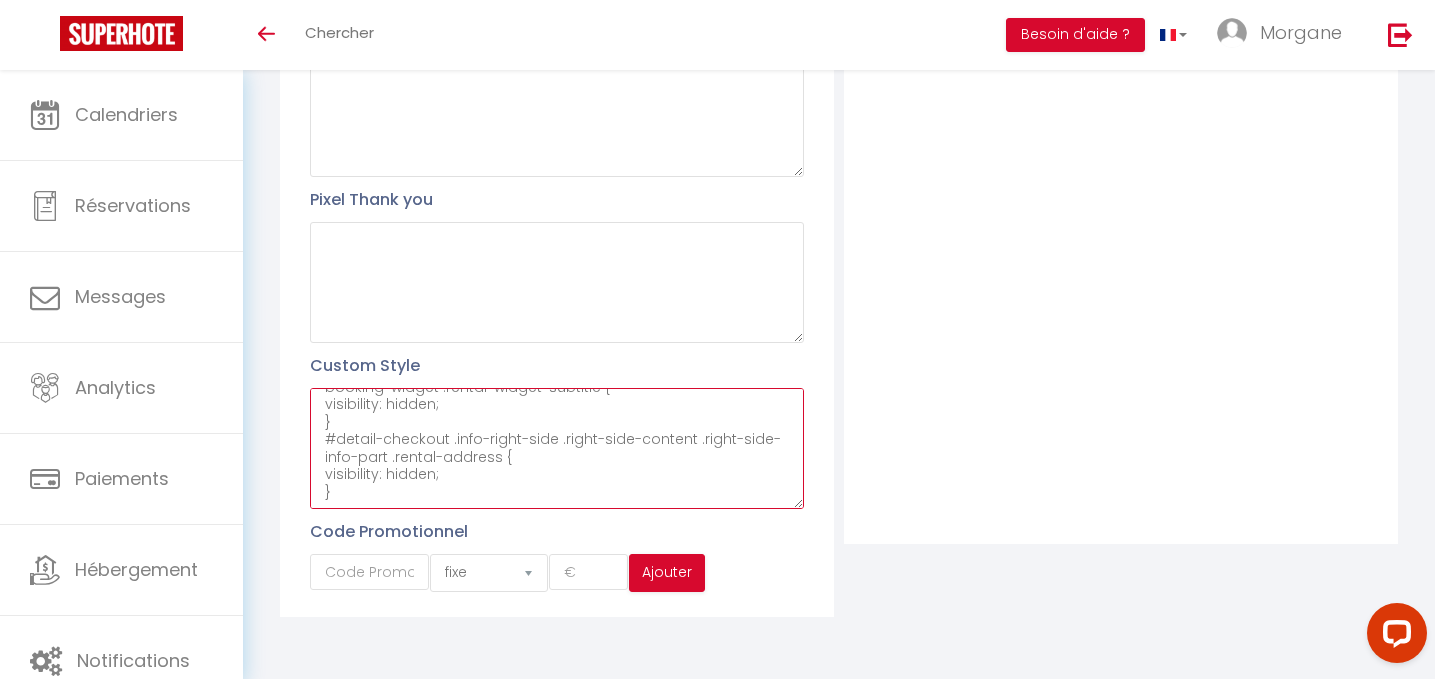 click on "#external-booking .rentals-list .owner-city-address {
font-family: arial;
visibility: hidden;
}
#external-rental-detail .rental-location {
visibility: hidden;
}
#external-rental-detail .detail-right-side .rental-booking .rental-booking-widget .rental-widget-subtitle {
visibility: hidden;
}
#detail-checkout .info-right-side .right-side-content .right-side-info-part .rental-address {
visibility: hidden;
}" at bounding box center [557, 448] 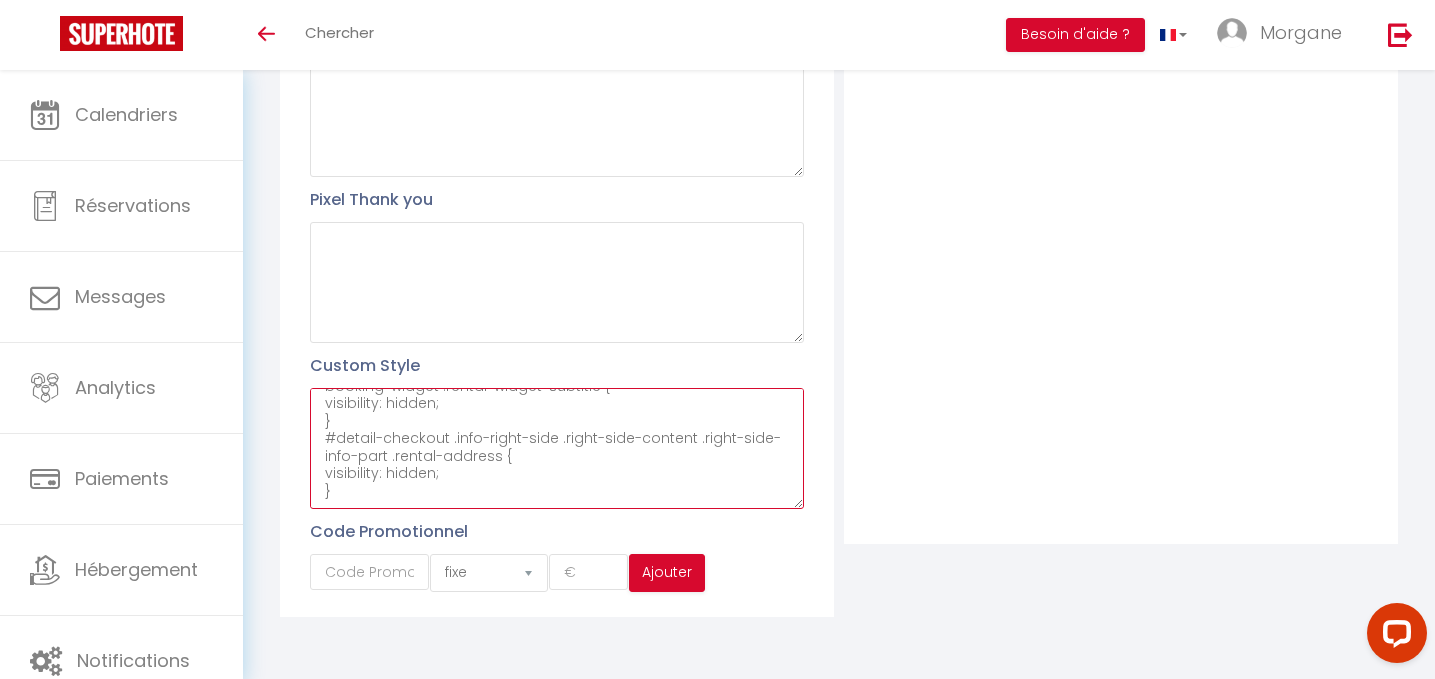 paste on "#external-rental-detail .the-building .building-subtitle {
font-family: inherit;
font-size: 44px;
line-height: 50px;
margin-bottom: 24px;
color: #073937;
display: none;
}
element.style {
border: 0px;
display: none;
}
body {
font-family: encode sans semi expanded,sans-serif;
}
#external-rental-detail .main-title {
font-family: inherit;
font-size: 44px;
}
#external-rental-detail .rental-location {
font-family: inherit;
}
#external-rental-detail .detail-right-side .rental-booking .rental-booking-widget .rental-widget-title {
font-family: inherit;
}
#external-rental-detail .detail-right-side .rental-booking .rental-booking-widget .rental-widget-subtitle {
font-family: inherit;
}
#external-rental-detail .rental-base-info {
font-family: inherit;
}
#external-rental-detail .rental-description {
font-family: inherit;
}
input, select, textarea {
font-family: inherit;
}
#external-rental-detail .rental-amenities .amenities-title {
font-family:..." 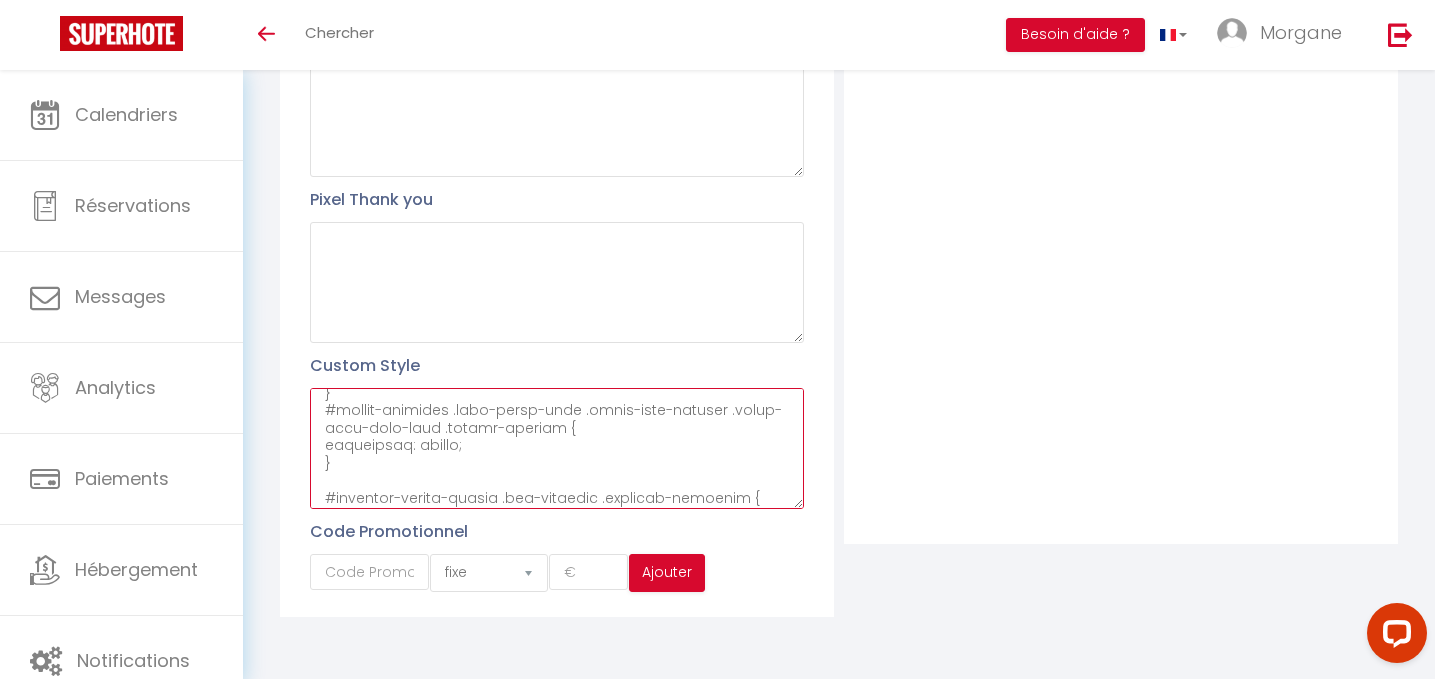 scroll, scrollTop: 2129, scrollLeft: 0, axis: vertical 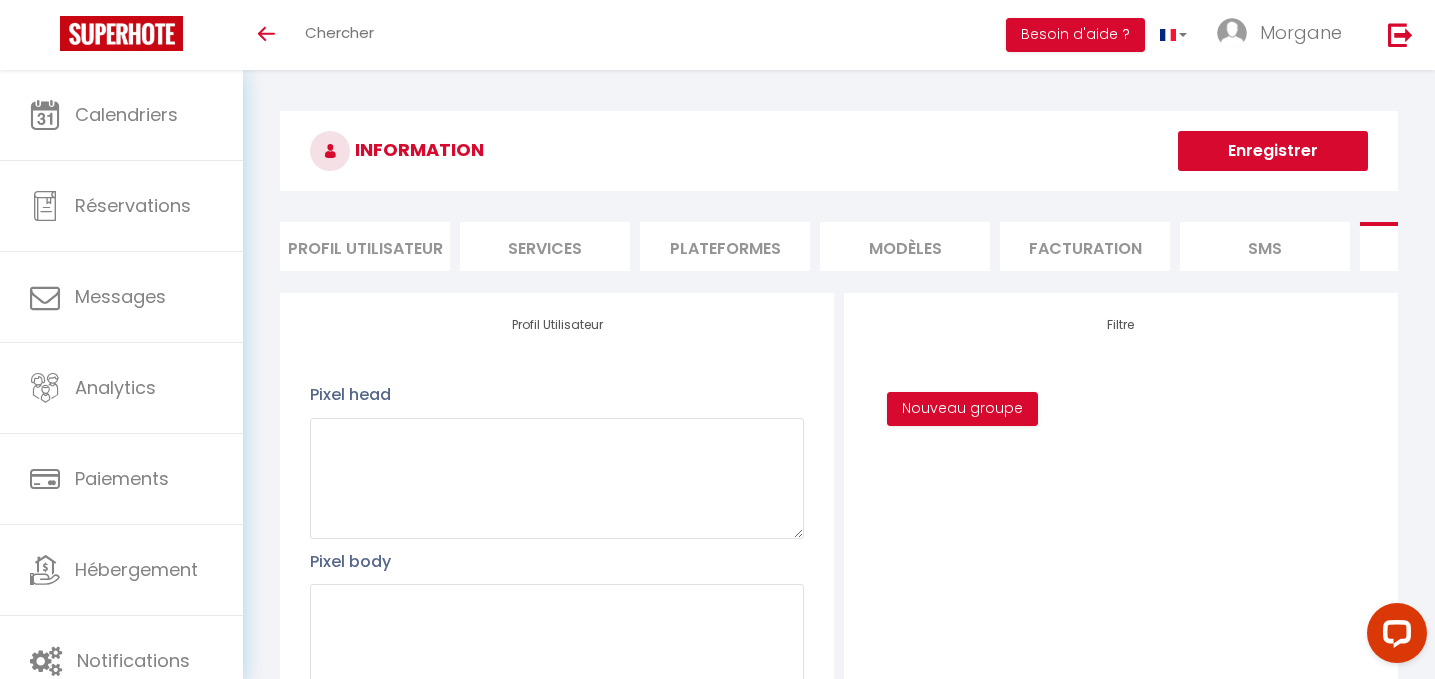 type on "#external-booking .rentals-list .owner-city-address {
font-family: arial;
visibility: hidden;
}
#external-rental-detail .rental-location {
visibility: hidden;
}
#external-rental-detail .detail-right-side .rental-booking .rental-booking-widget .rental-widget-subtitle {
visibility: hidden;
}
#detail-checkout .info-right-side .right-side-content .right-side-info-part .rental-address {
visibility: hidden;
}
#external-rental-detail .the-building .building-subtitle {
font-family: inherit;
font-size: 44px;
line-height: 50px;
margin-bottom: 24px;
color: #073937;
display: none;
}
element.style {
border: 0px;
display: none;
}
body {
font-family: encode sans semi expanded,sans-serif;
}
#external-rental-detail .main-title {
font-family: inherit;
font-size: 44px;
}
#external-rental-detail .rental-location {
font-family: inherit;
}
#external-rental-detail .detail-right-side .rental-booking .rental-booking-widget .rental-widget-title {
font-family: inherit;
}
#ext..." 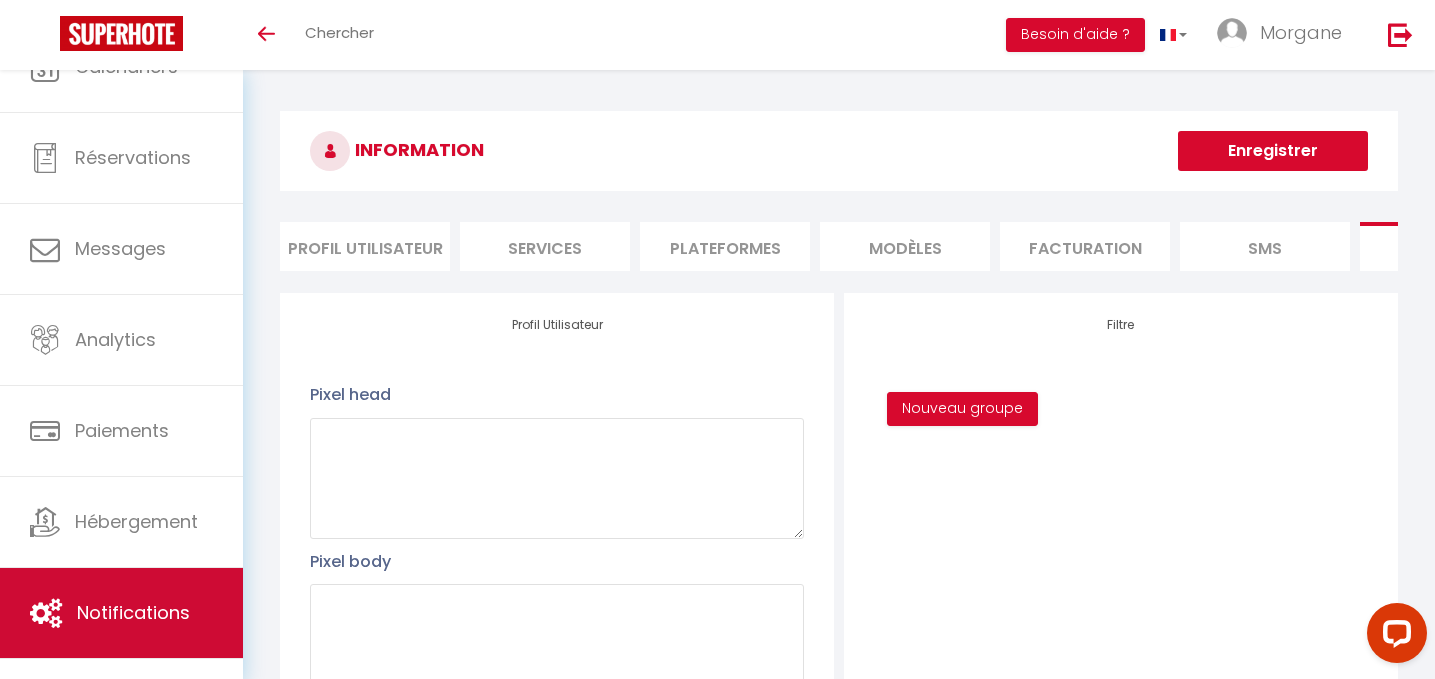 scroll, scrollTop: 24, scrollLeft: 0, axis: vertical 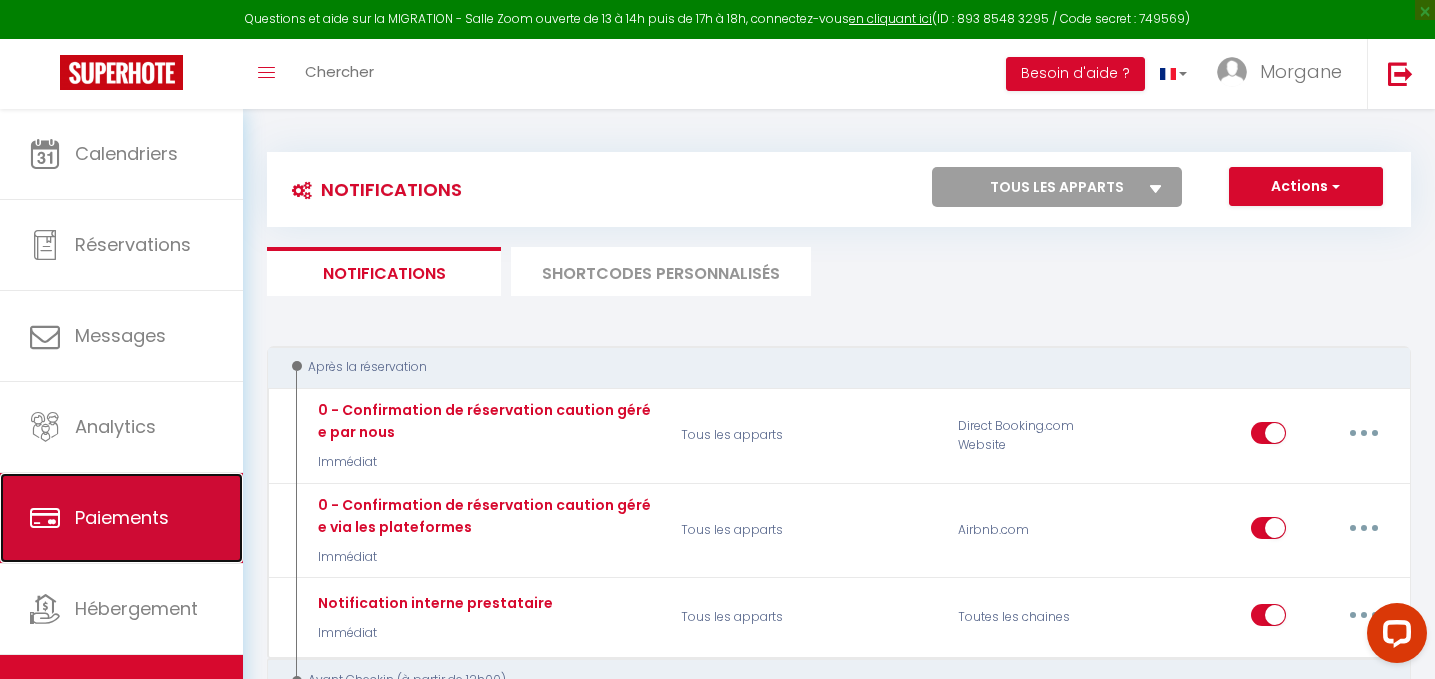 click on "Paiements" at bounding box center [121, 518] 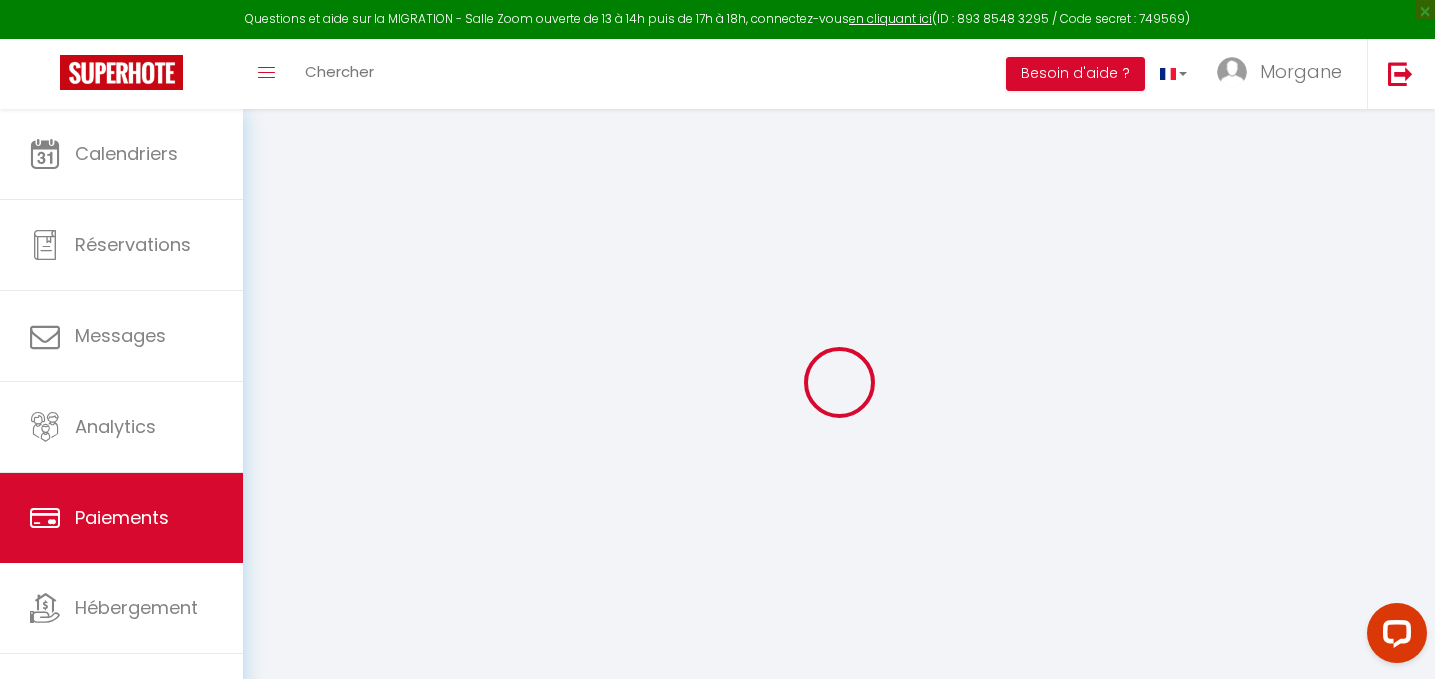 select on "2" 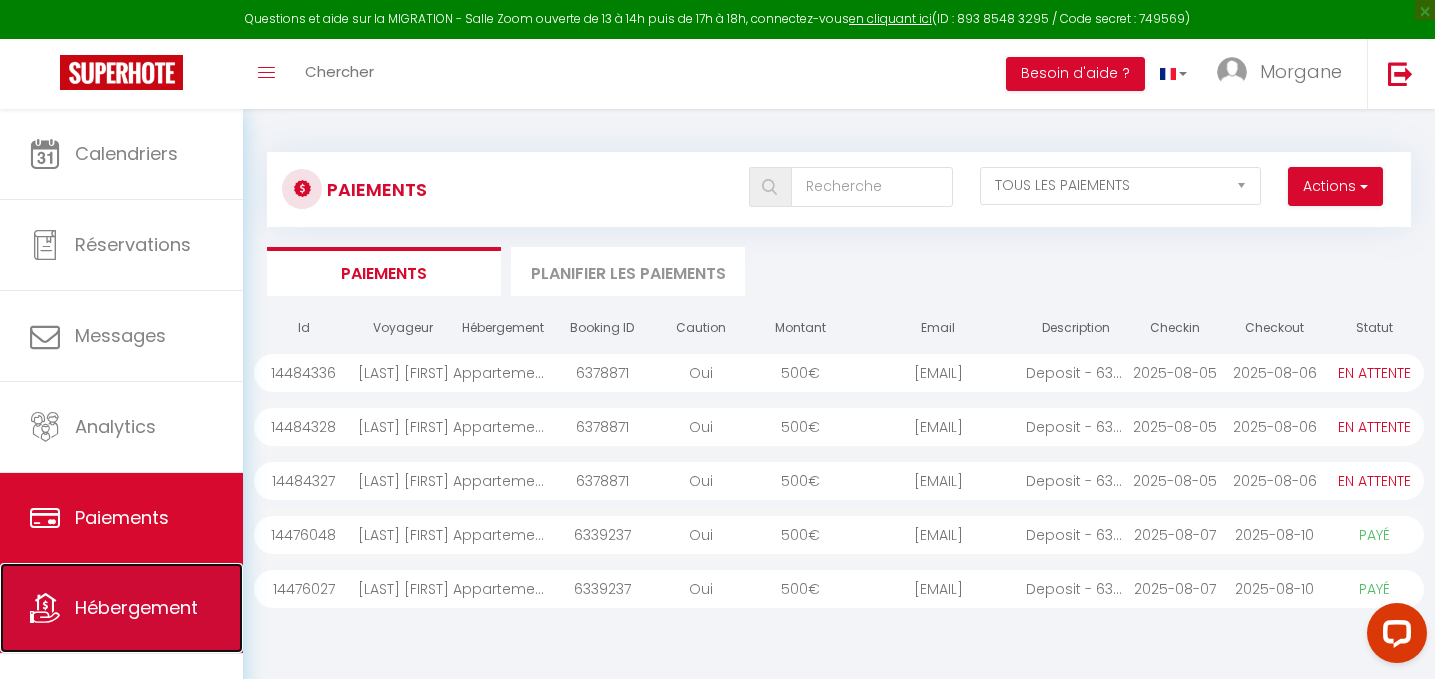 click on "Hébergement" at bounding box center [121, 608] 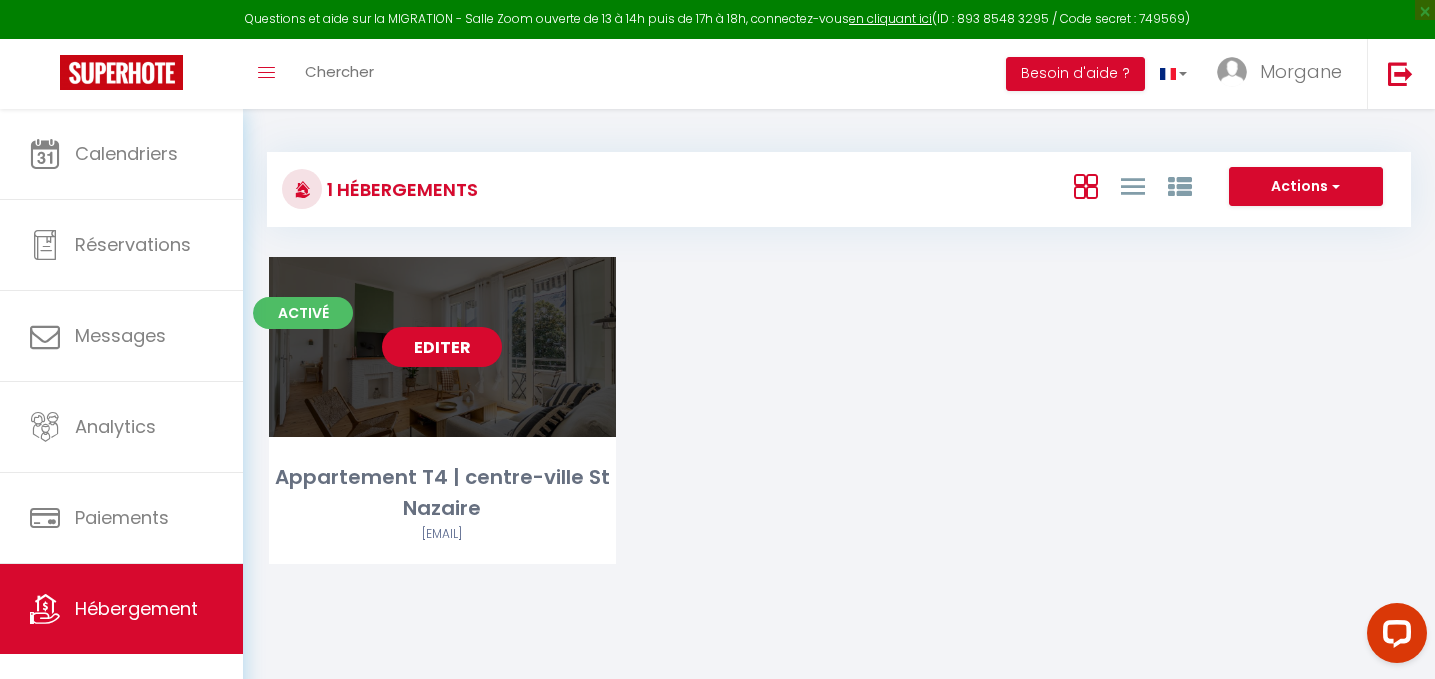 click on "Editer" at bounding box center [442, 347] 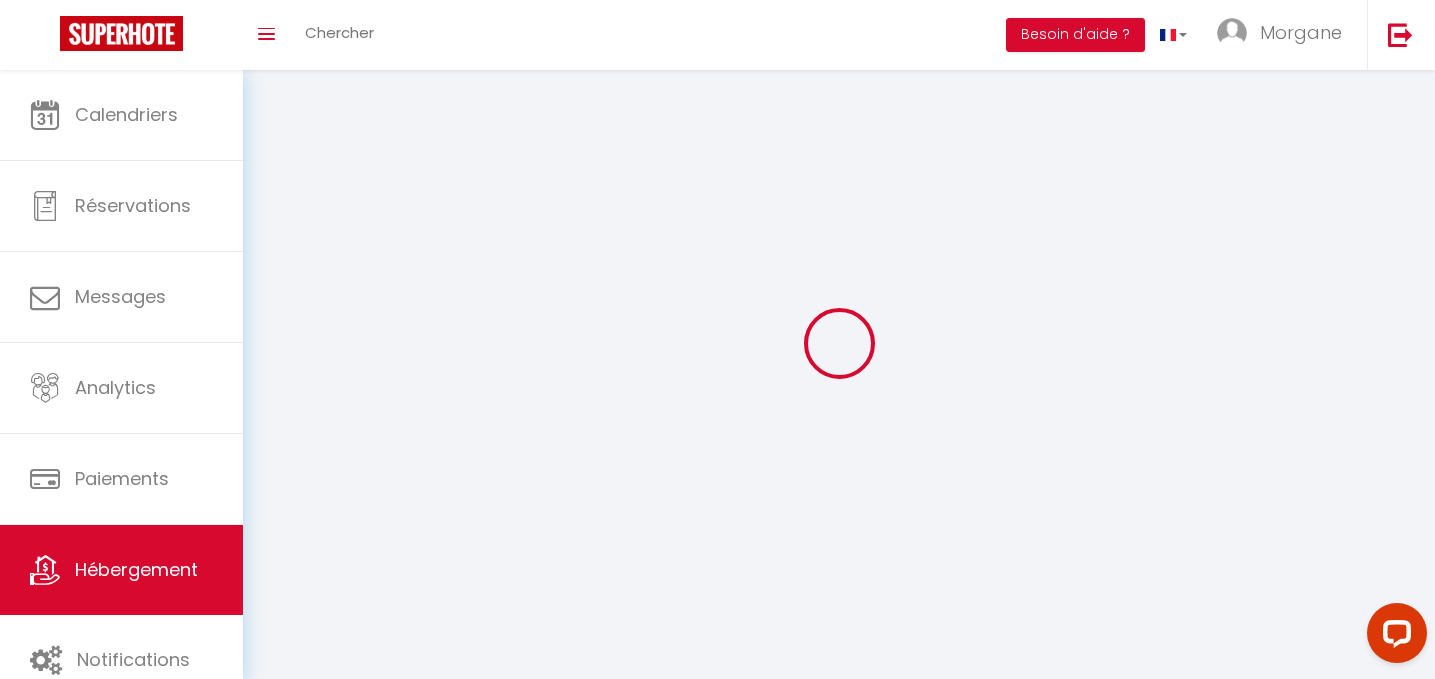 select 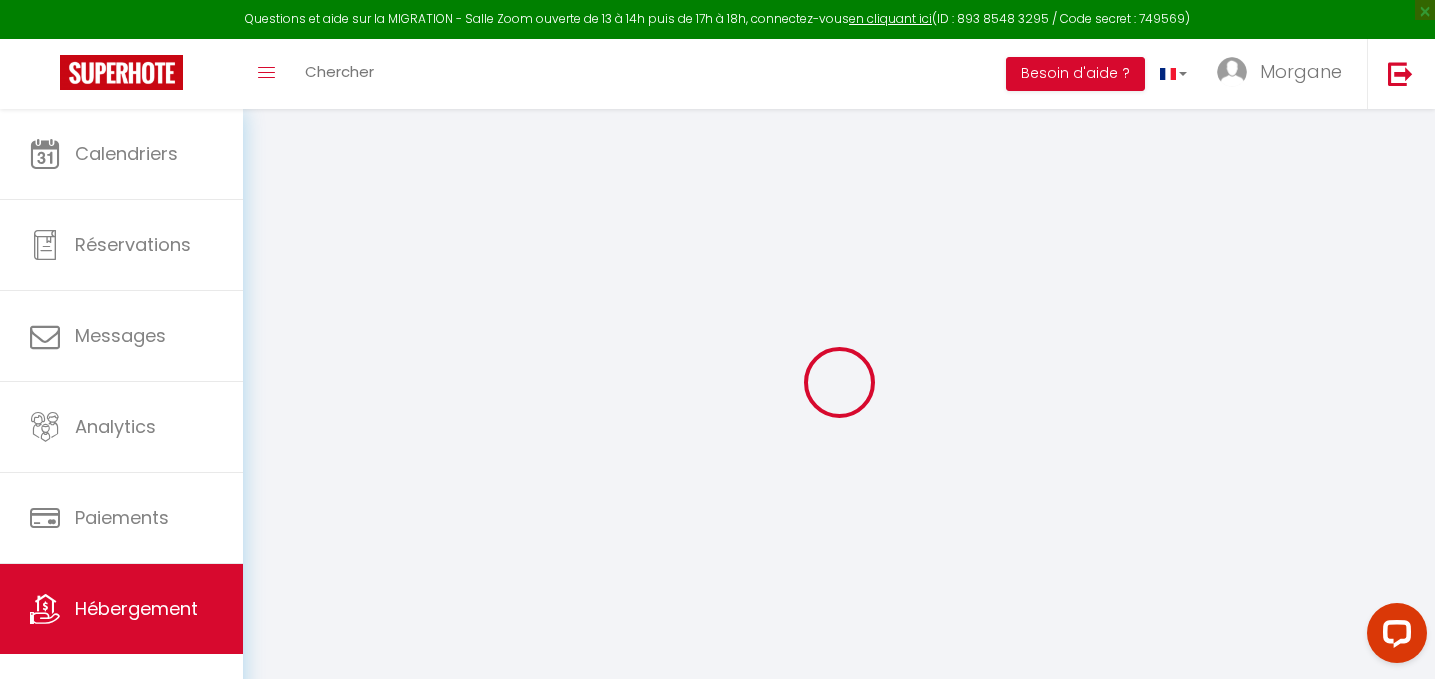 type on "Oups ! Les dates sélectionnées sont indisponibles." 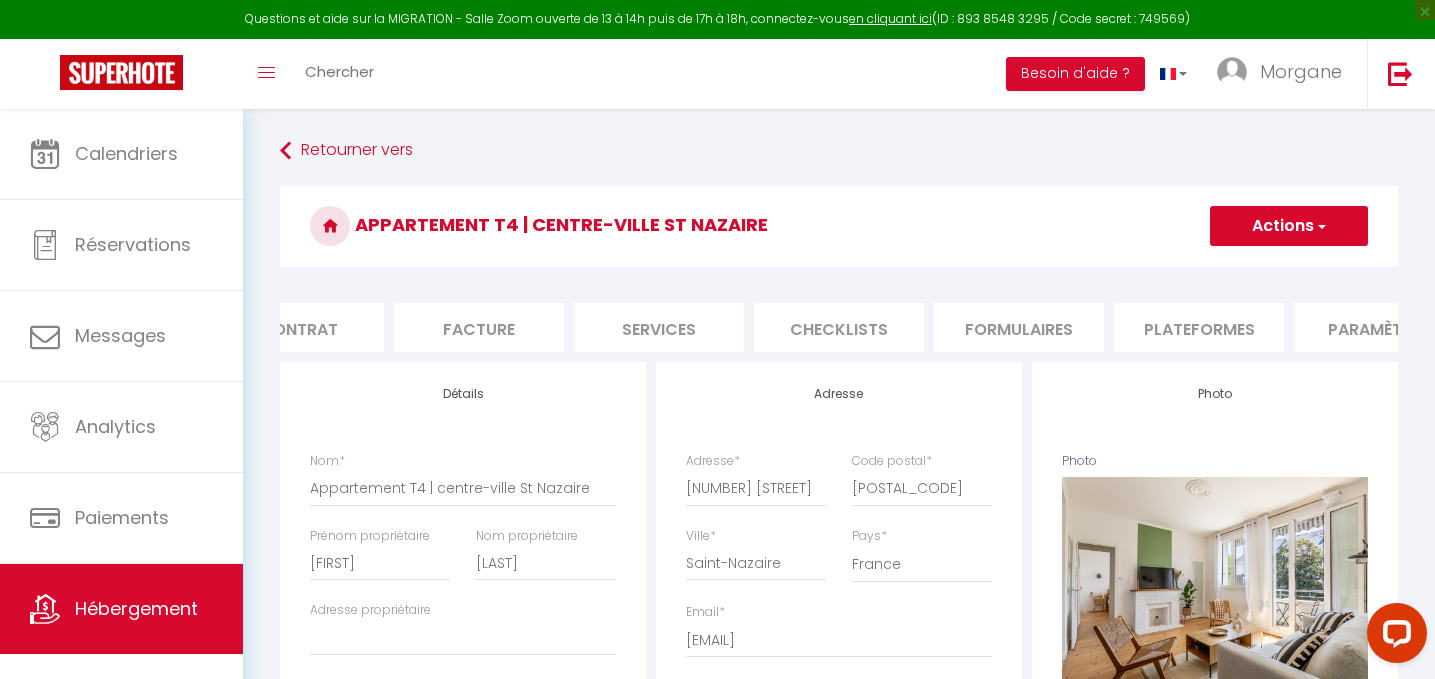 scroll, scrollTop: 0, scrollLeft: 490, axis: horizontal 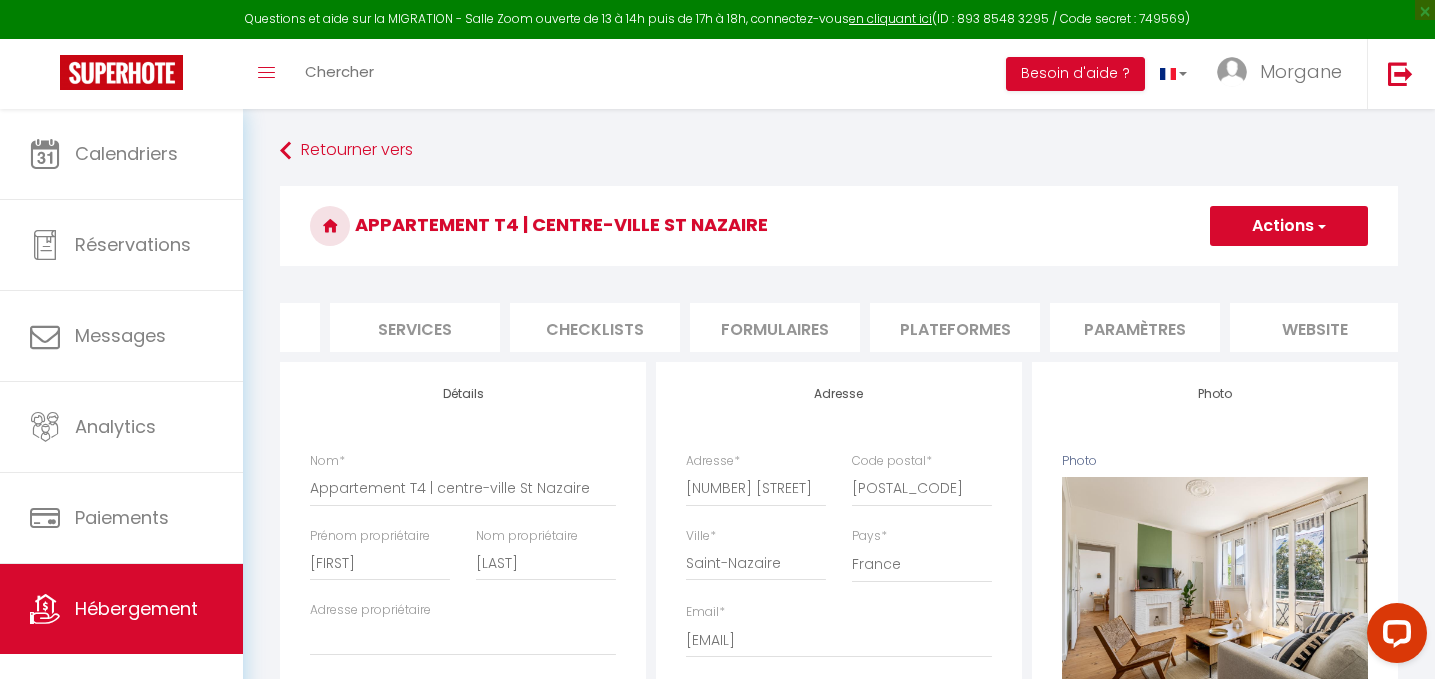 click on "website" at bounding box center (1315, 327) 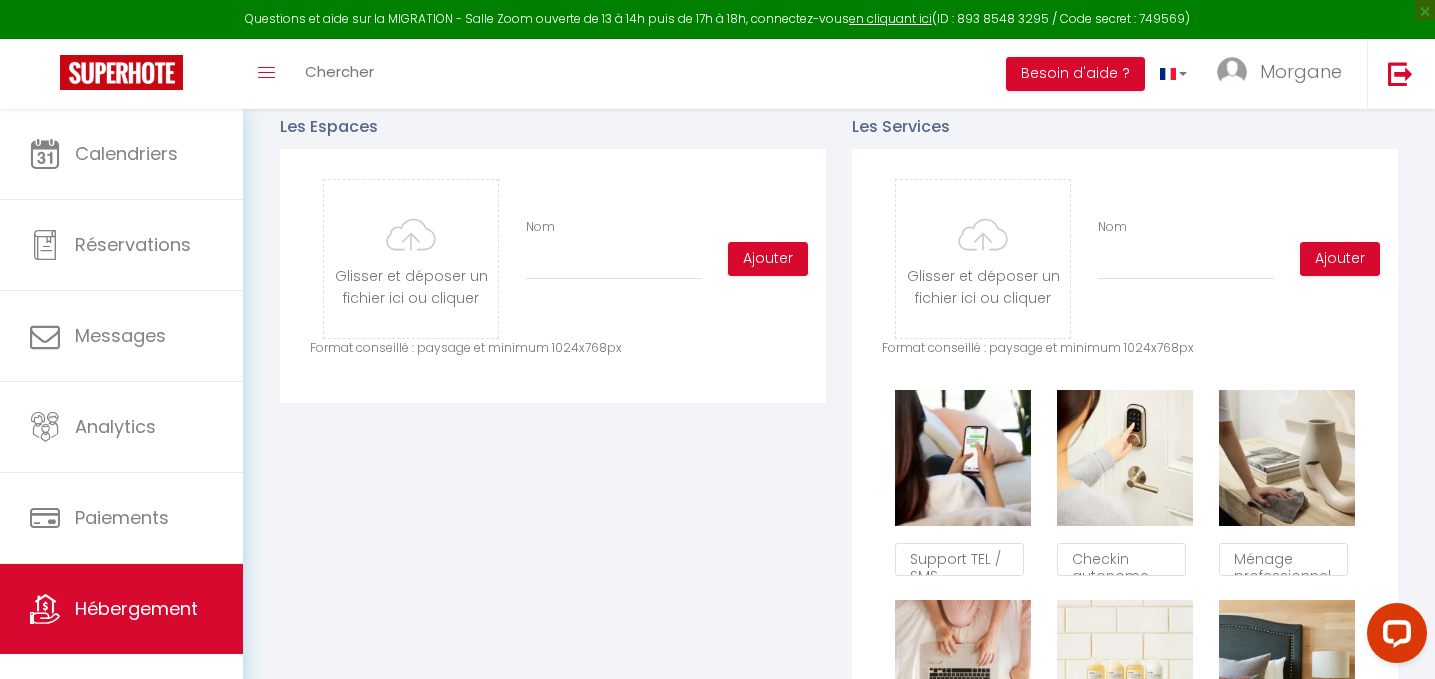 scroll, scrollTop: 934, scrollLeft: 0, axis: vertical 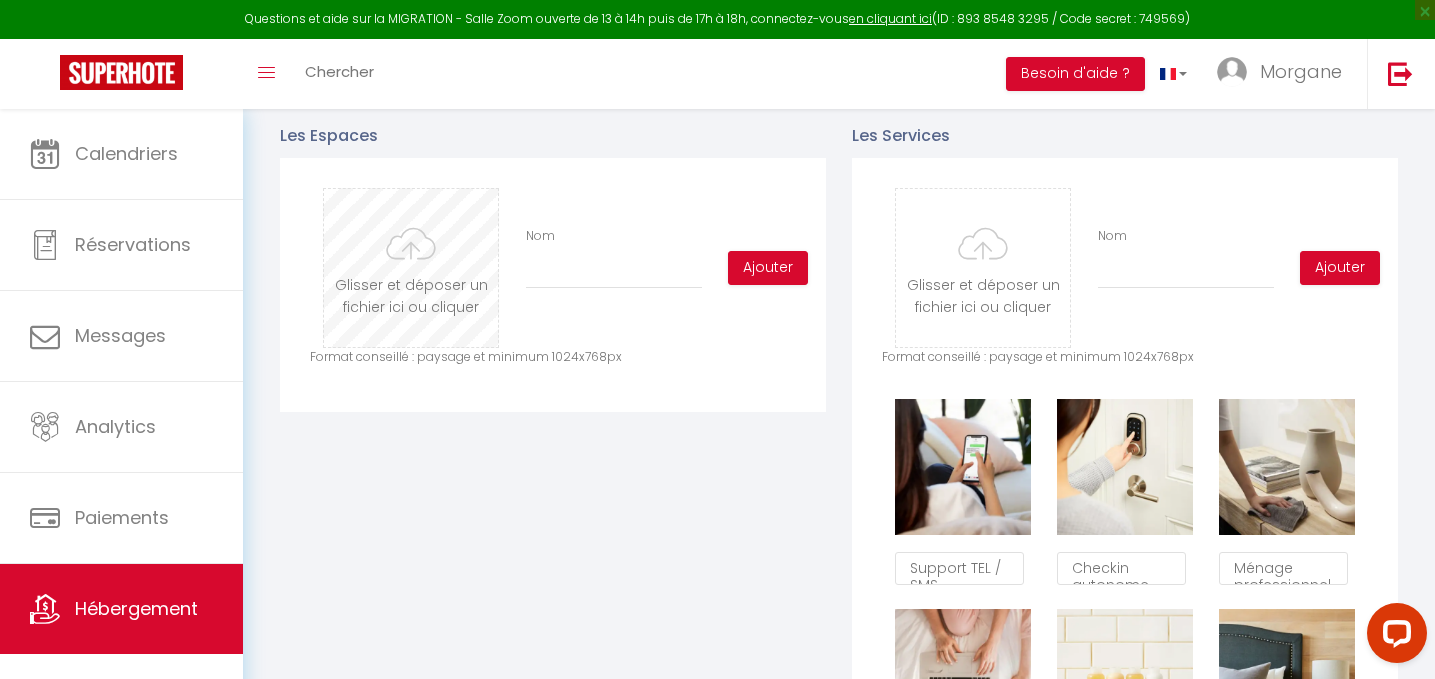click at bounding box center [411, 268] 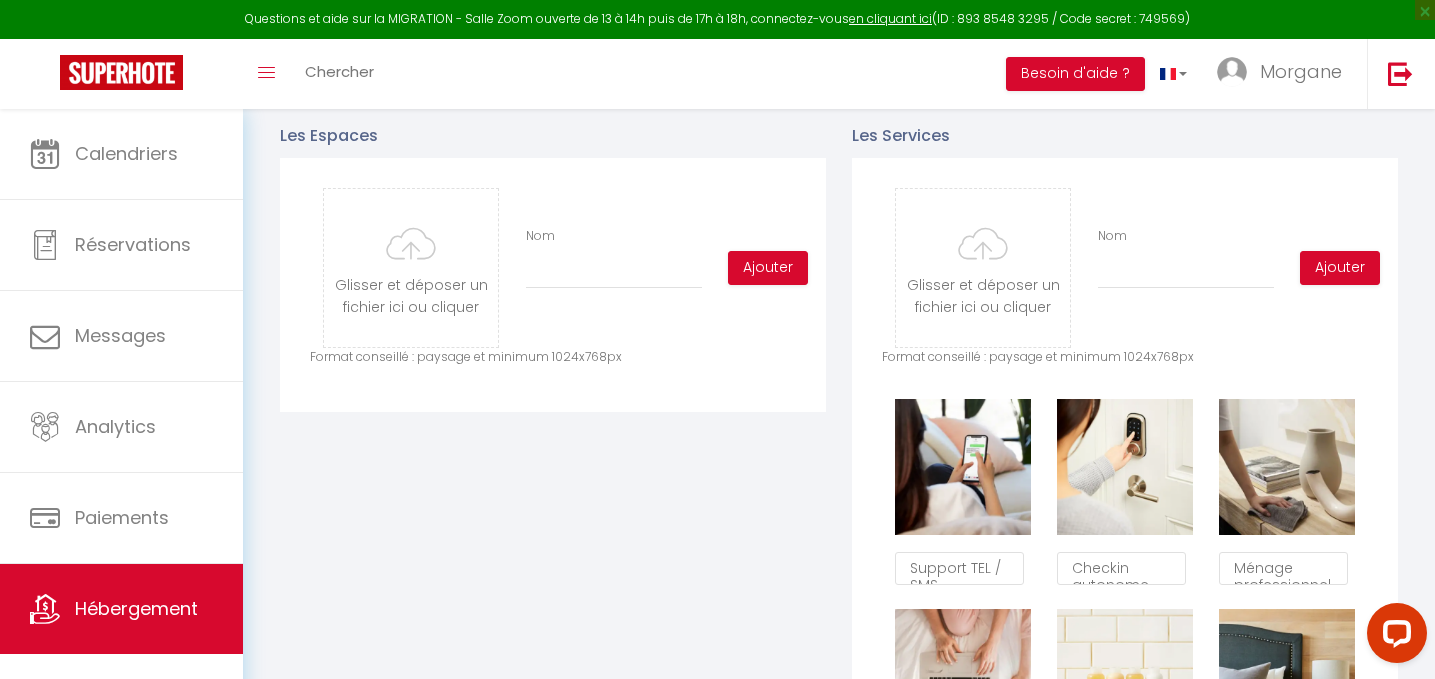 checkbox on "true" 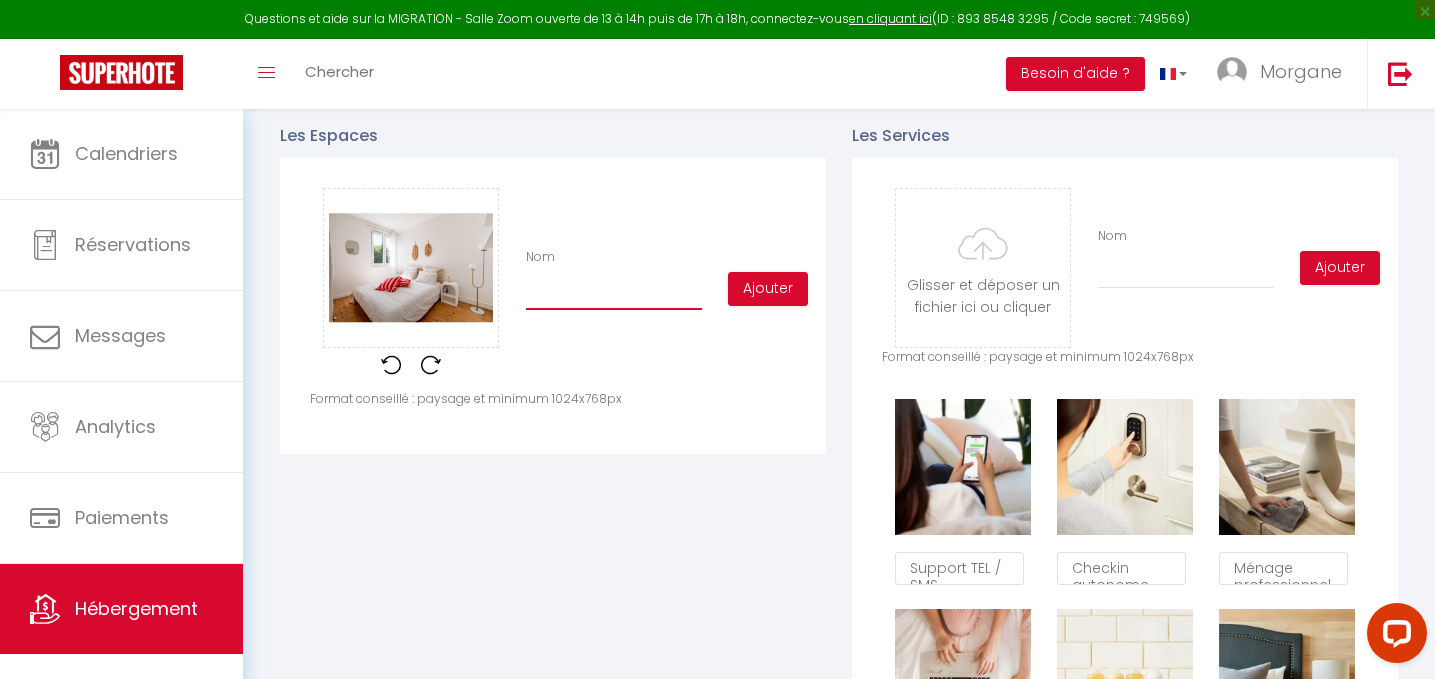 click on "Nom" at bounding box center [614, 292] 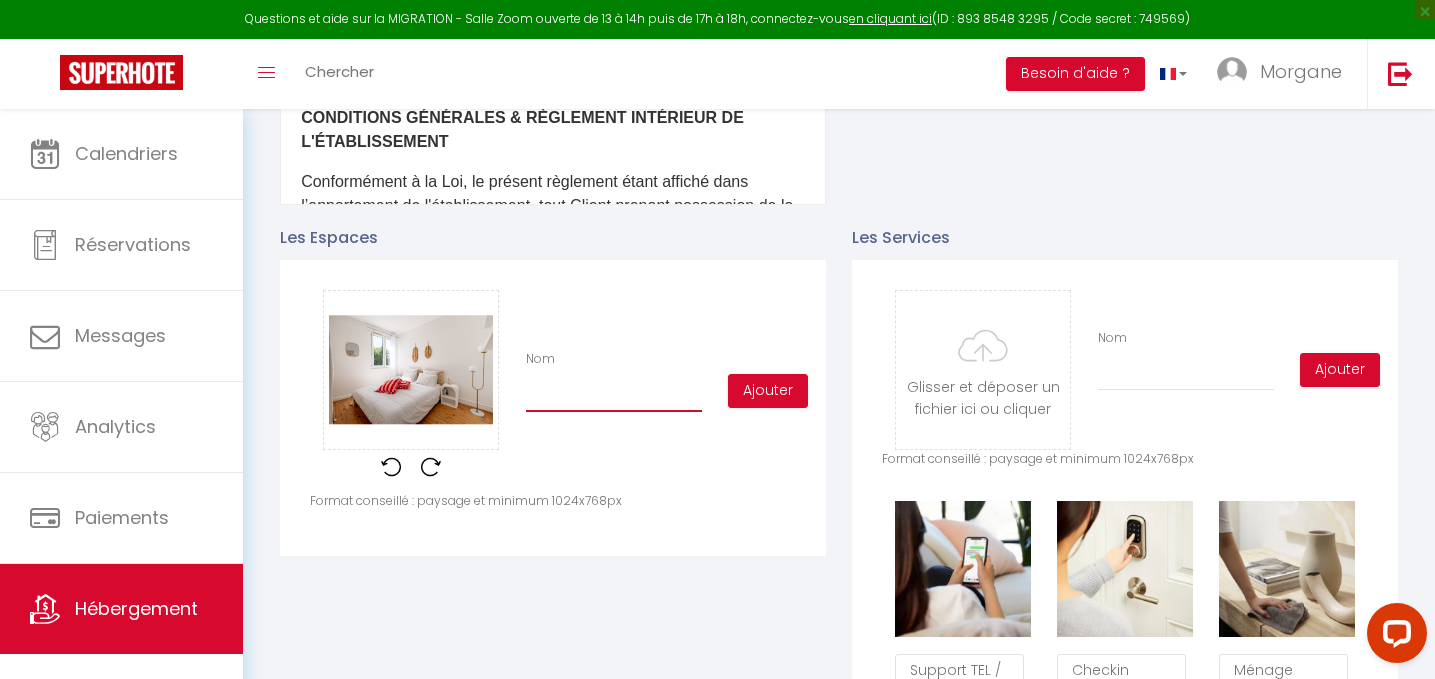 scroll, scrollTop: 836, scrollLeft: 0, axis: vertical 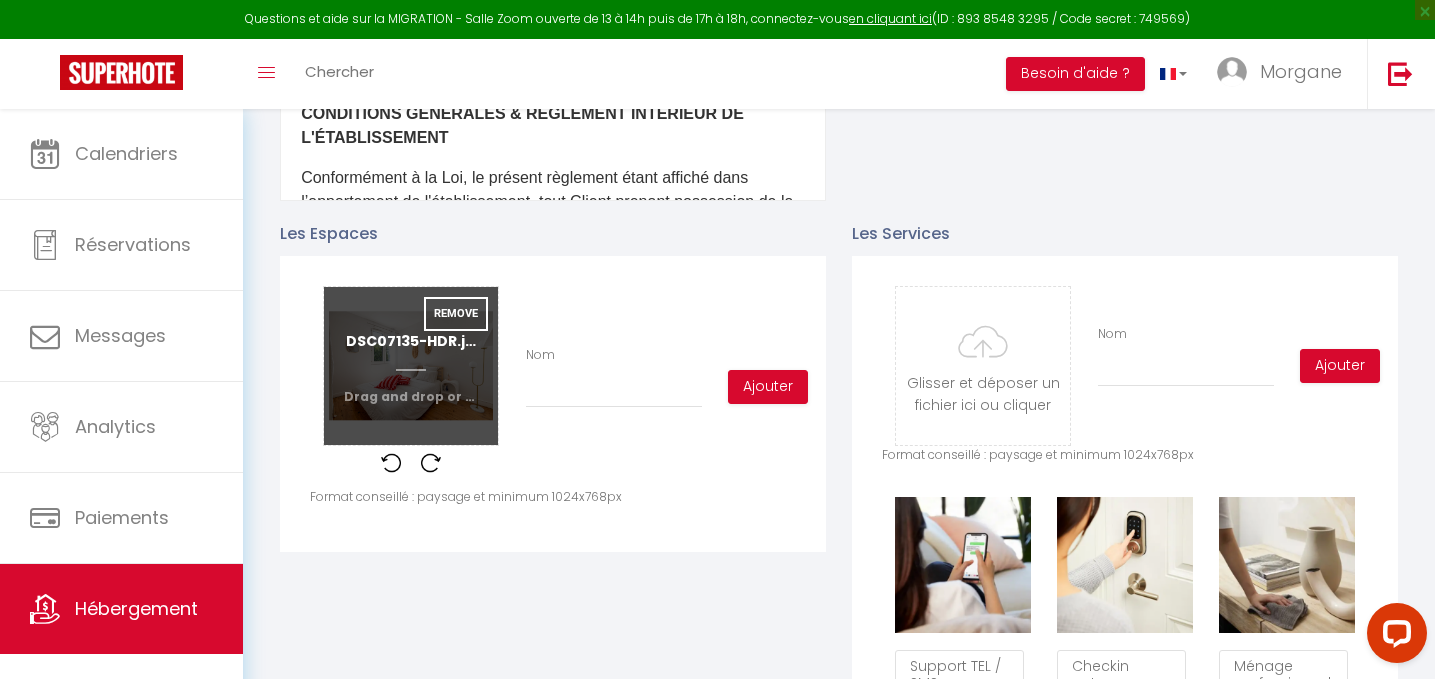 click at bounding box center [411, 366] 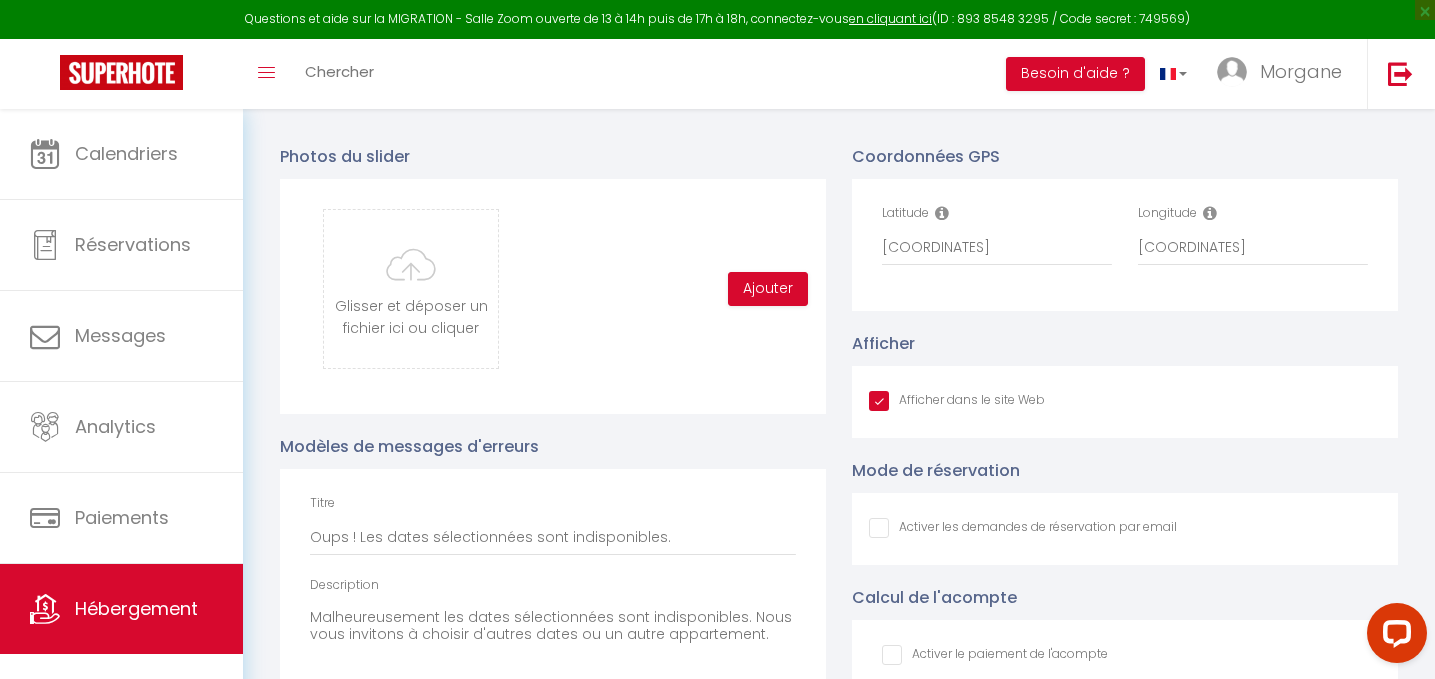 scroll, scrollTop: 2088, scrollLeft: 0, axis: vertical 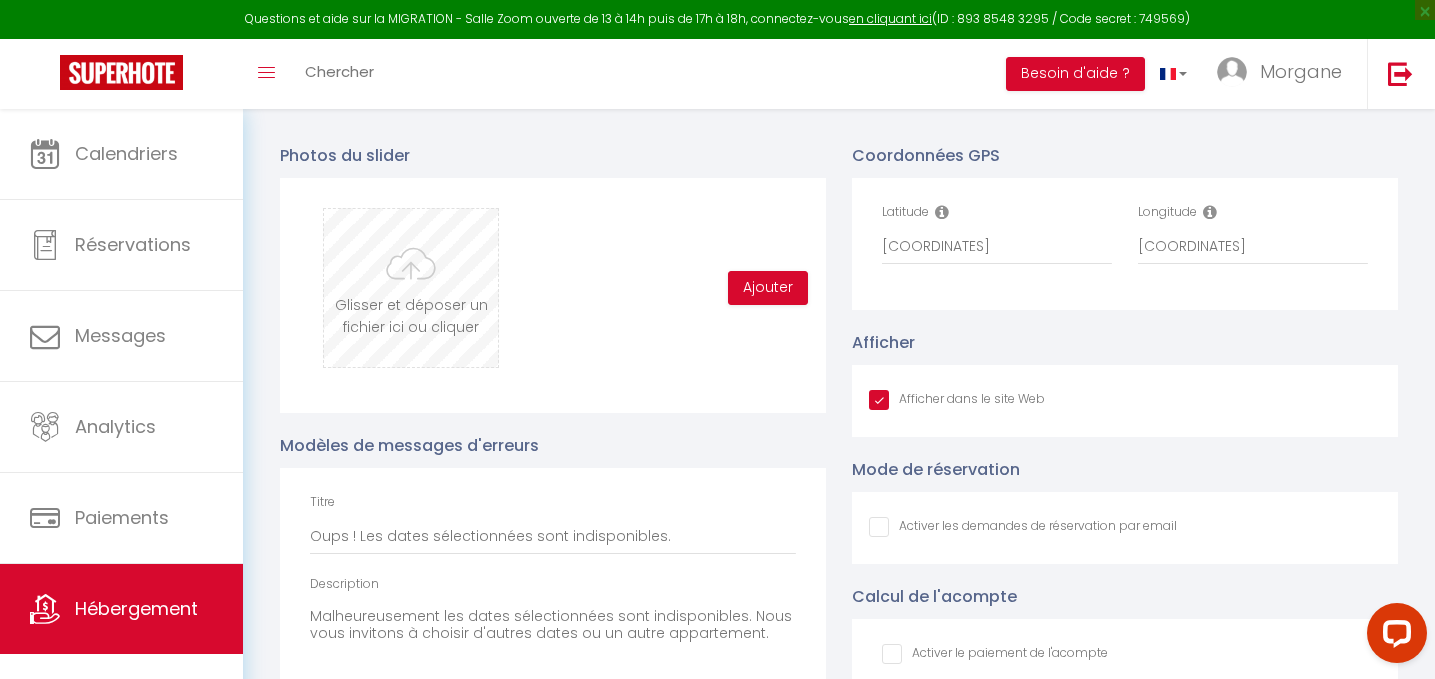click at bounding box center [411, 288] 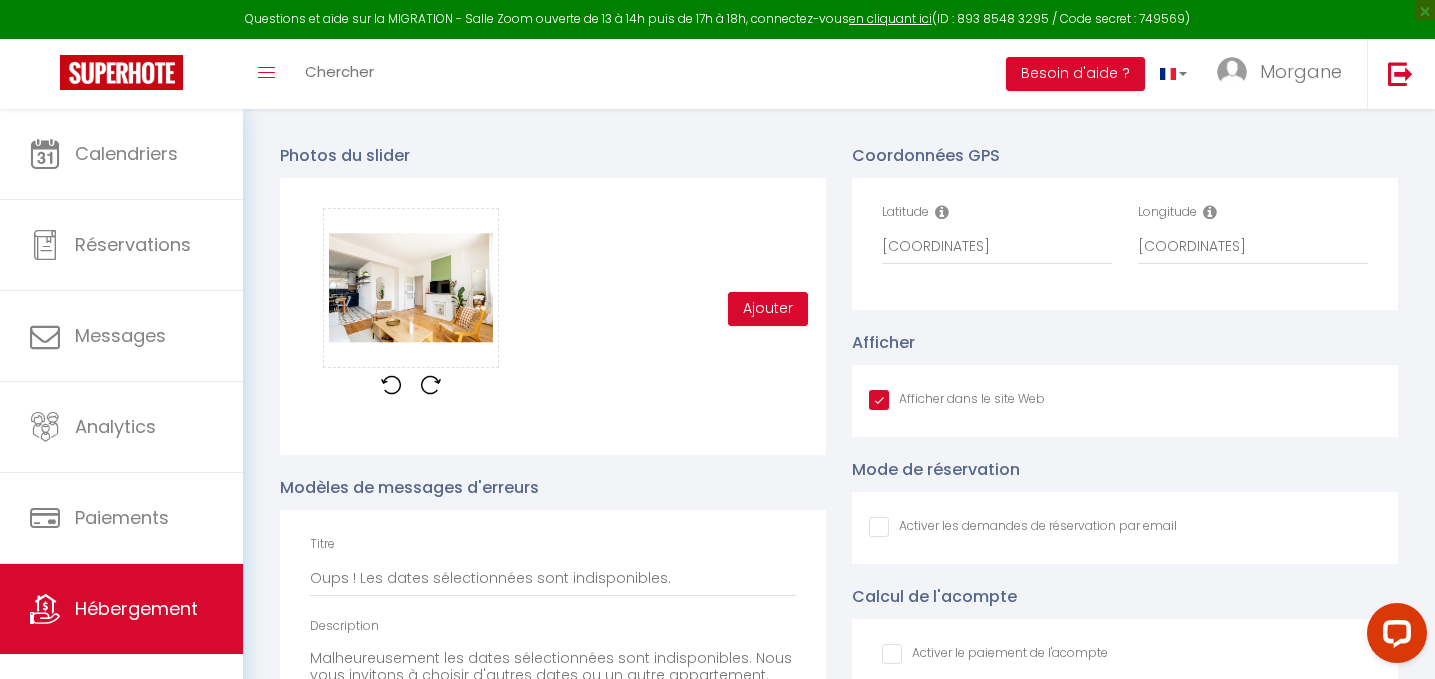 click on "Glisser et déposer un fichier ici ou cliquer Ooops, something wrong happened. Remove   DSC07232-HDR.jpg Drag and drop or click to replace
Ajouter" at bounding box center [553, 309] 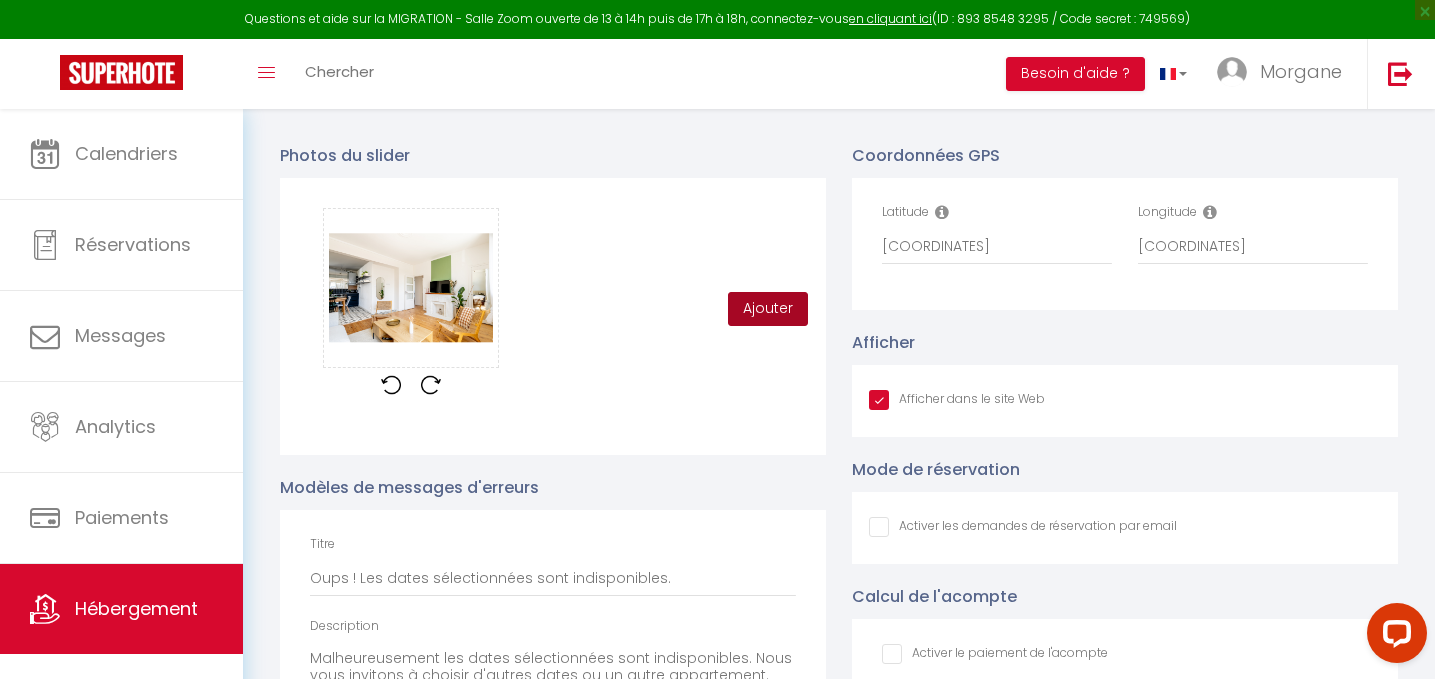 click on "Ajouter" at bounding box center (768, 309) 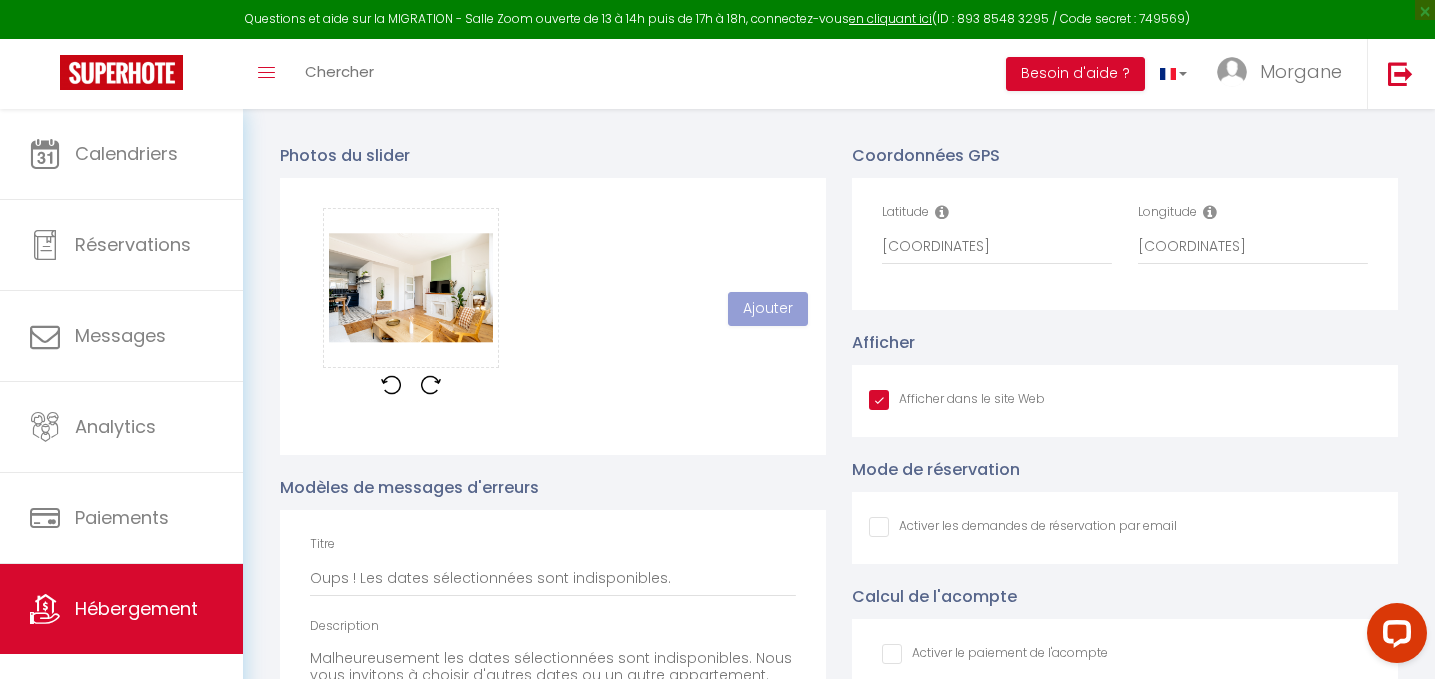 click on "Glisser et déposer un fichier ici ou cliquer Ooops, something wrong happened. Remove   DSC07232-HDR.jpg Drag and drop or click to replace
Ajouter" at bounding box center (553, 309) 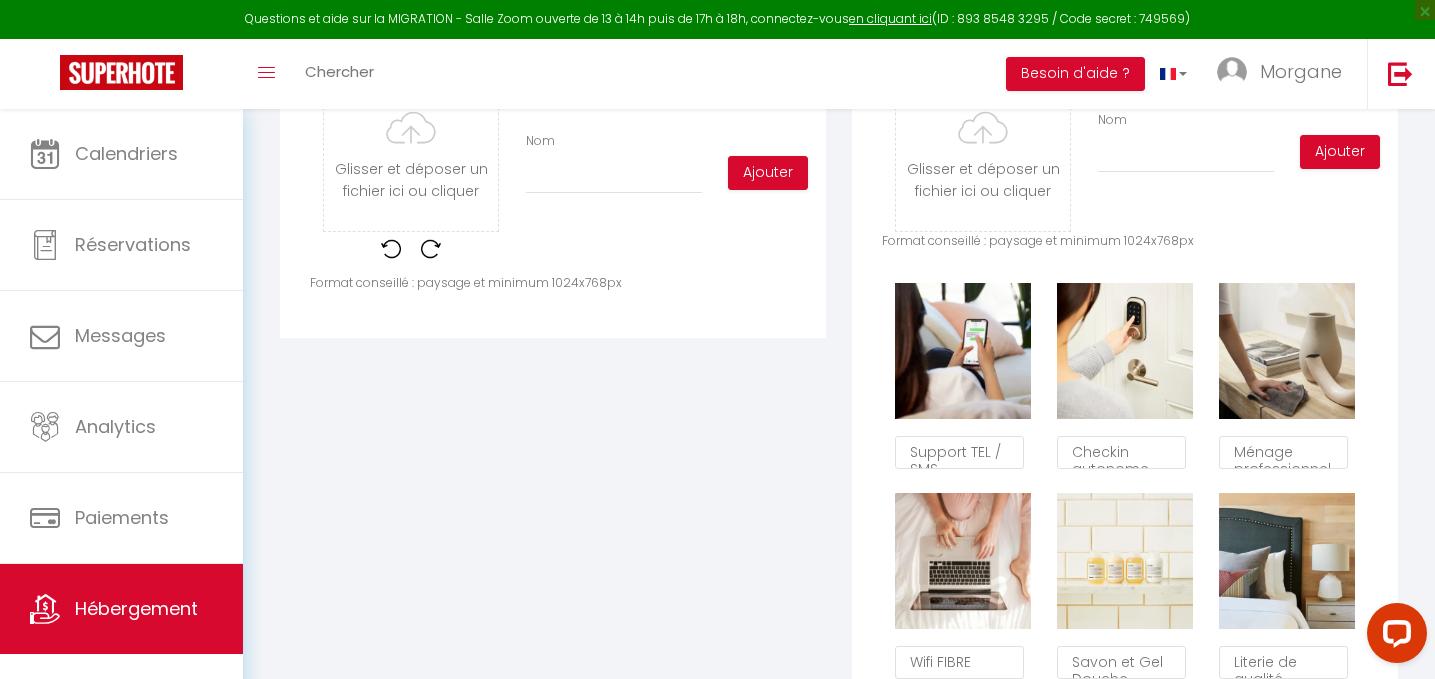 click on "Les Espaces     Glisser et déposer un fichier ici ou cliquer Ooops, something wrong happened. Remove   DSC07135-HDR.jpg Drag and drop or click to replace
Nom
Ajouter
Format conseillé : paysage et minimum 1024x768px" at bounding box center [553, 561] 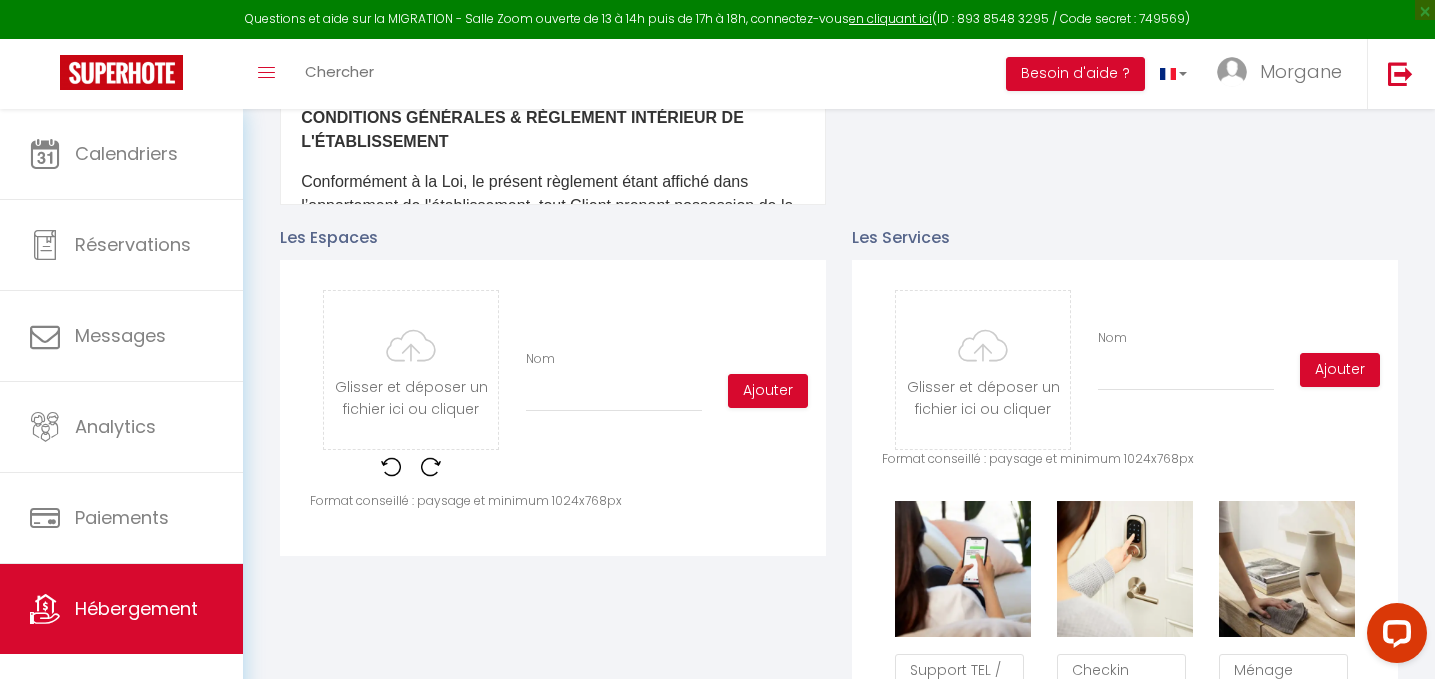 scroll, scrollTop: 829, scrollLeft: 0, axis: vertical 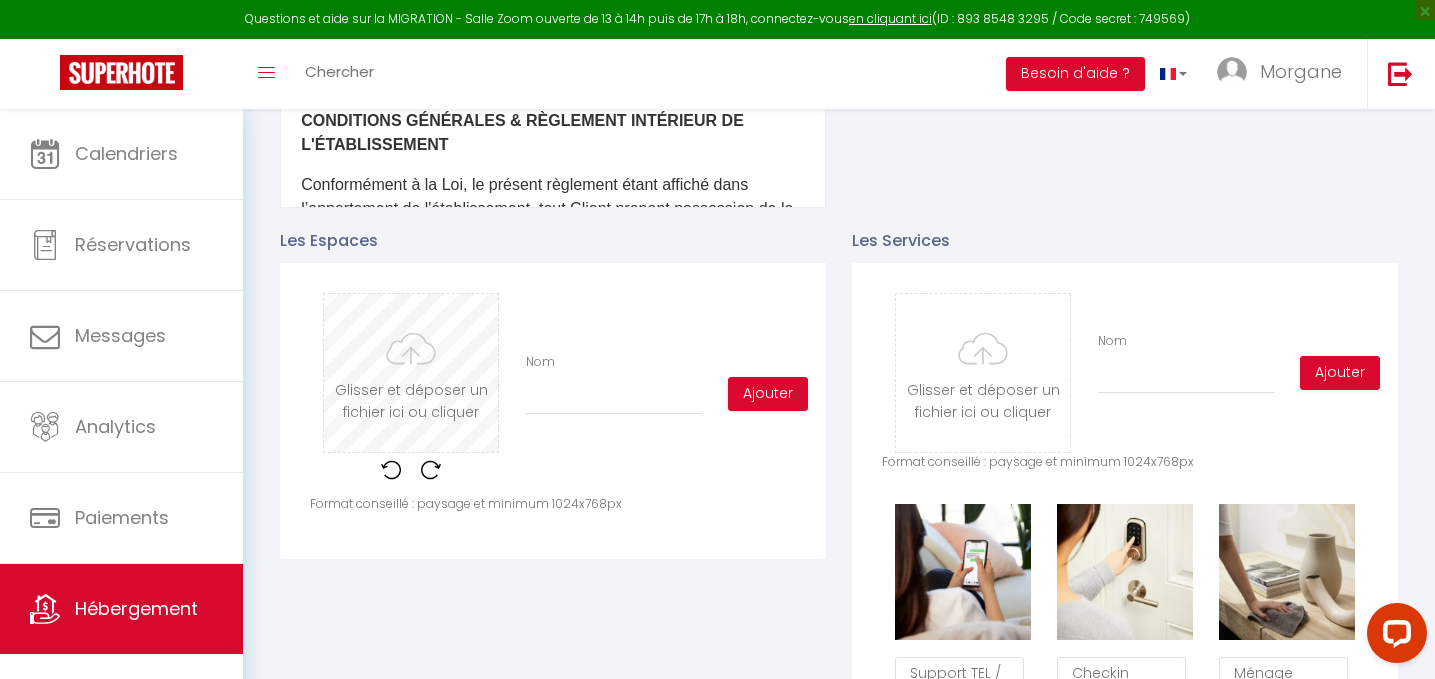 click at bounding box center (411, 373) 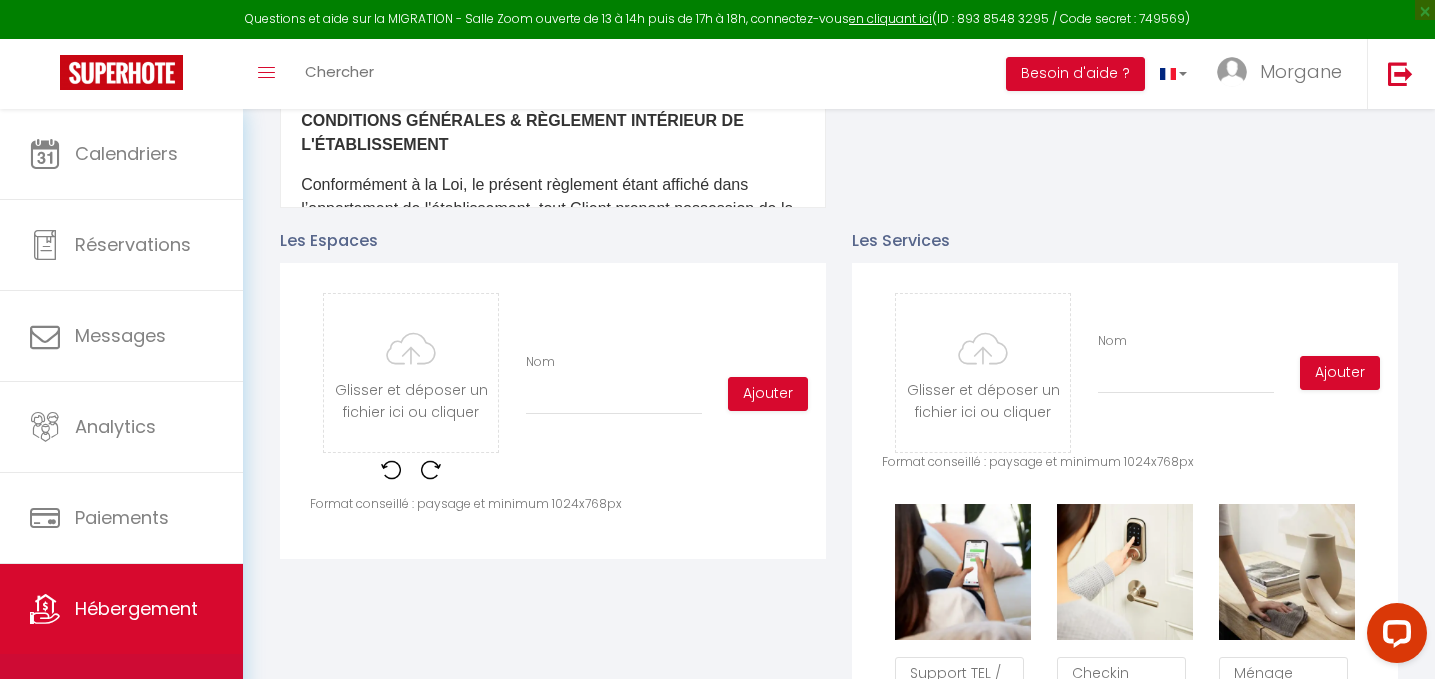 type 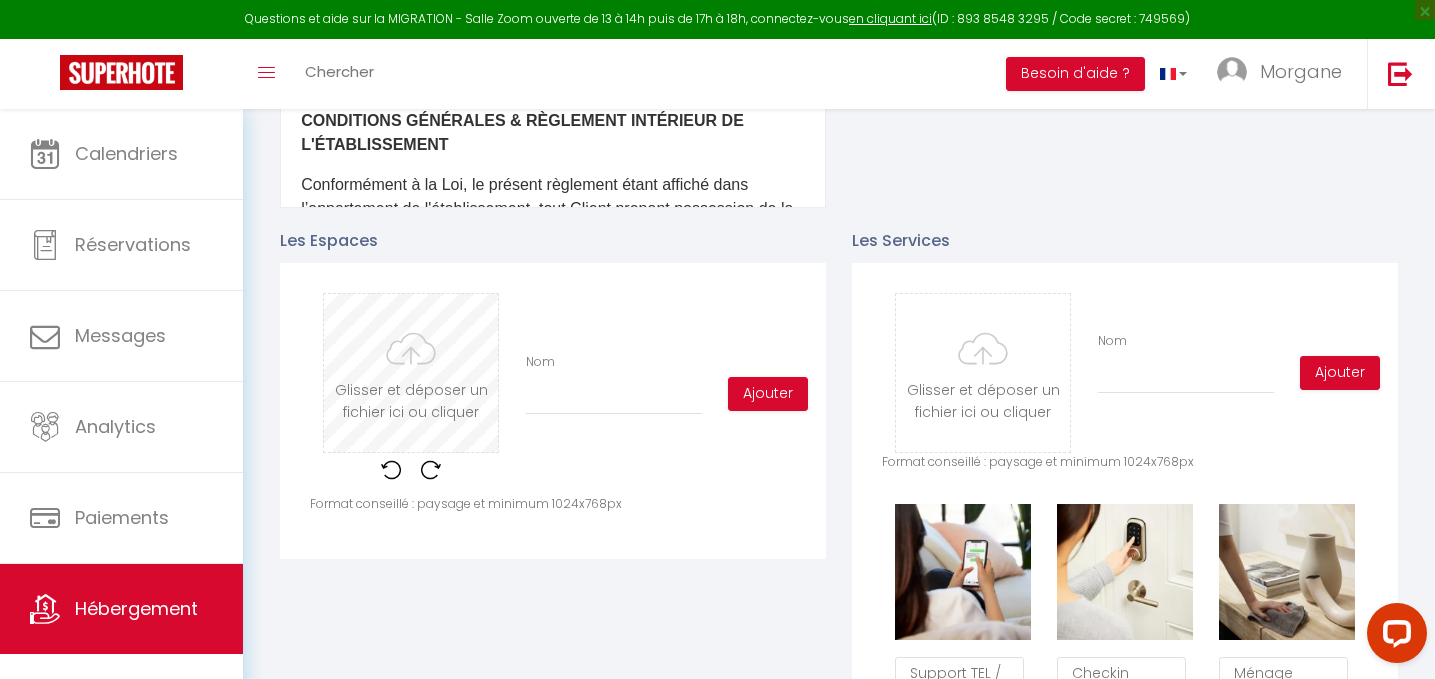 type on "C:\fakepath\DSC07232-HDR.jpg" 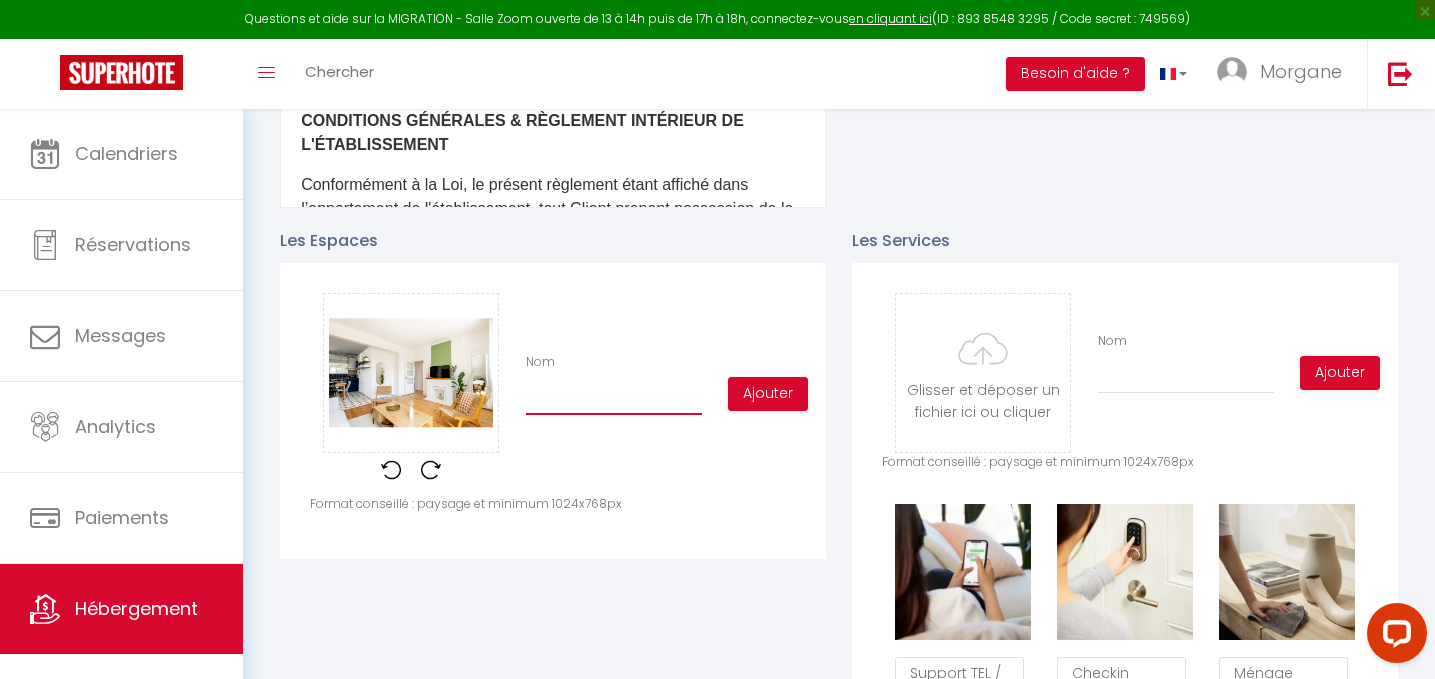 click on "Nom" at bounding box center (614, 397) 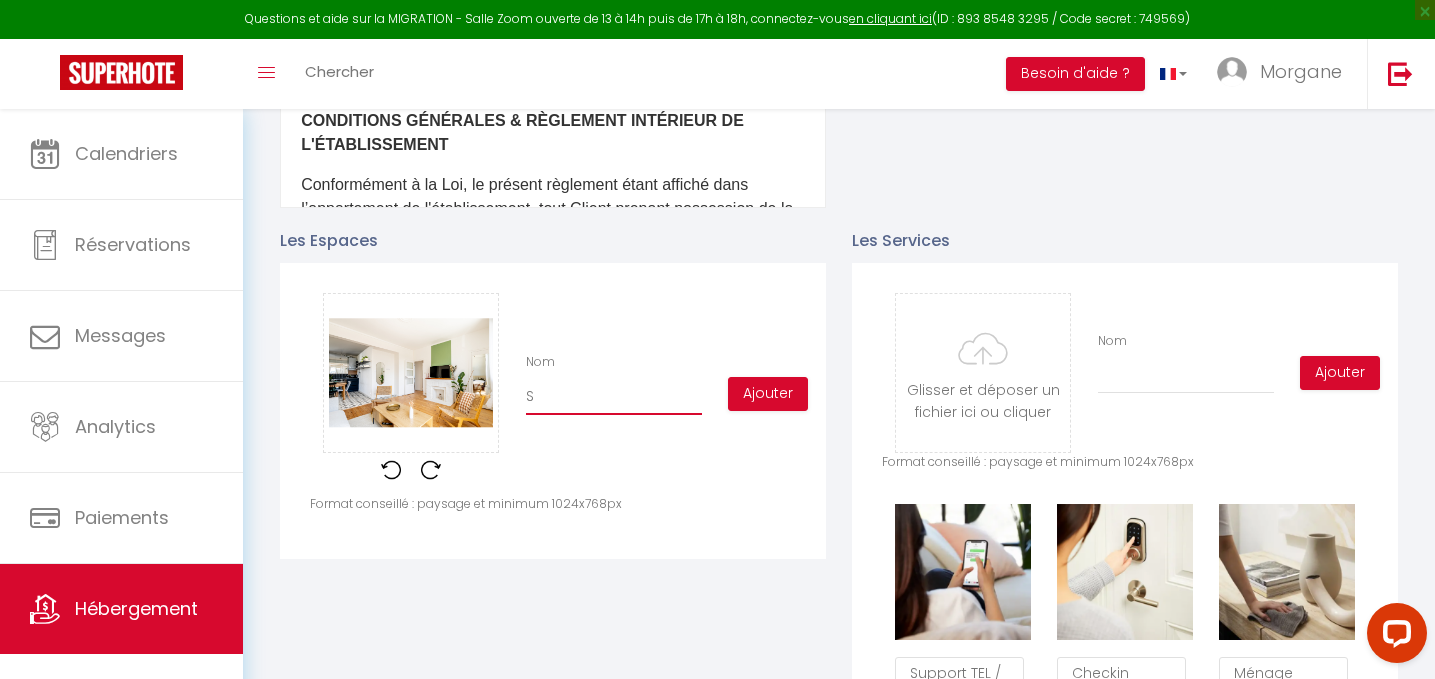 checkbox on "true" 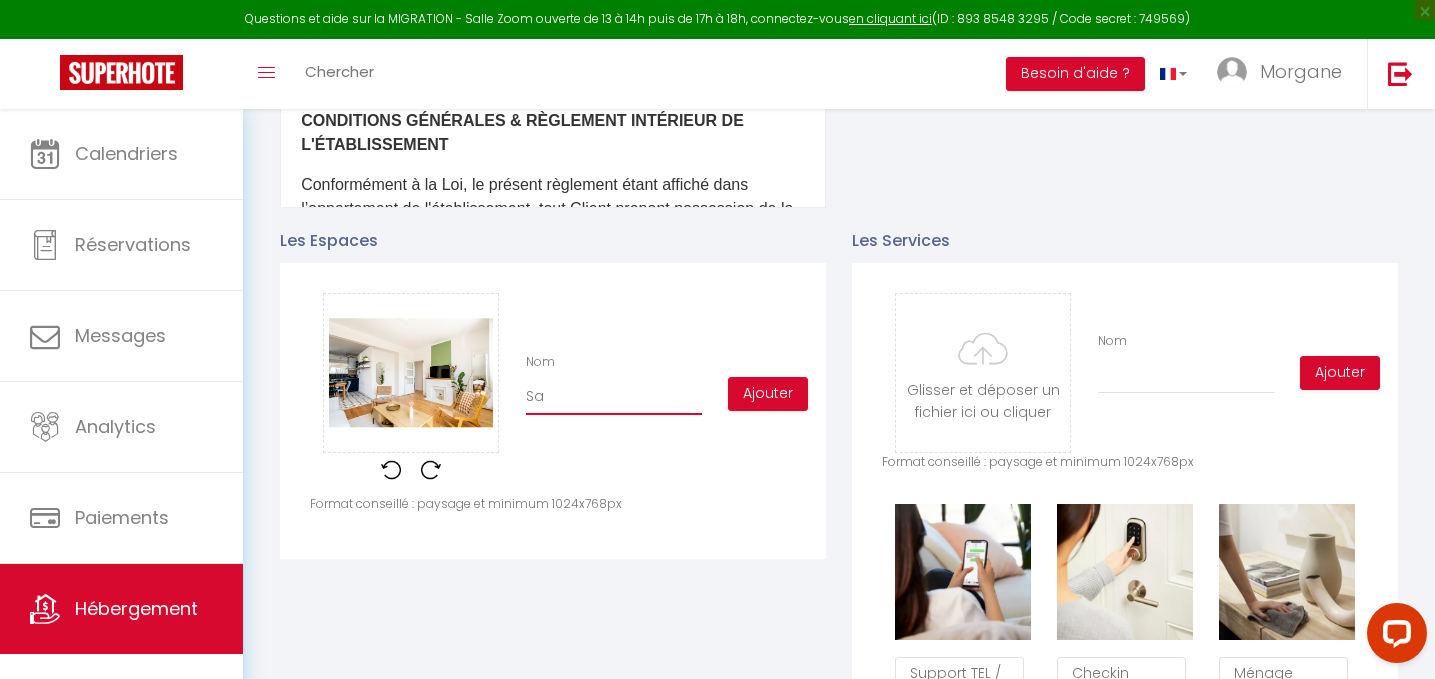 checkbox on "true" 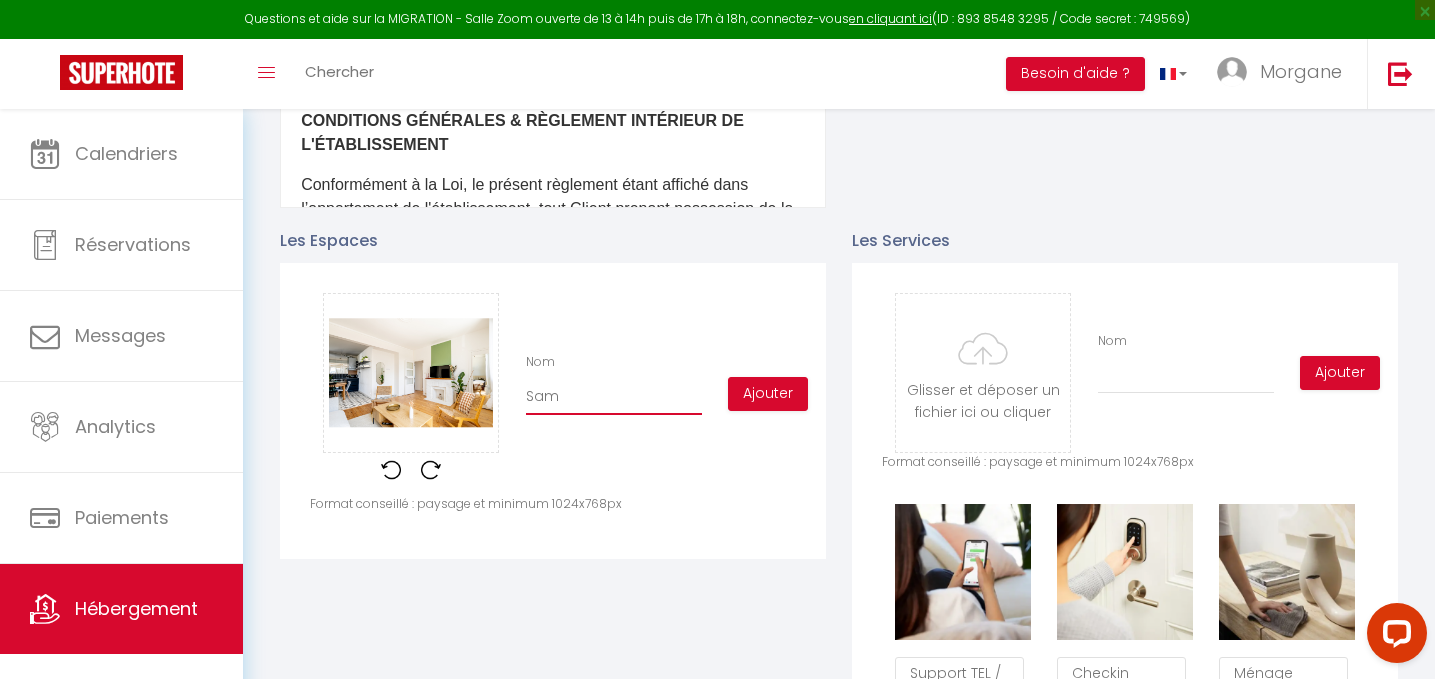 checkbox on "true" 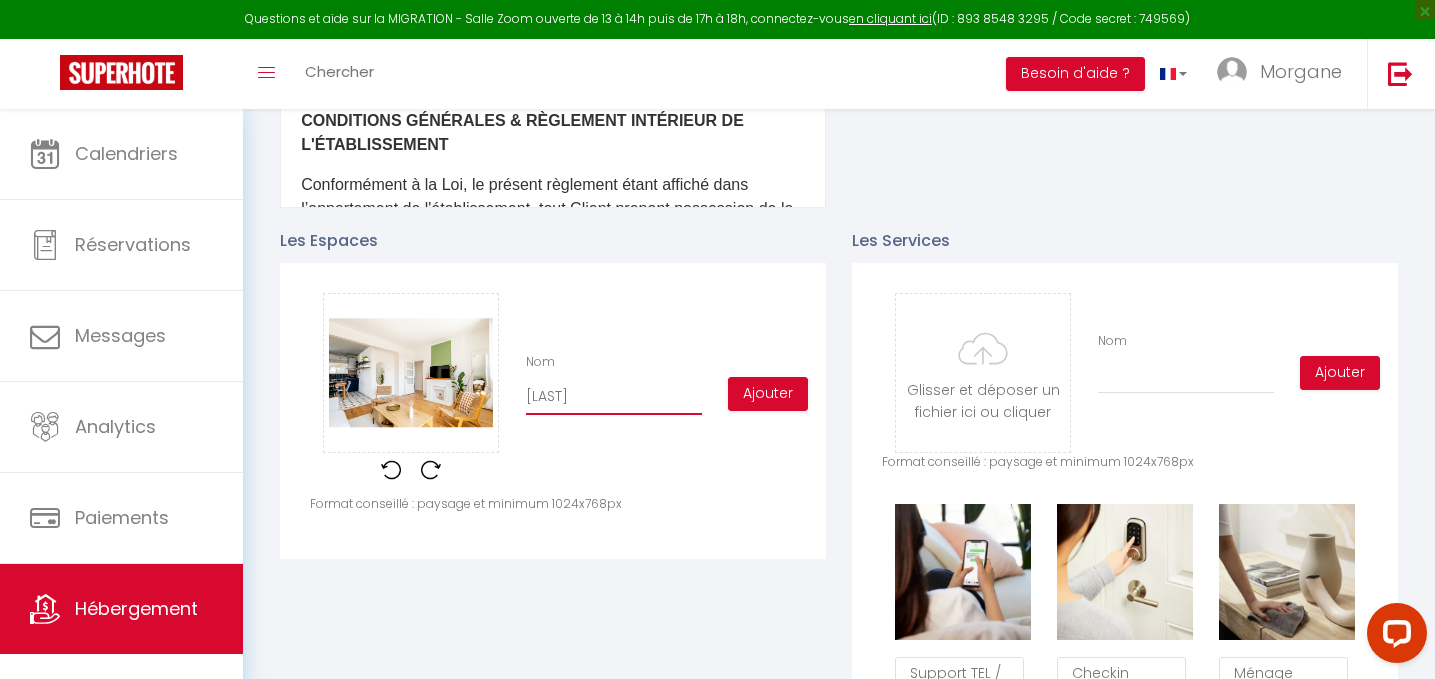 checkbox on "true" 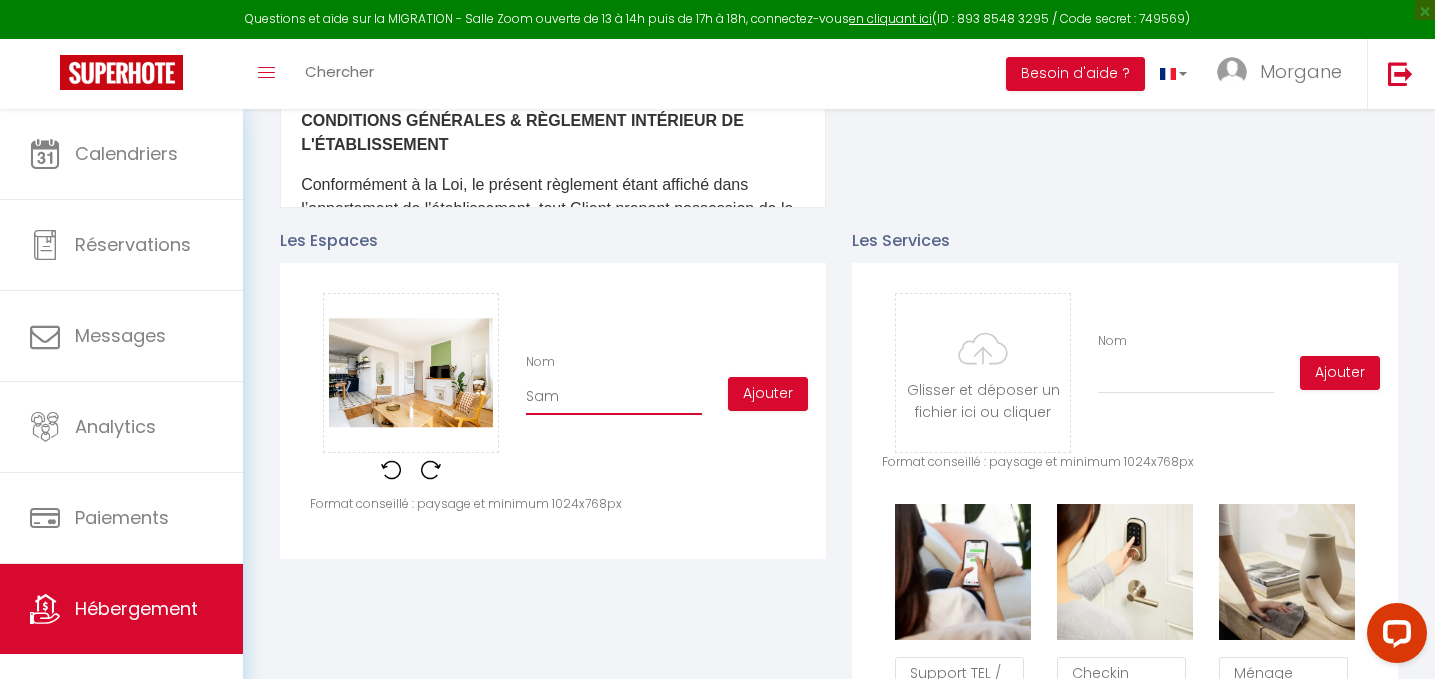 checkbox on "true" 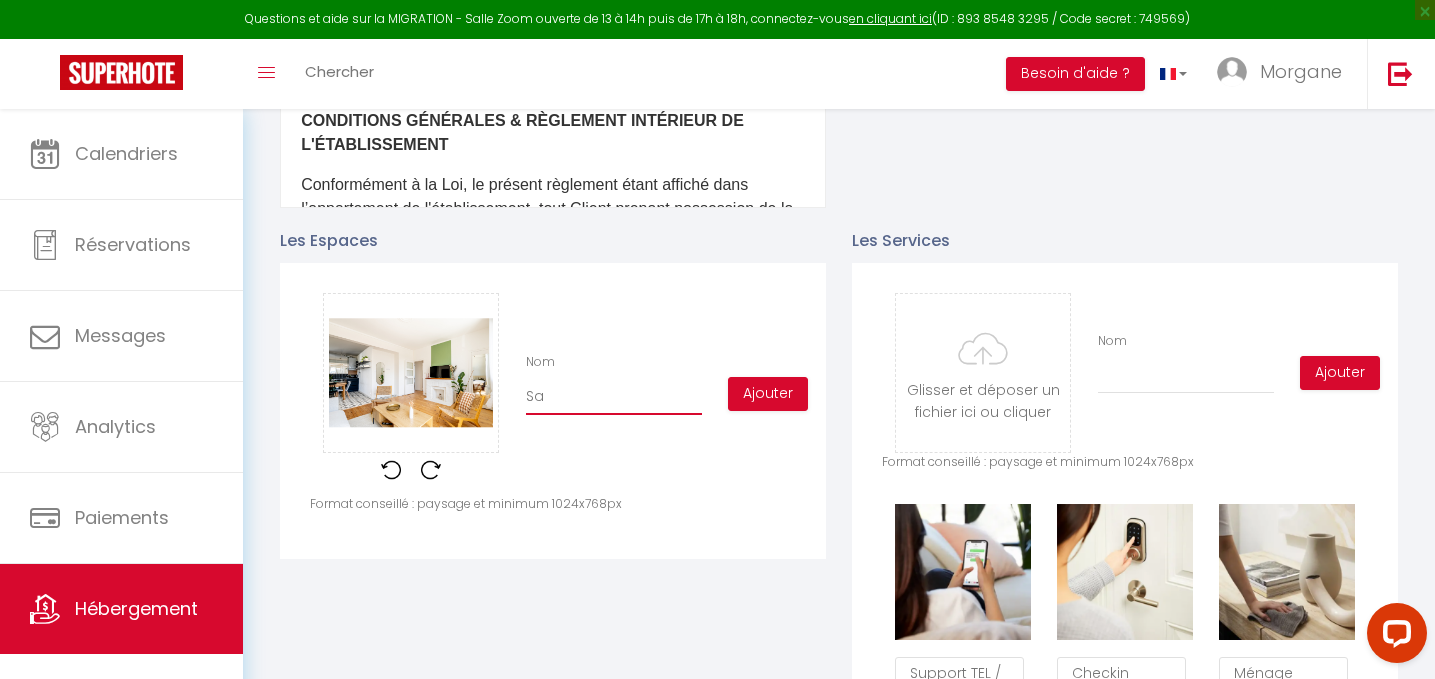 checkbox on "true" 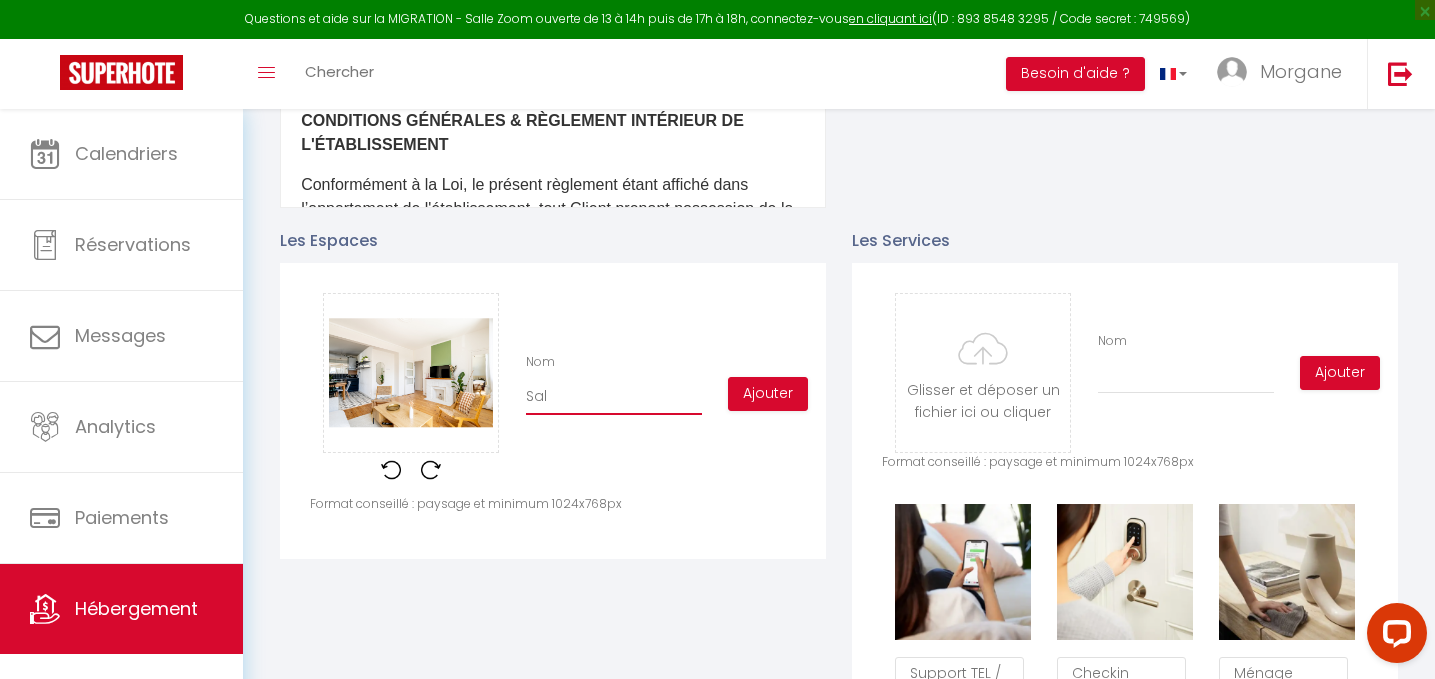 checkbox on "true" 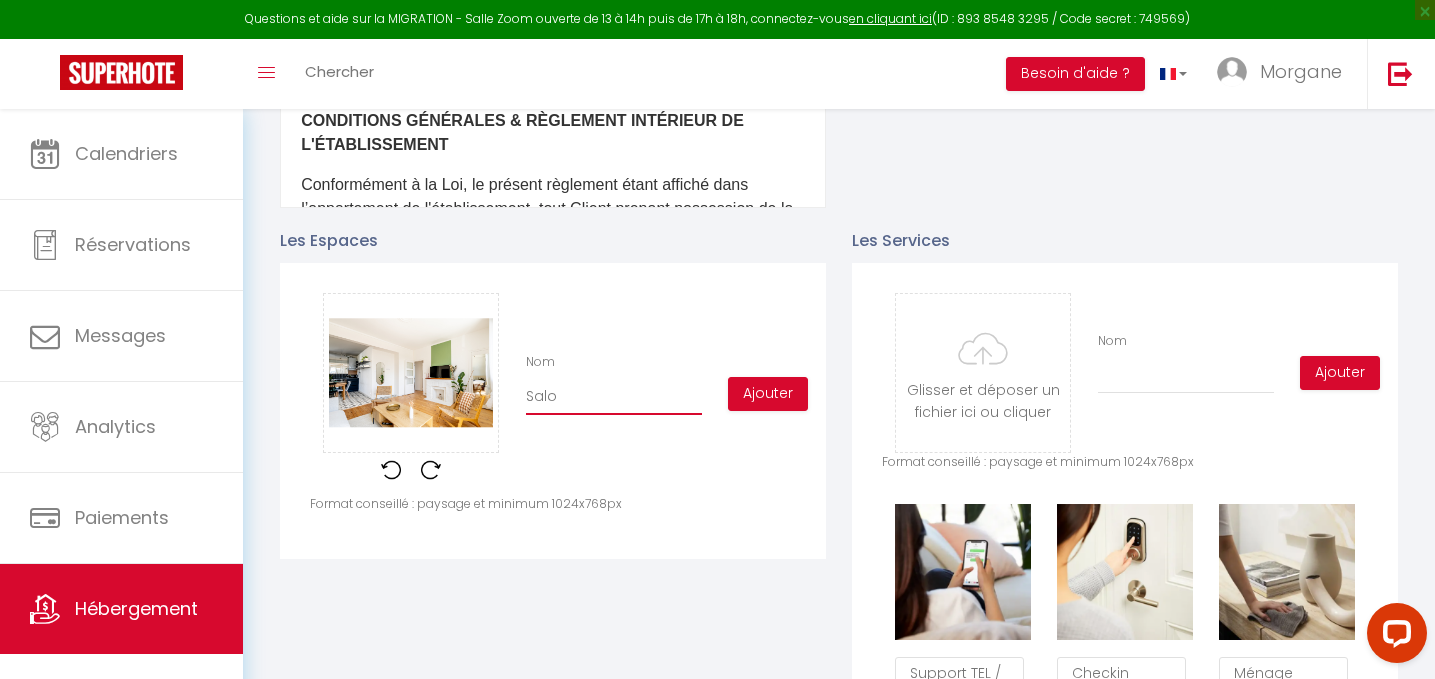 checkbox on "true" 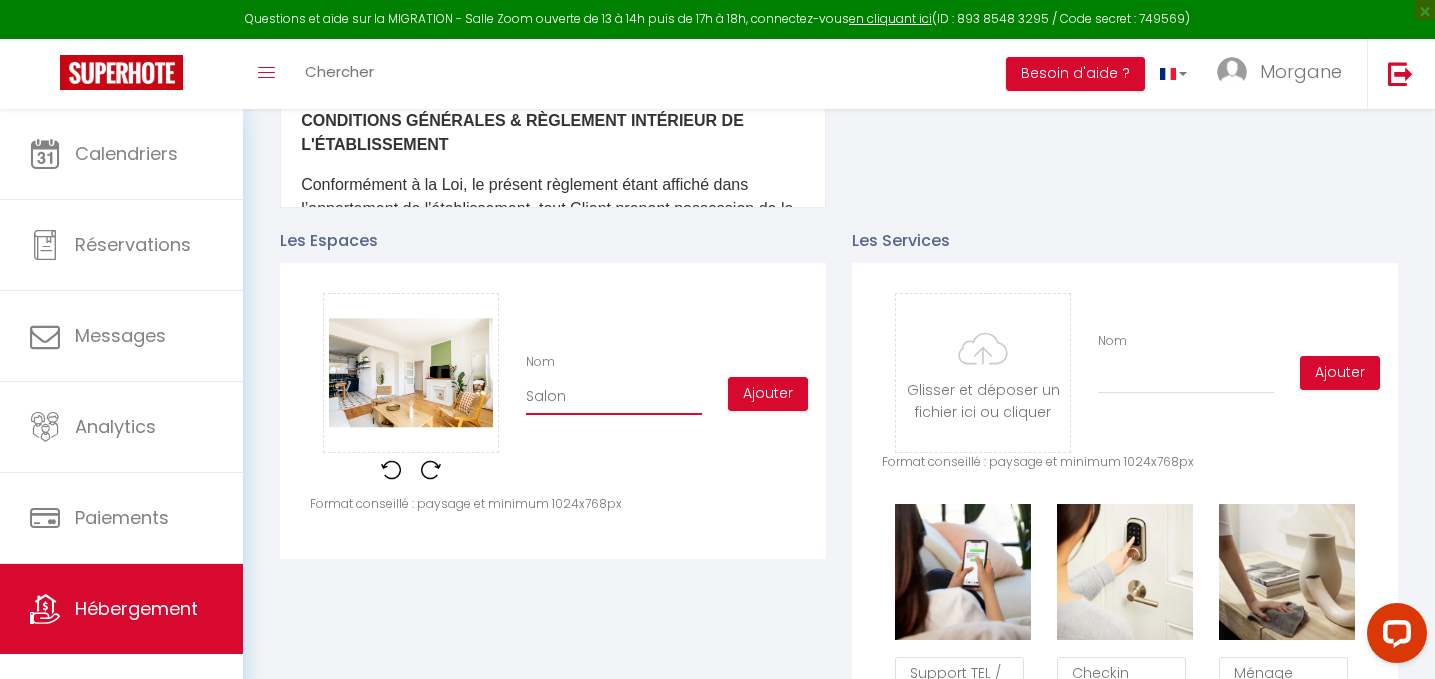 checkbox on "true" 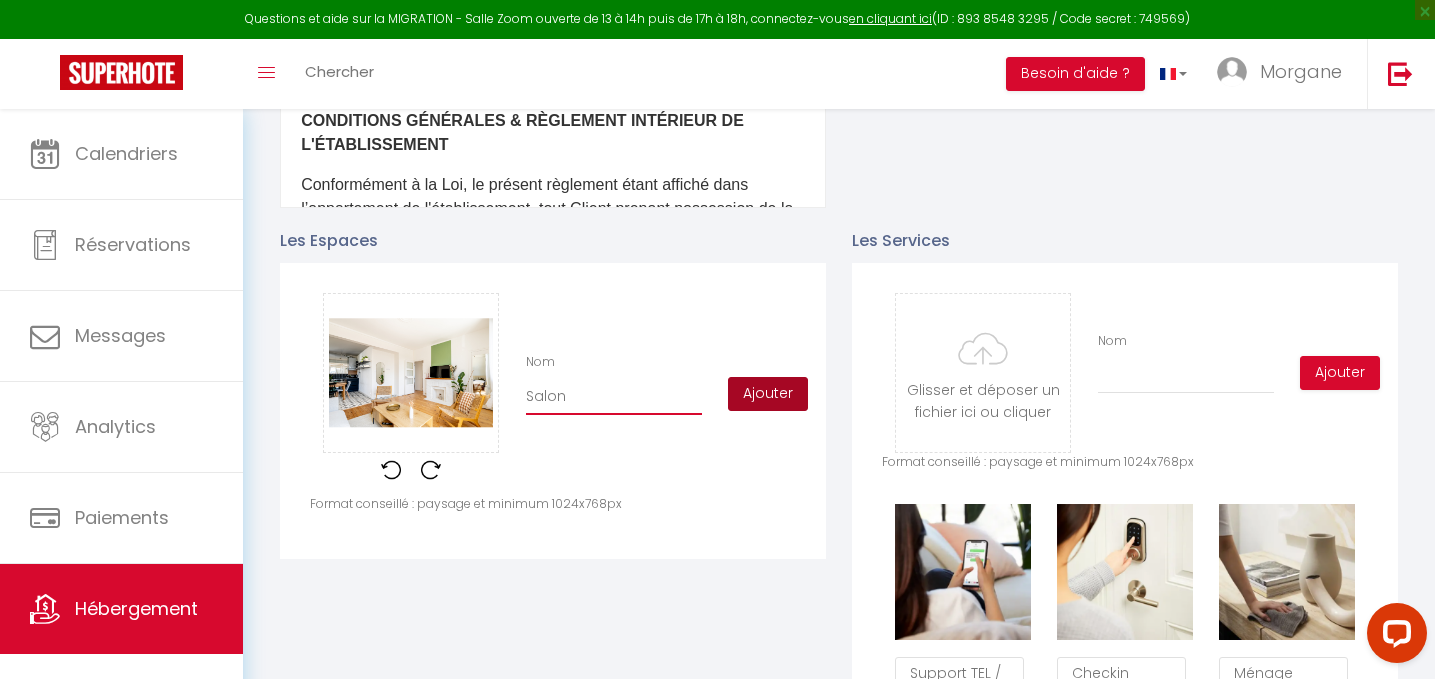 type on "Salon" 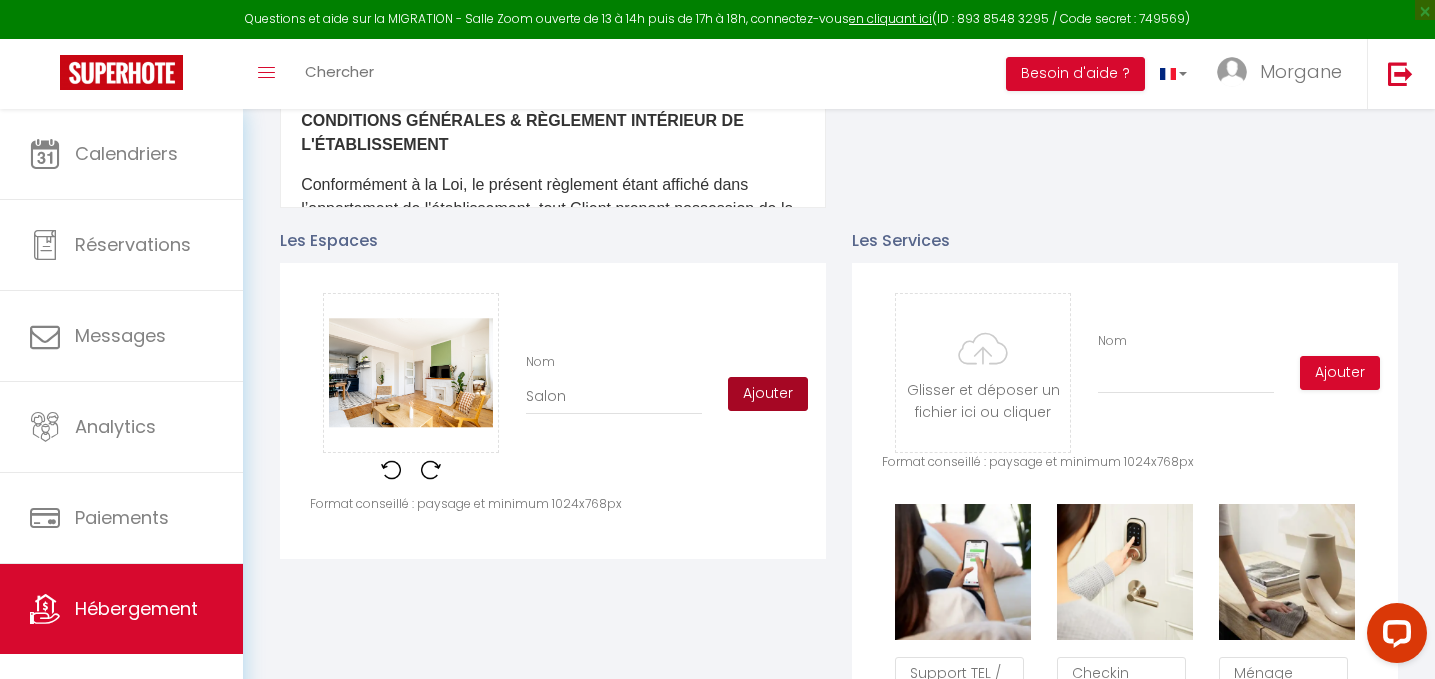 click on "Ajouter" at bounding box center [768, 394] 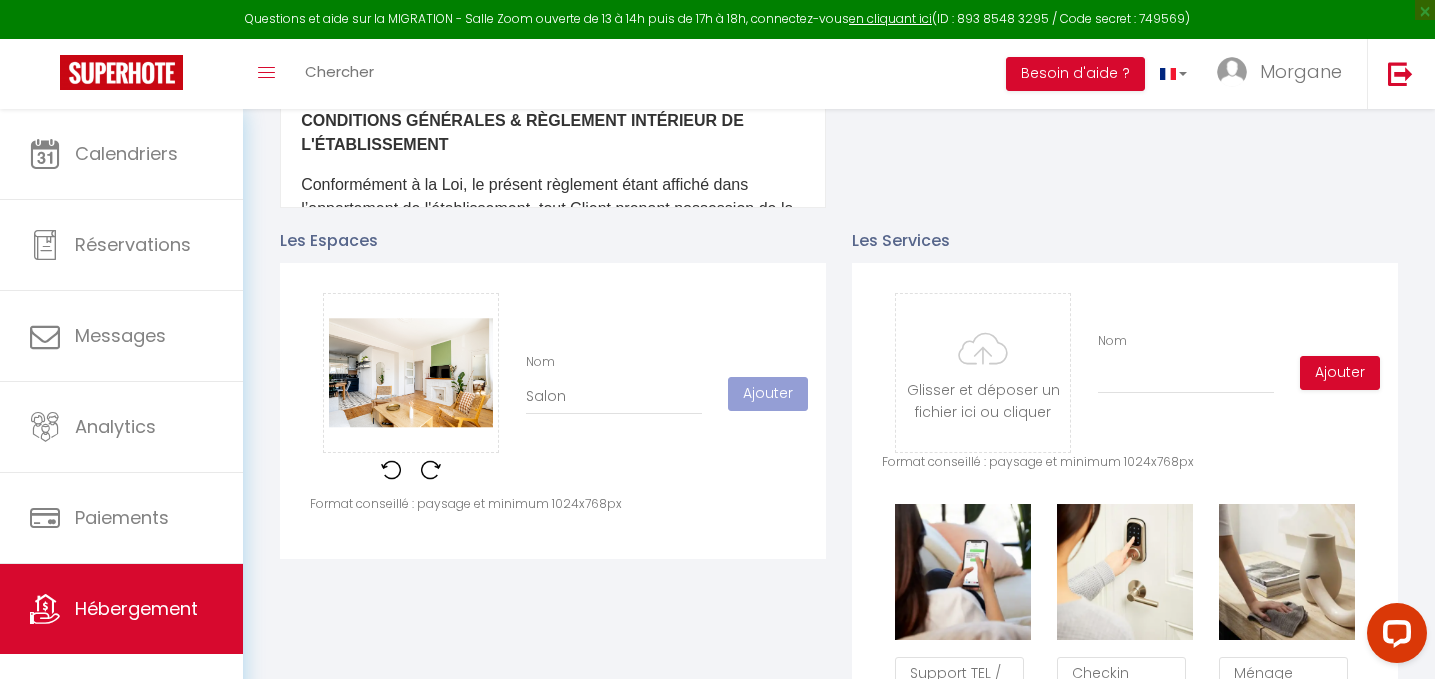 type 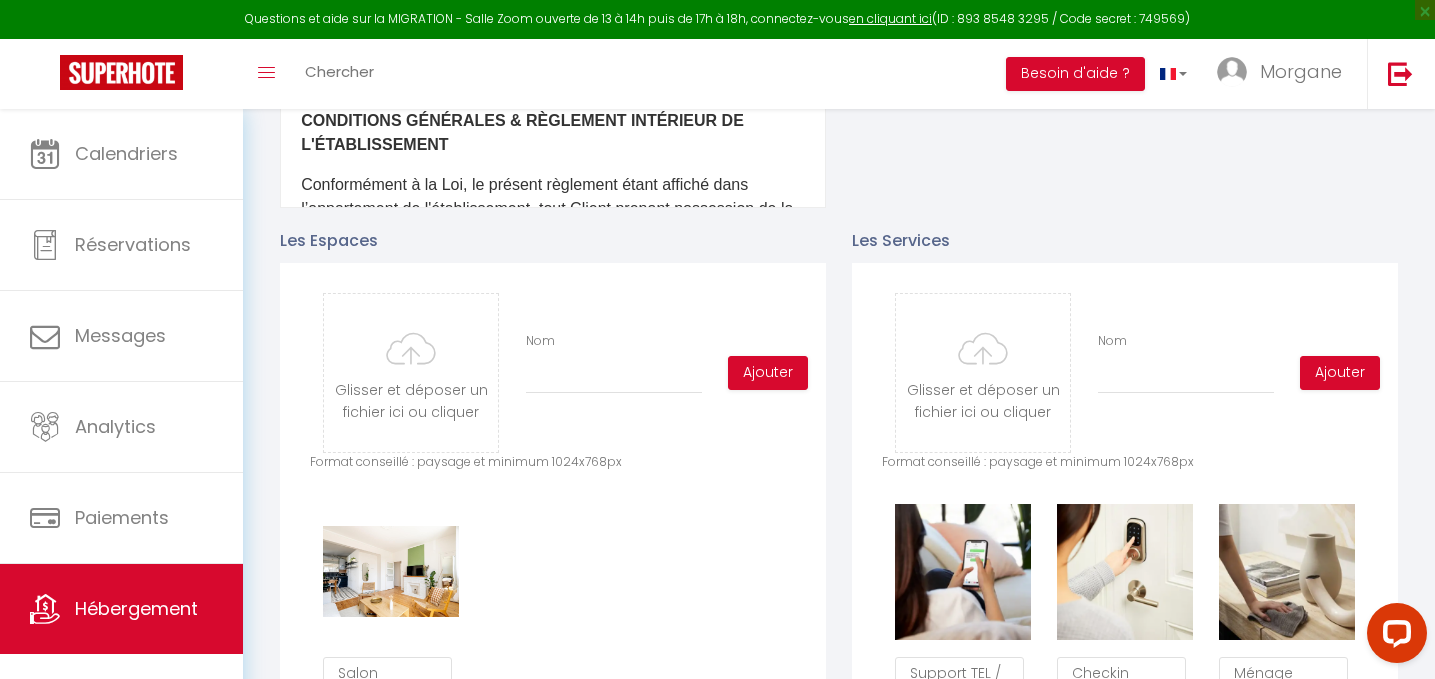 scroll, scrollTop: 833, scrollLeft: 0, axis: vertical 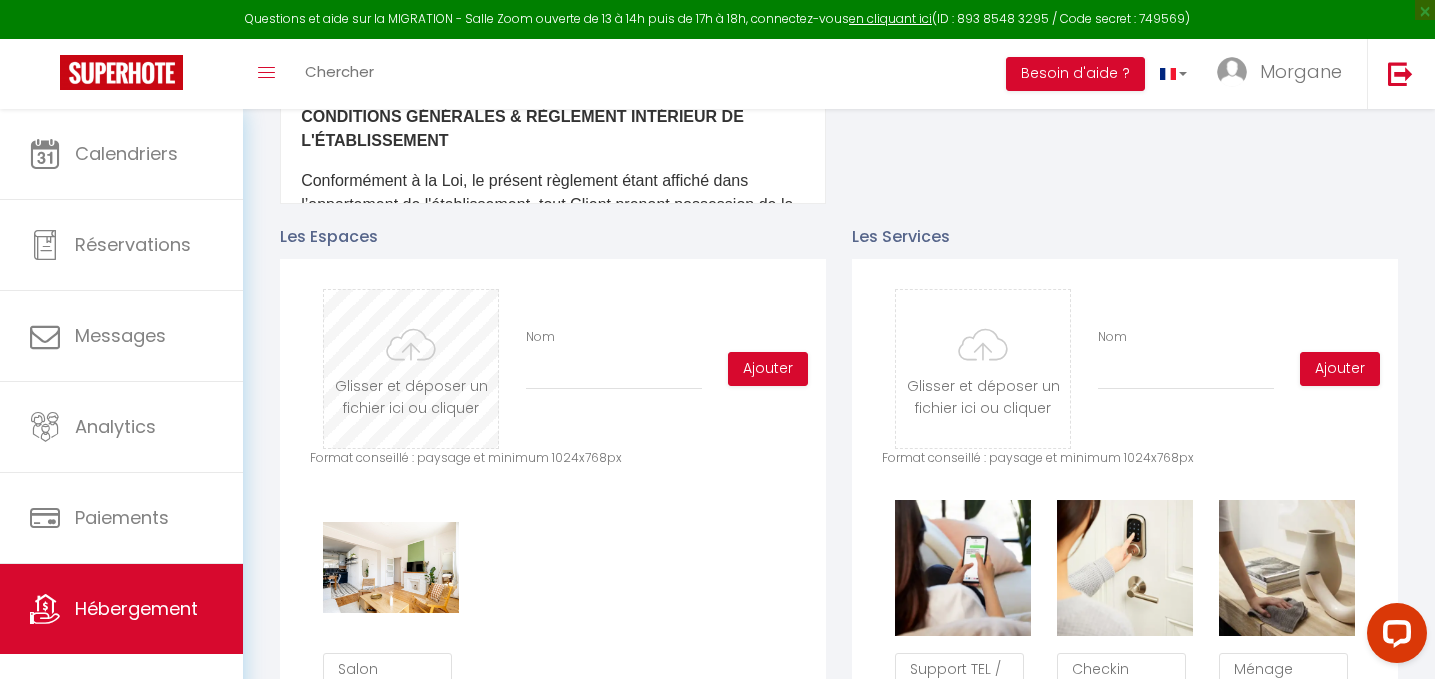 type on "C:\fakepath\DSC07135-HDR.jpg" 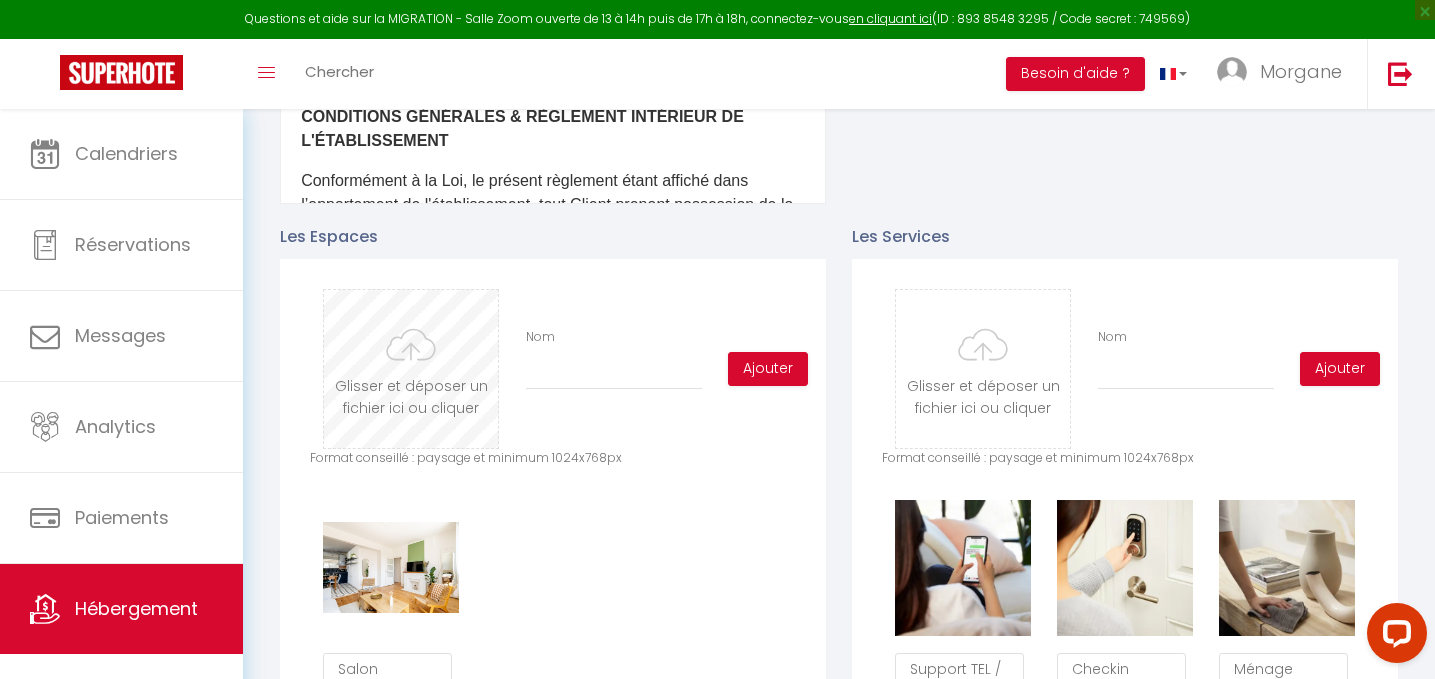 checkbox on "true" 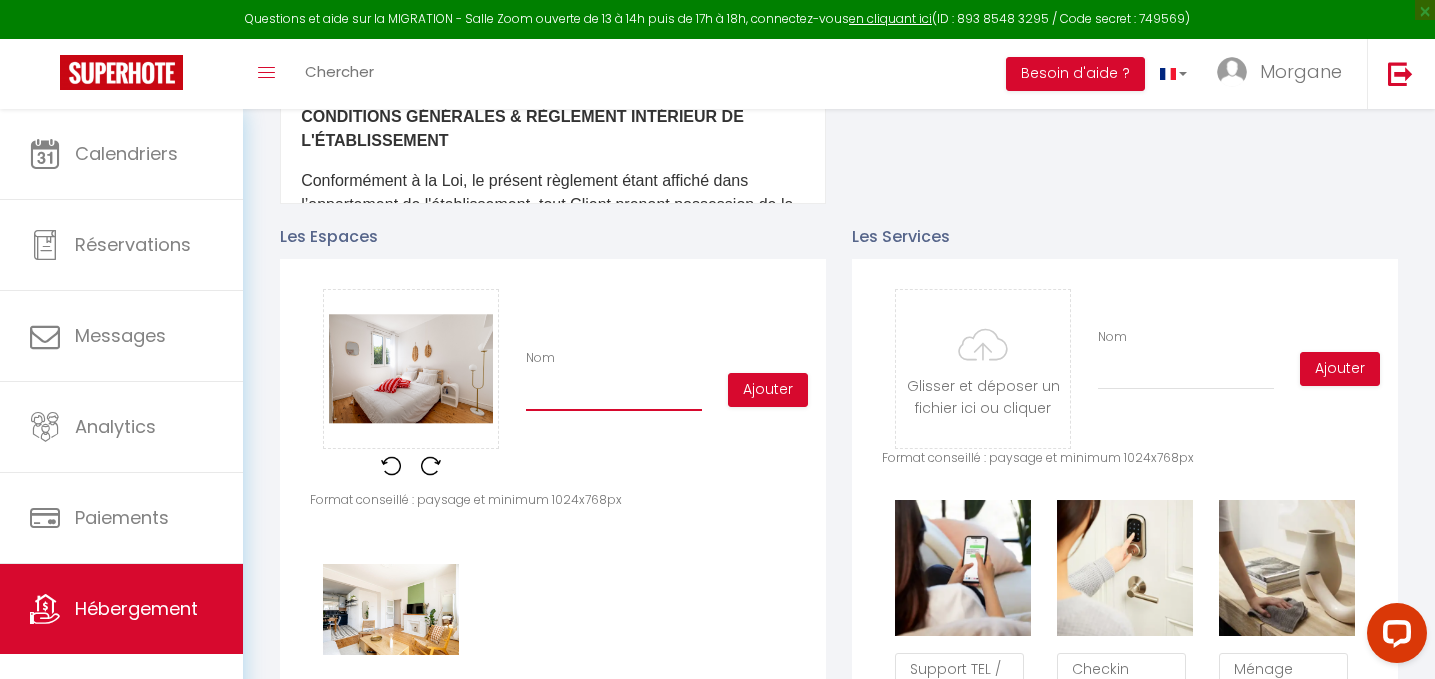 click on "Nom" at bounding box center [614, 393] 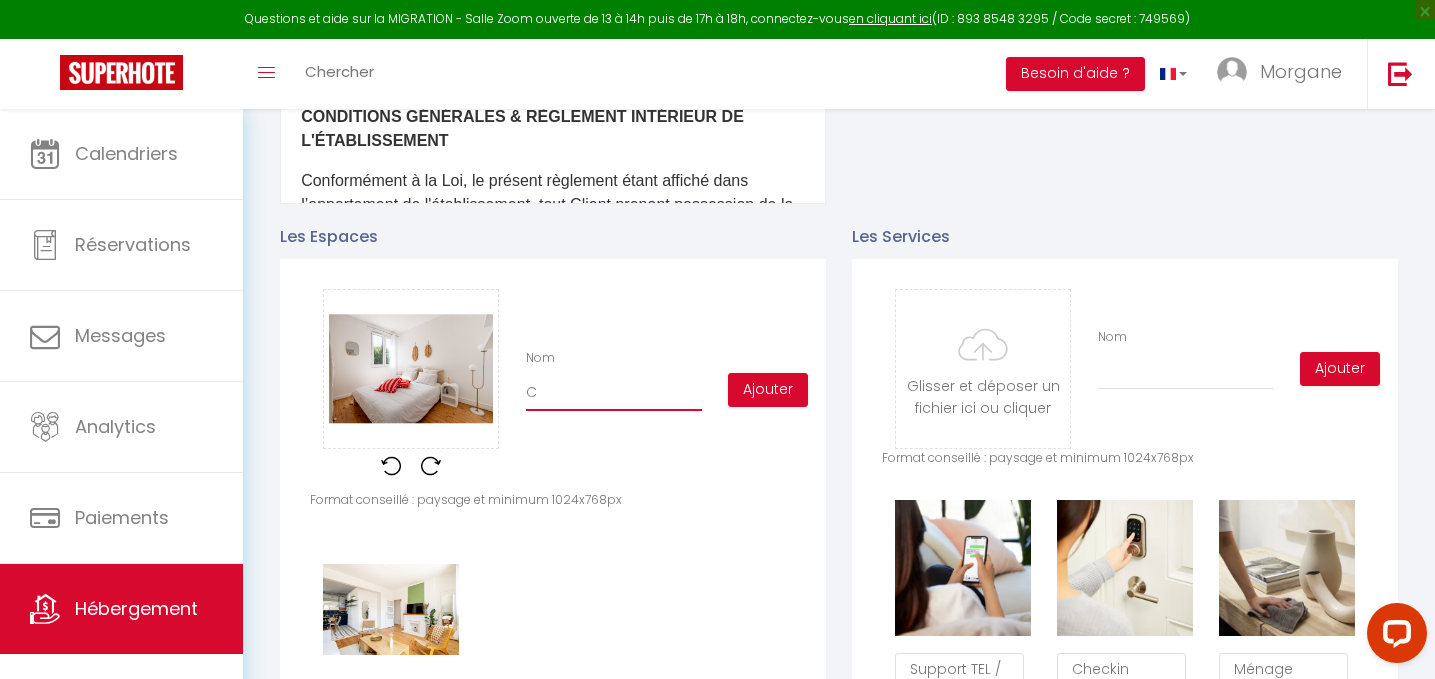 checkbox on "true" 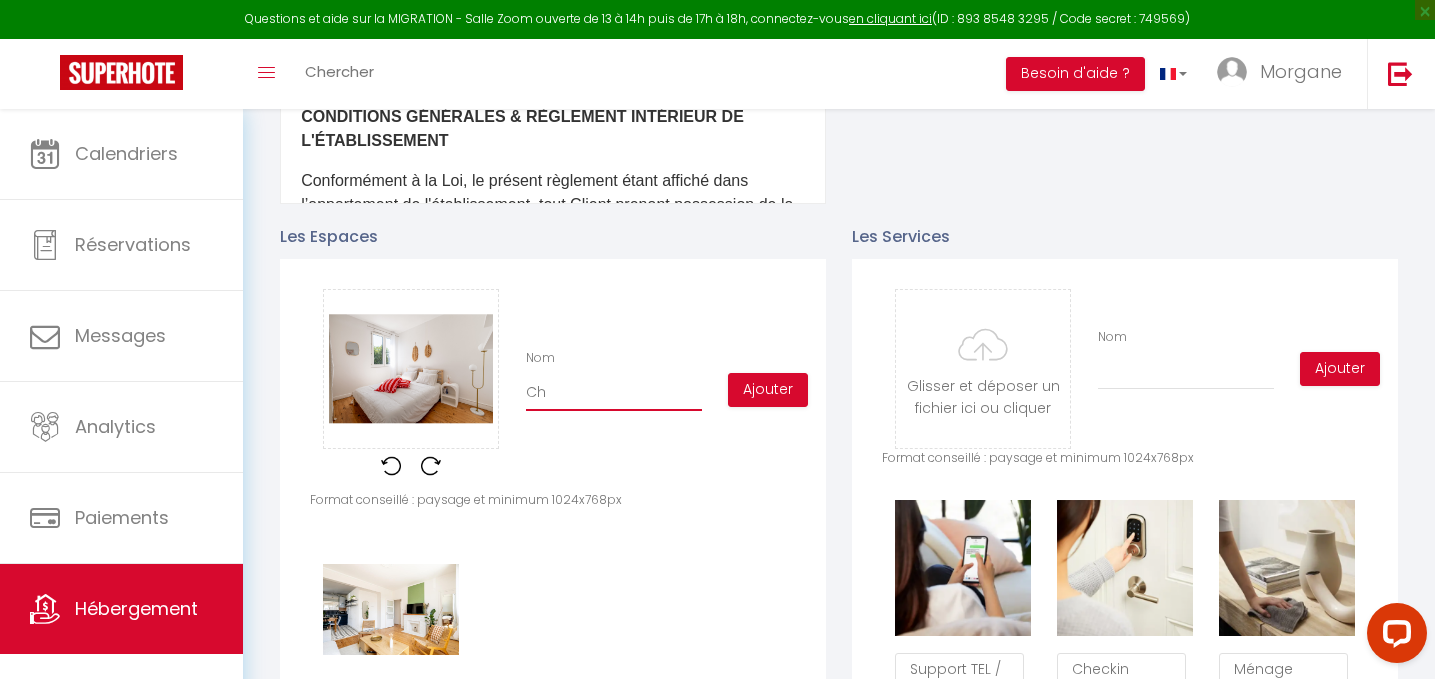 checkbox on "true" 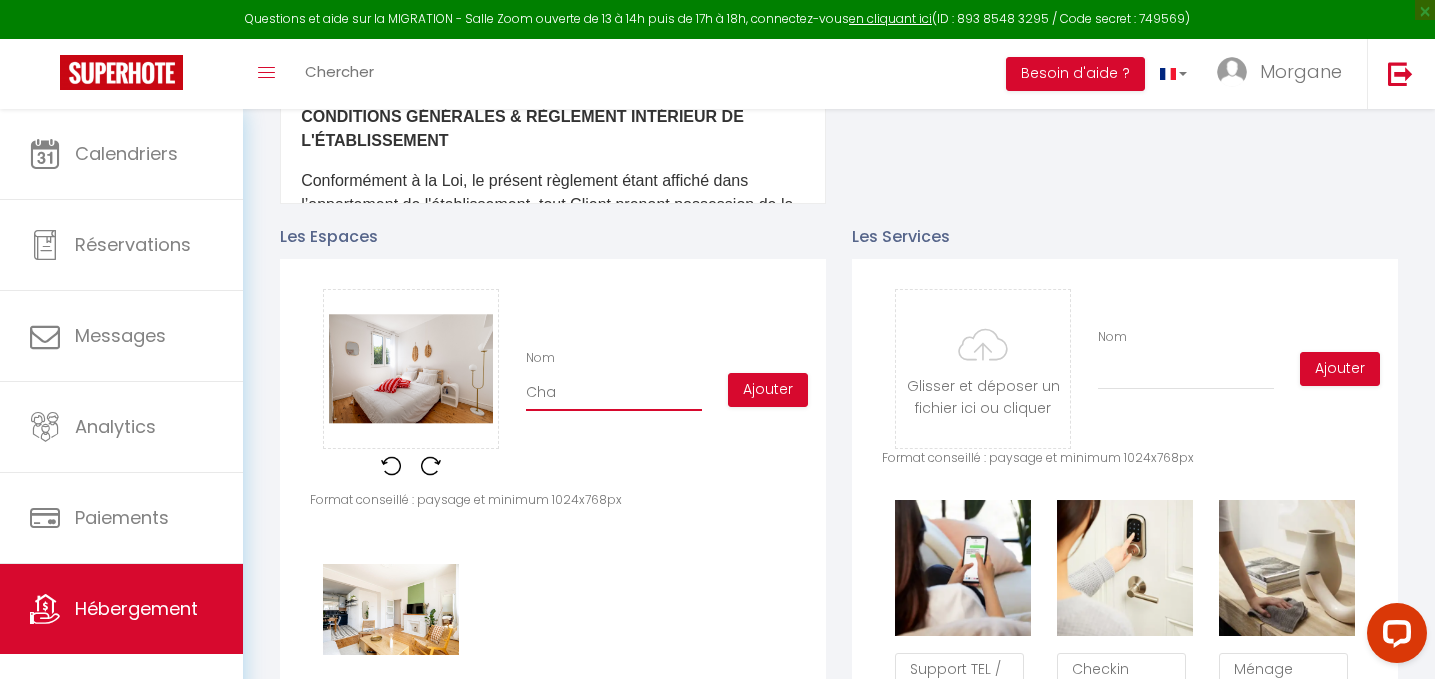 checkbox on "true" 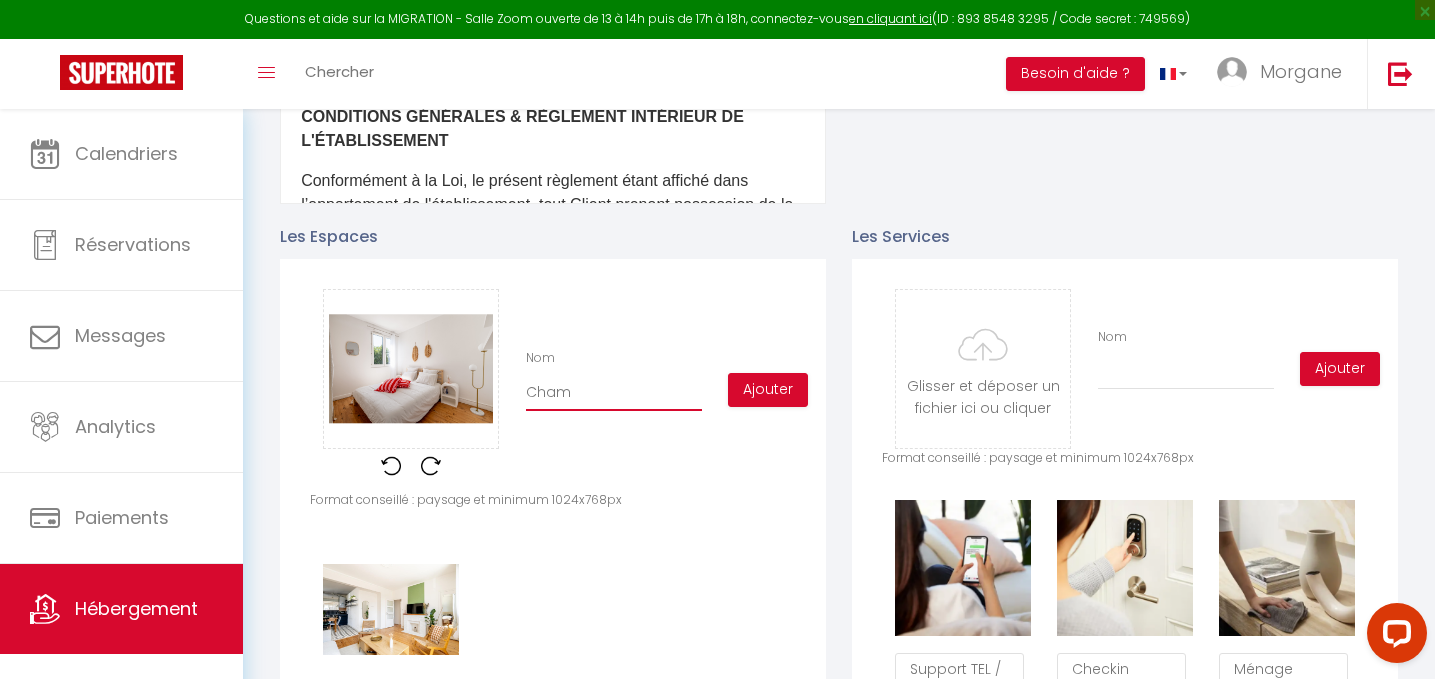 checkbox on "true" 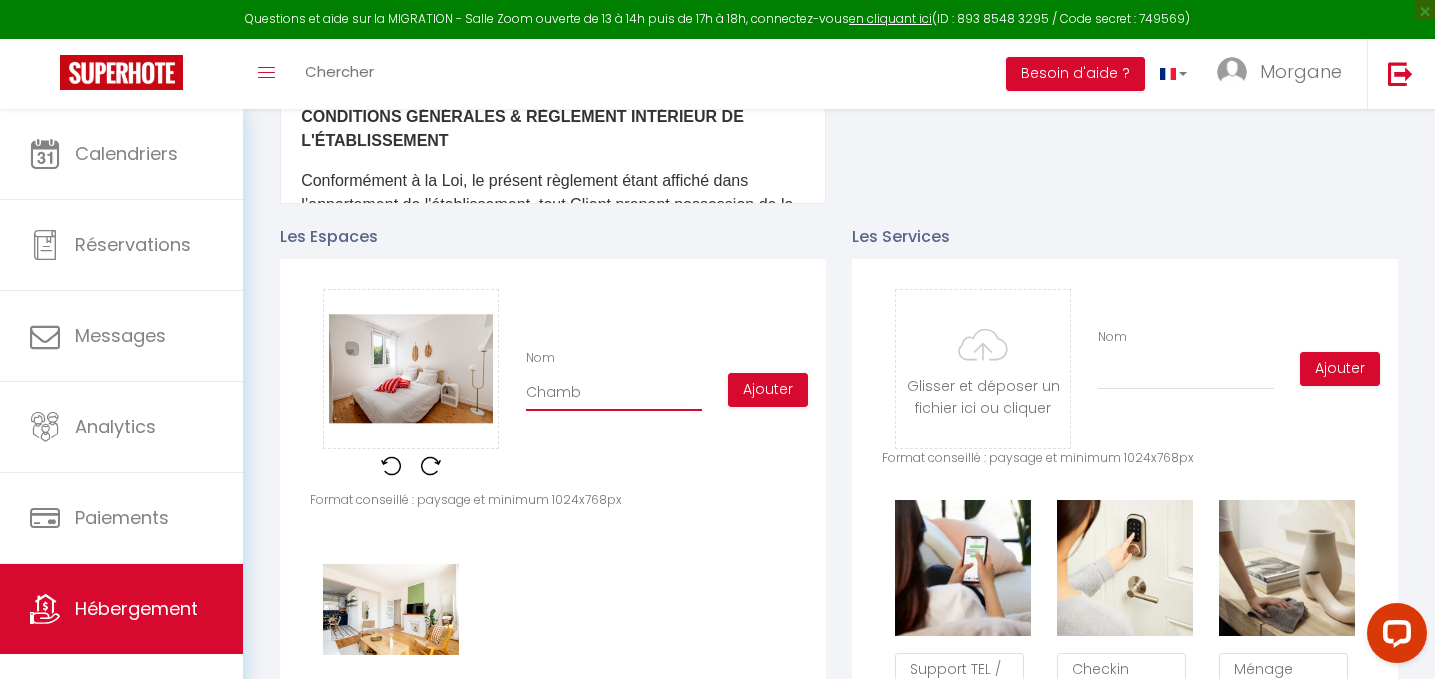 checkbox on "true" 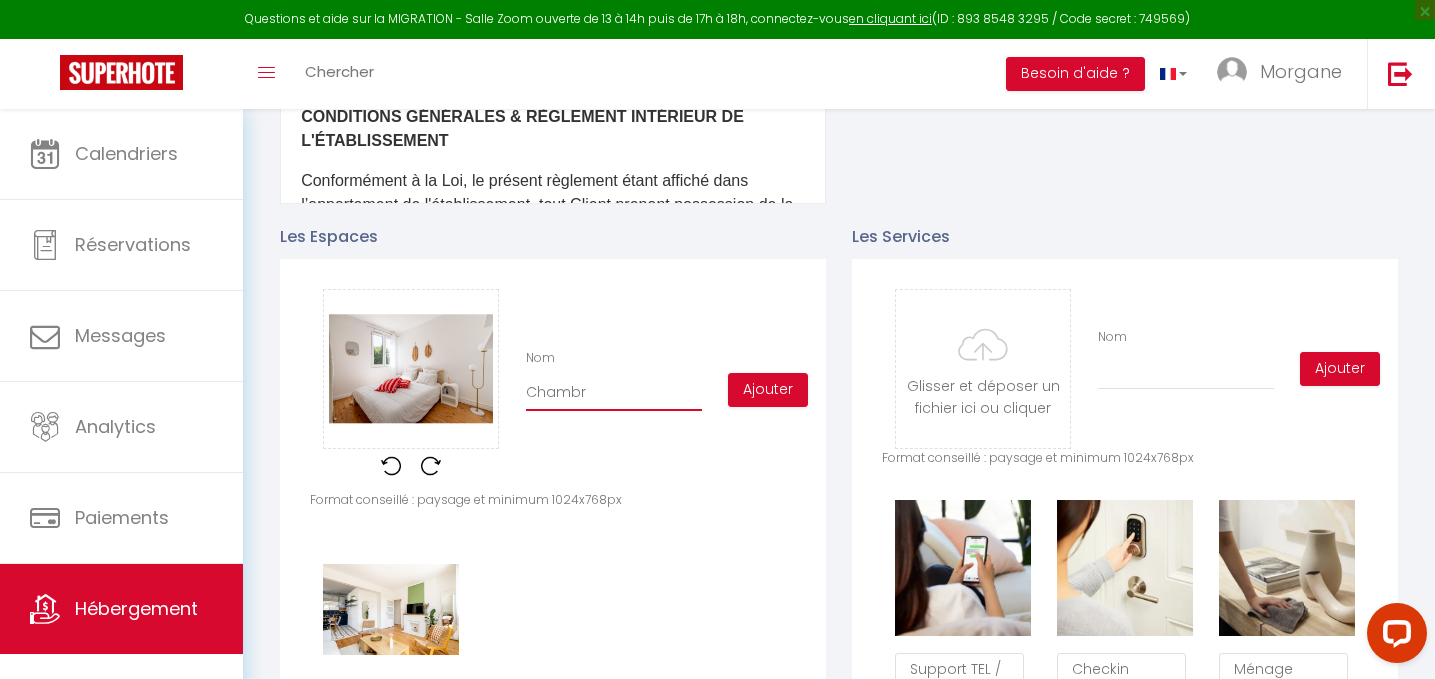 checkbox on "true" 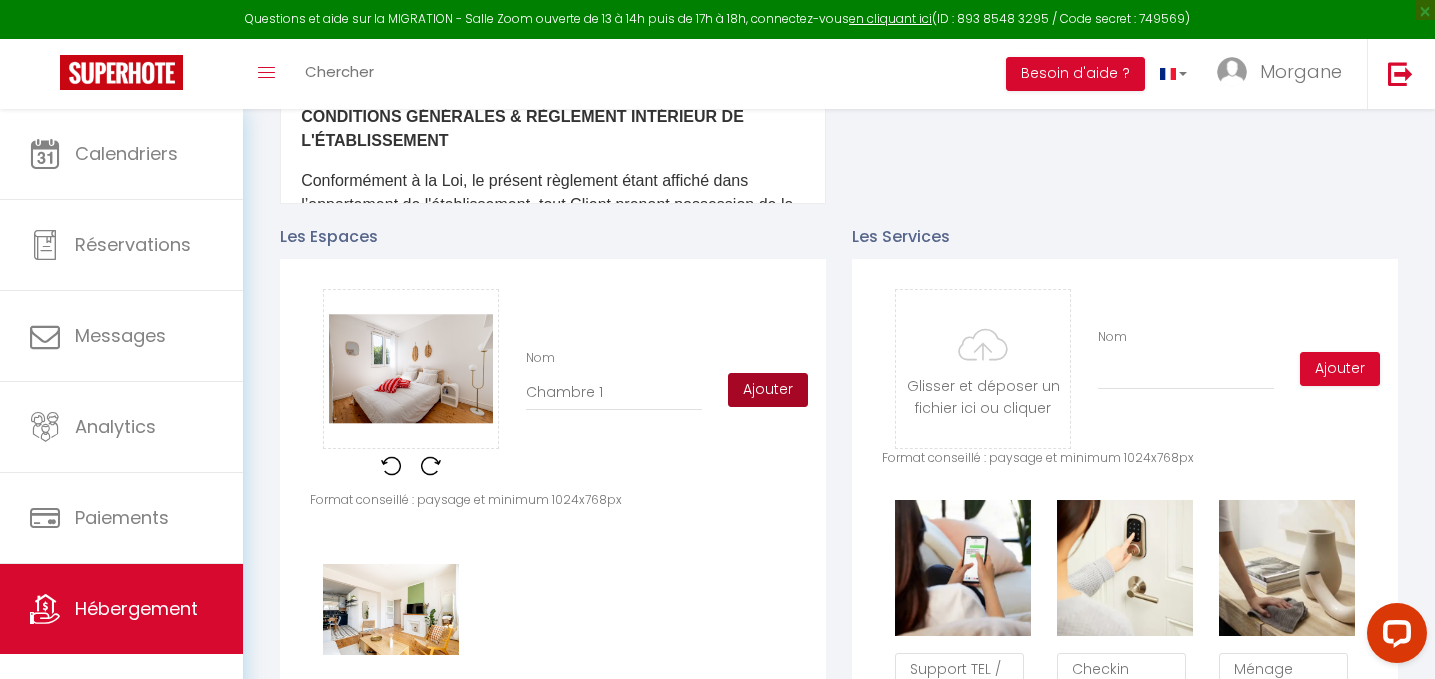 click on "Ajouter" at bounding box center [768, 390] 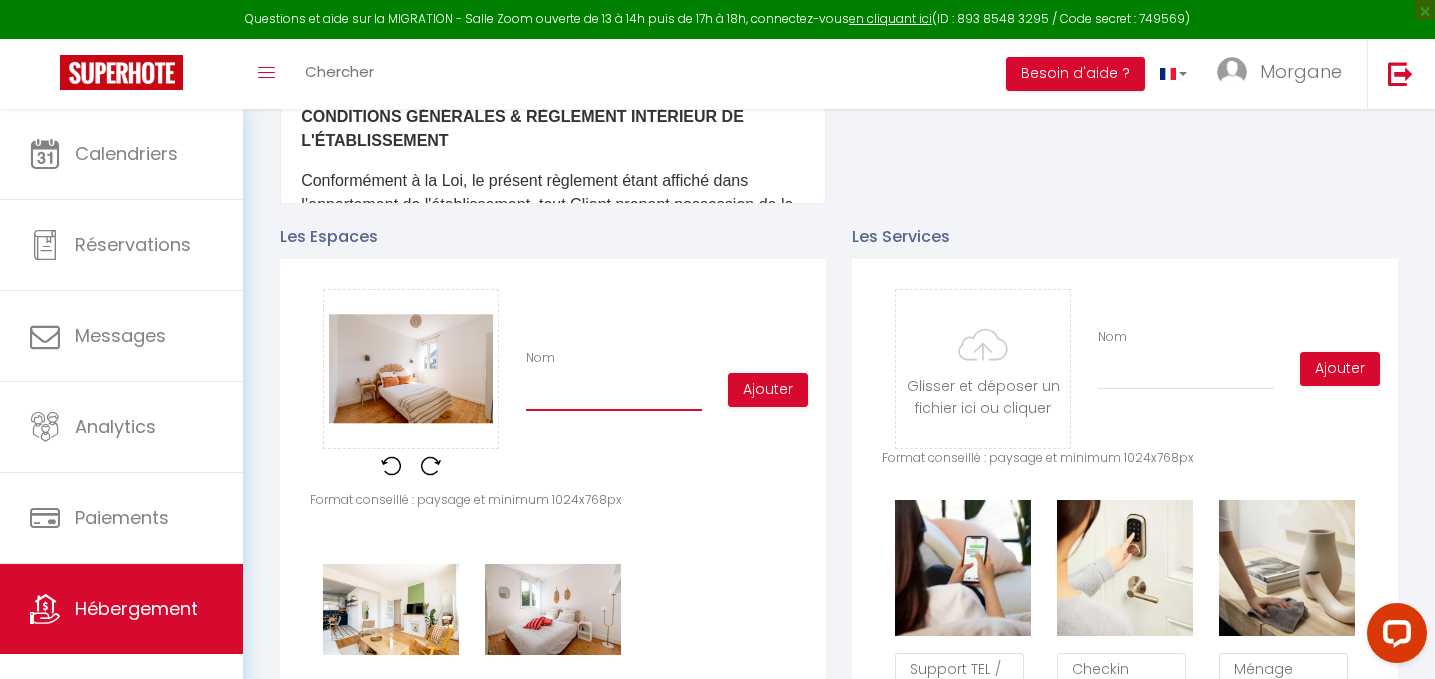 click on "Nom" at bounding box center (614, 393) 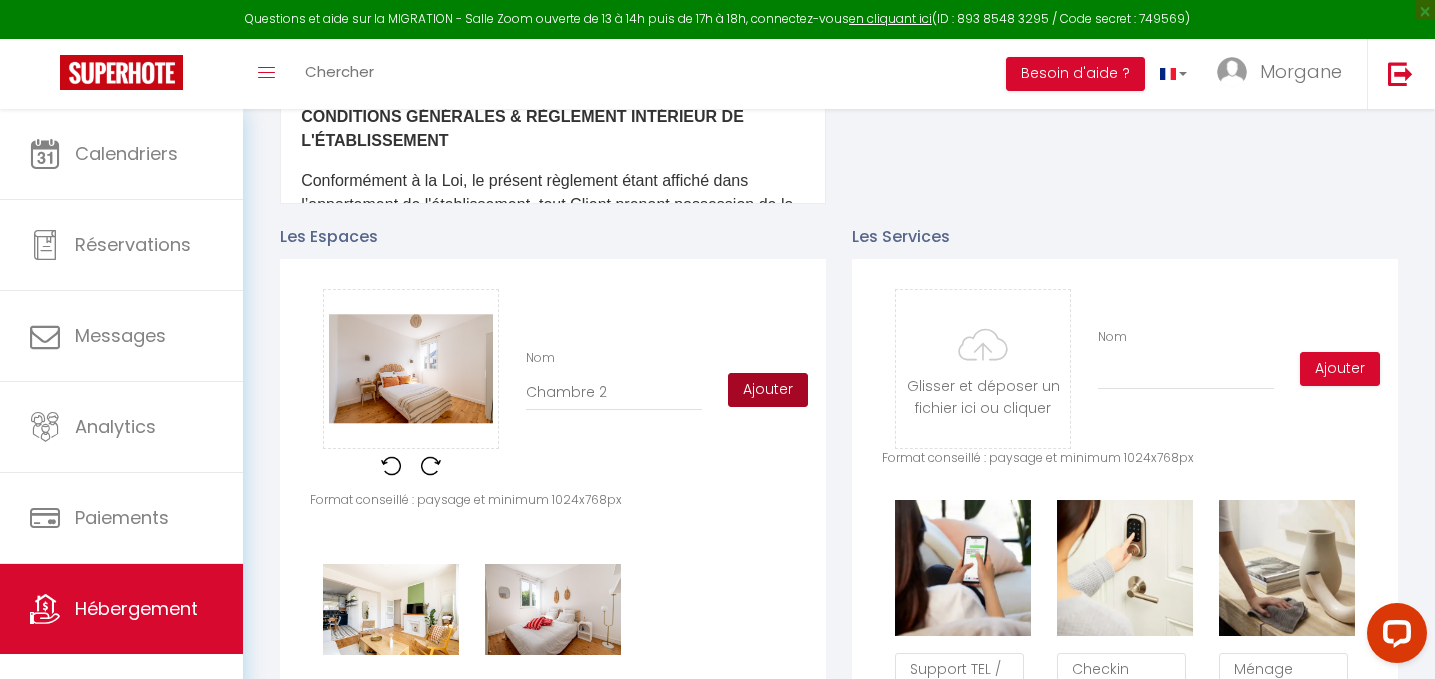 click on "Ajouter" at bounding box center [768, 390] 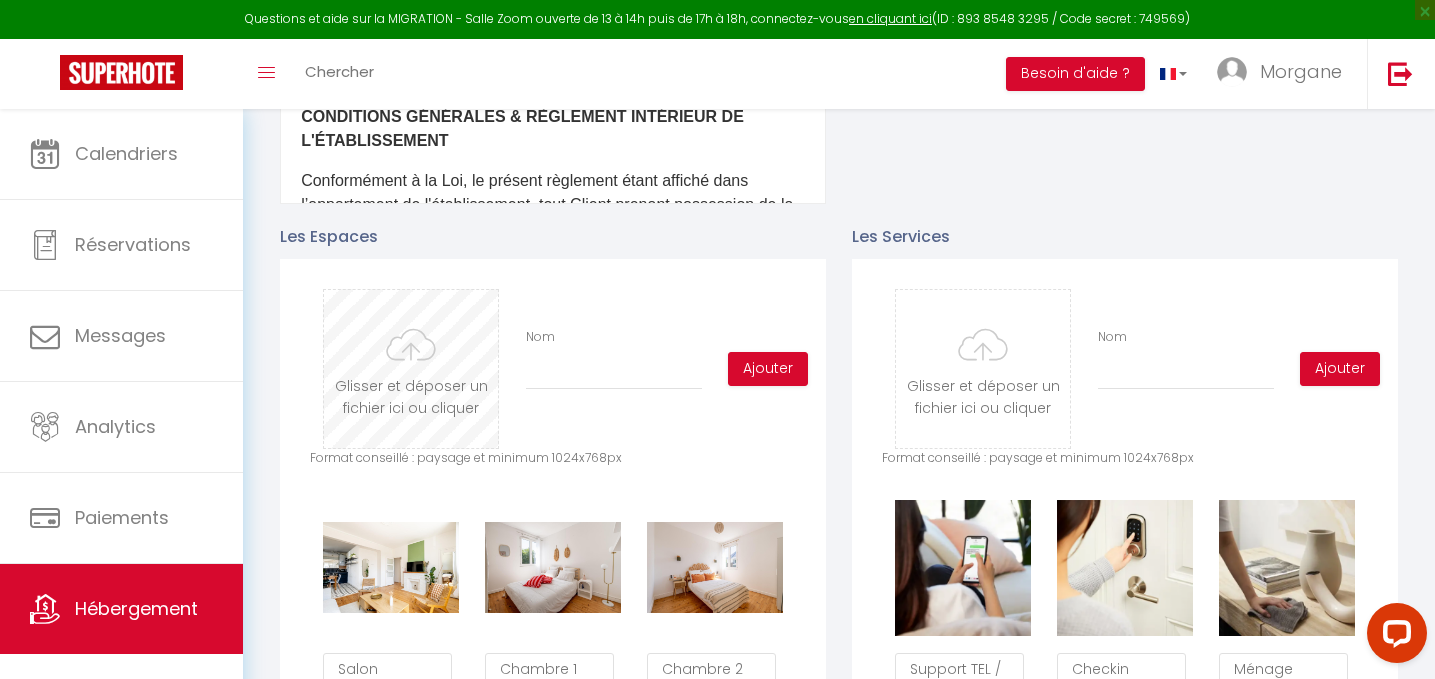 click at bounding box center (411, 369) 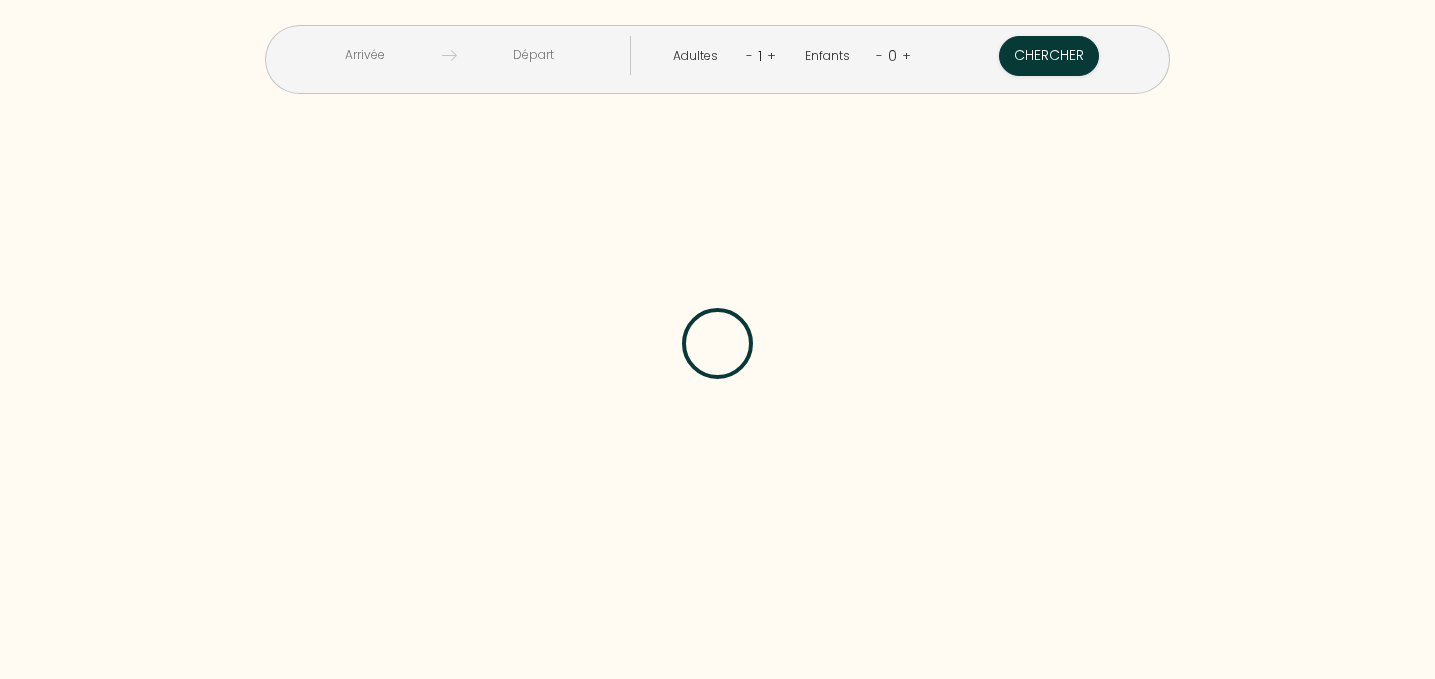 scroll, scrollTop: 0, scrollLeft: 0, axis: both 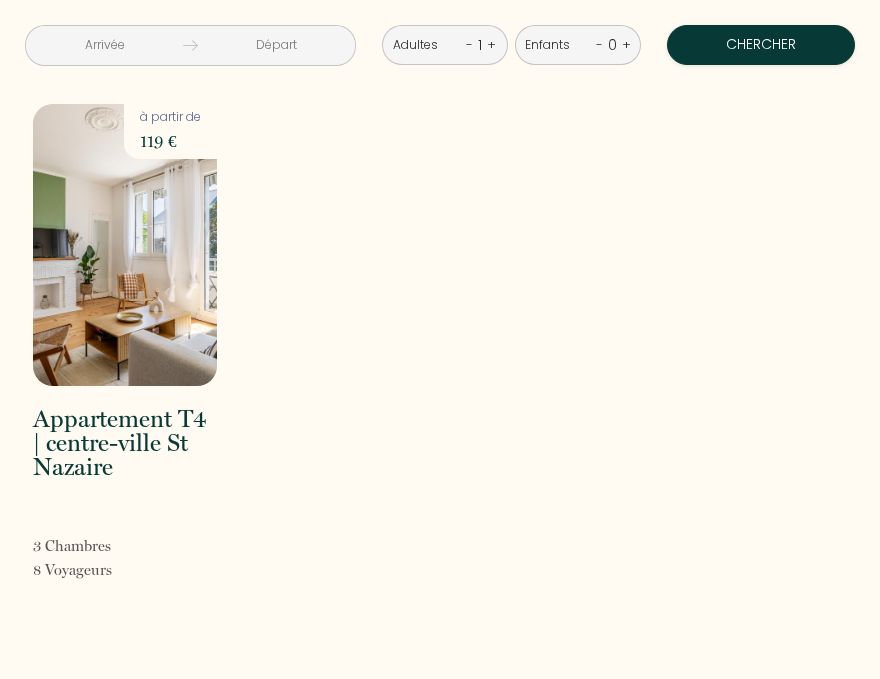 drag, startPoint x: 582, startPoint y: 287, endPoint x: 710, endPoint y: 177, distance: 168.77203 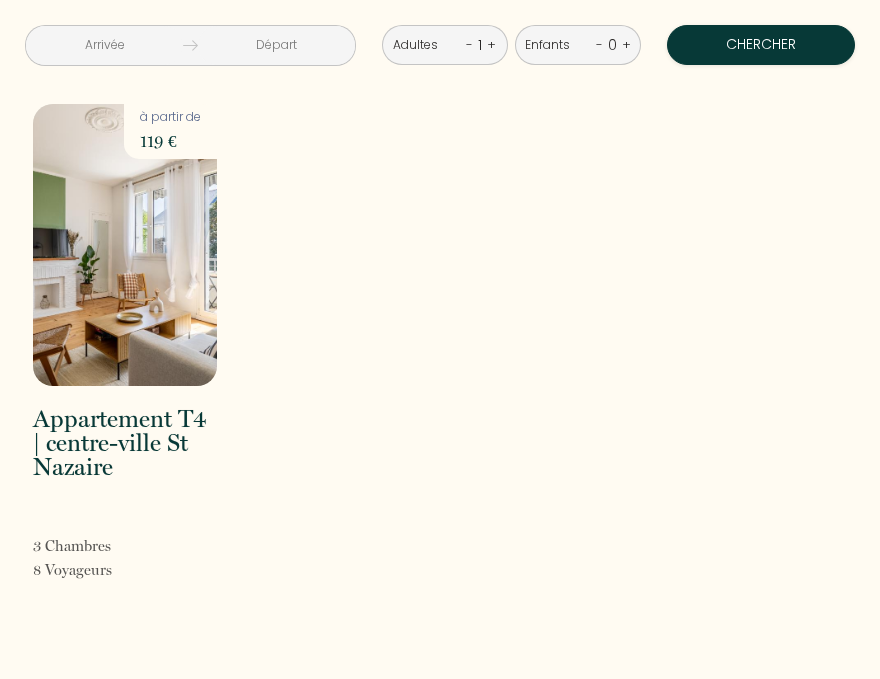 click on "Appartement T4 | centre-ville St Nazaire
Saint-Nazaire - 21 boulevard Léon Gambetta
3 Chambre s
8 Voyageur s   à partir de
119 €" at bounding box center (440, 356) 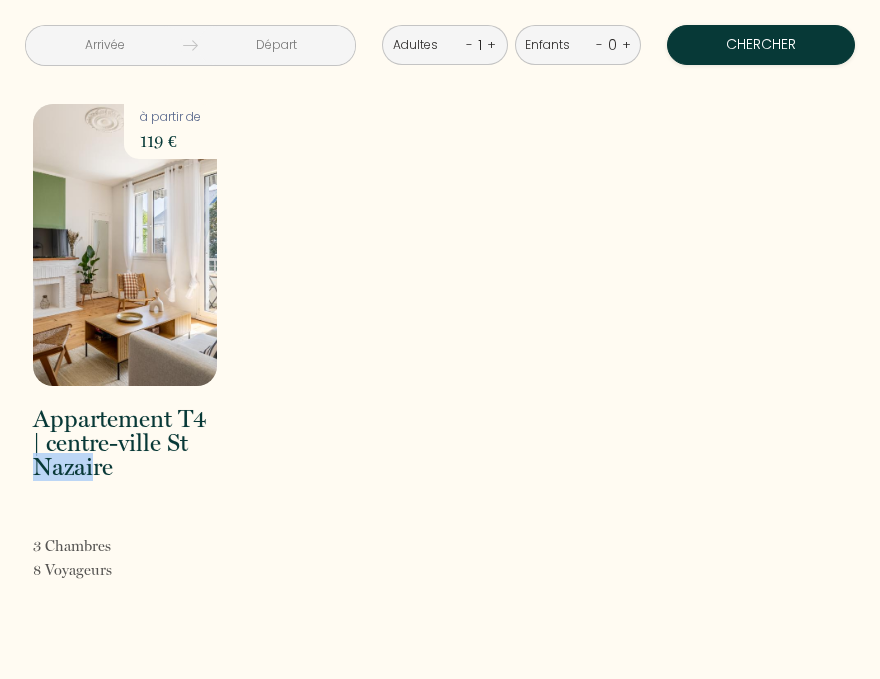 click on "Appartement T4 | centre-ville St Nazaire" at bounding box center (125, 443) 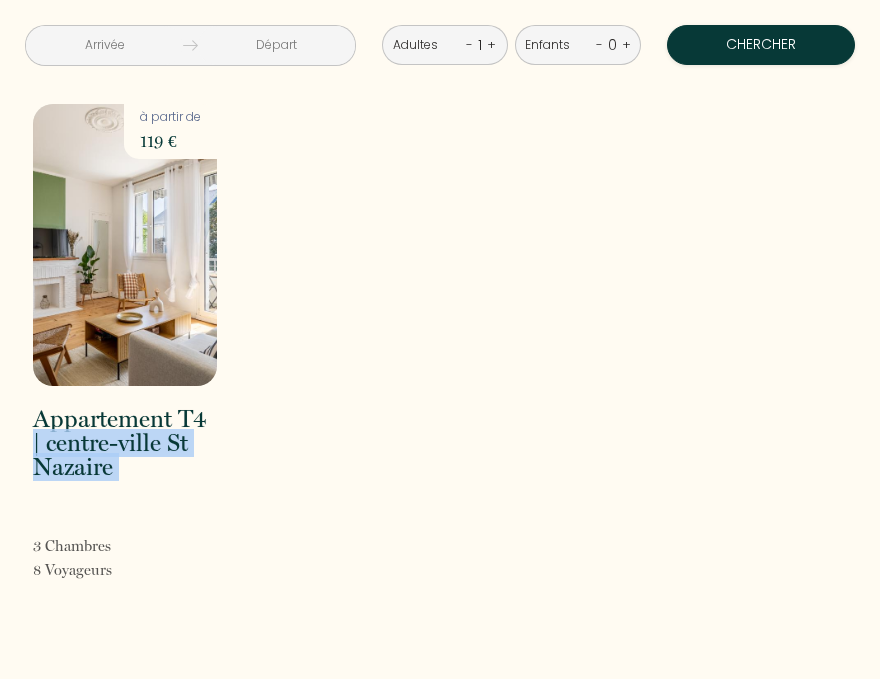 click on "Appartement T4 | centre-ville St Nazaire" at bounding box center (125, 443) 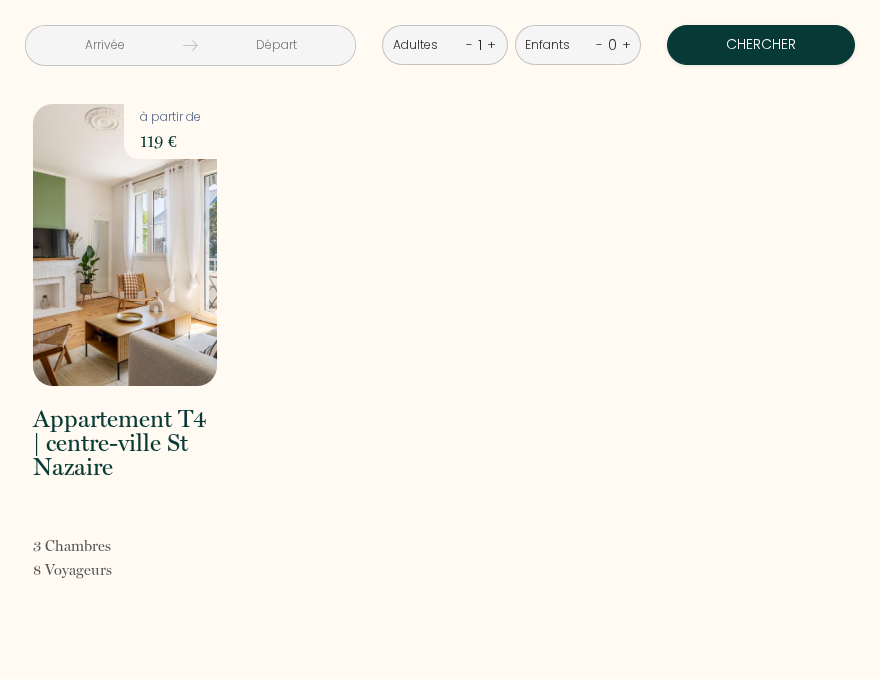 click on "Appartement T4 | centre-ville St Nazaire
Saint-Nazaire - 21 boulevard Léon Gambetta
3 Chambre s
8 Voyageur s   à partir de
119 €" at bounding box center (440, 356) 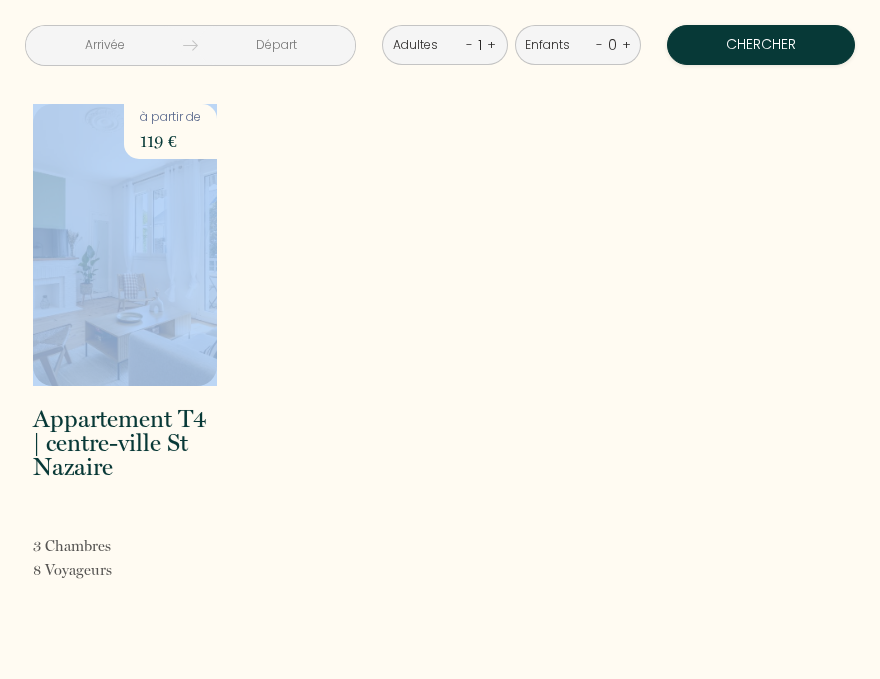 click on "Appartement T4 | centre-ville St Nazaire
Saint-Nazaire - 21 boulevard Léon Gambetta
3 Chambre s
8 Voyageur s   à partir de
119 €" at bounding box center (440, 356) 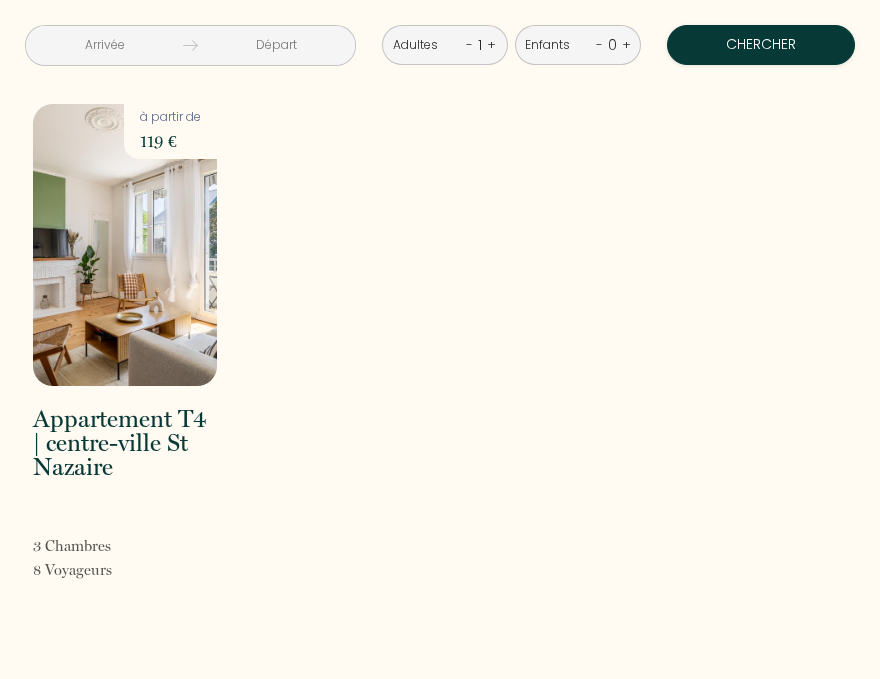 click on "Appartement T4 | centre-ville St Nazaire
Saint-Nazaire - 21 boulevard Léon Gambetta
3 Chambre s
8 Voyageur s   à partir de
119 €" at bounding box center [440, 356] 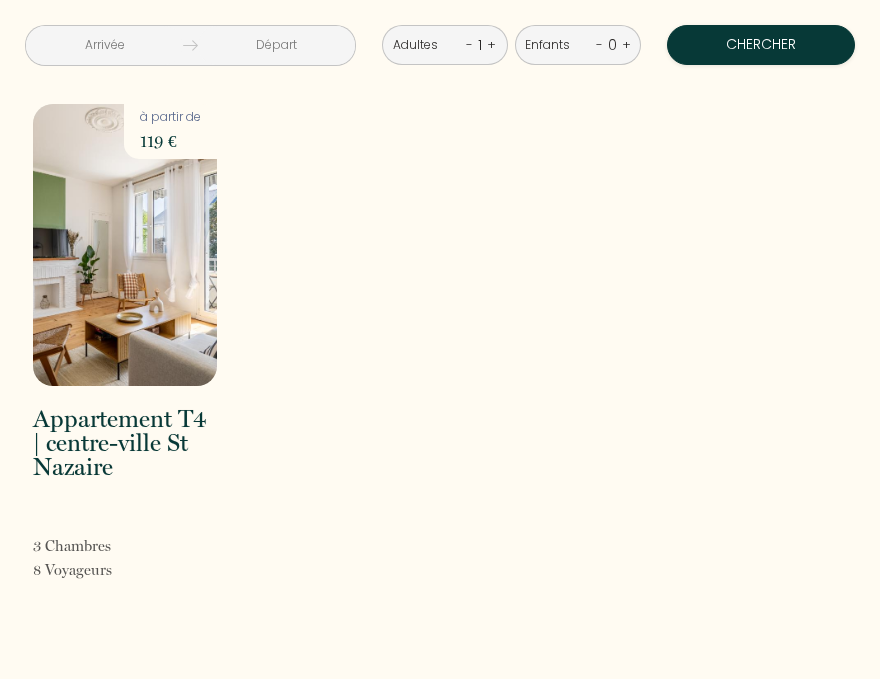 click on "Appartement T4 | centre-ville St Nazaire
Saint-Nazaire - 21 boulevard Léon Gambetta
3 Chambre s
8 Voyageur s   à partir de
119 €" at bounding box center (440, 356) 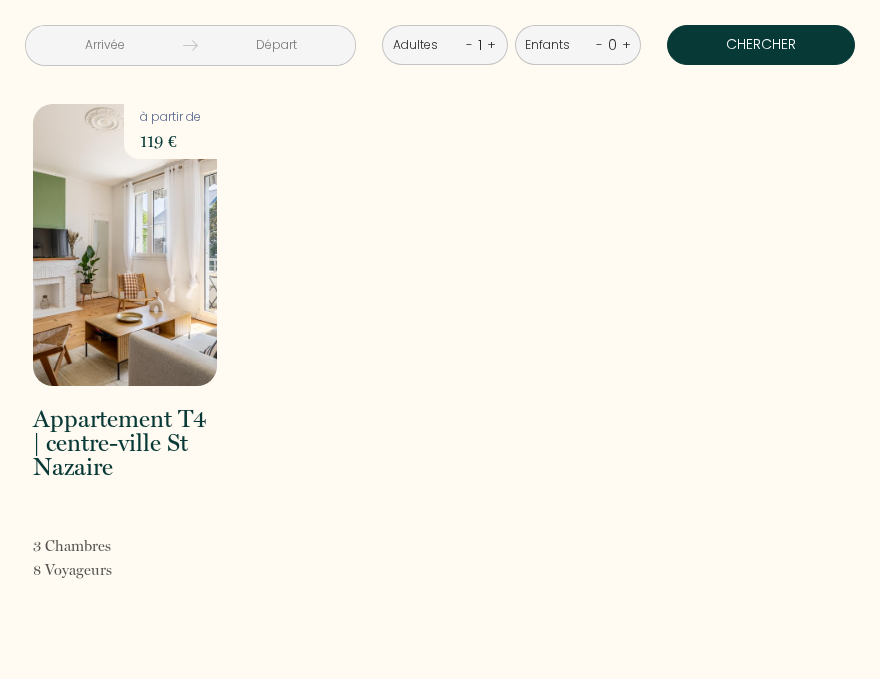 click on "Chercher" at bounding box center (761, 45) 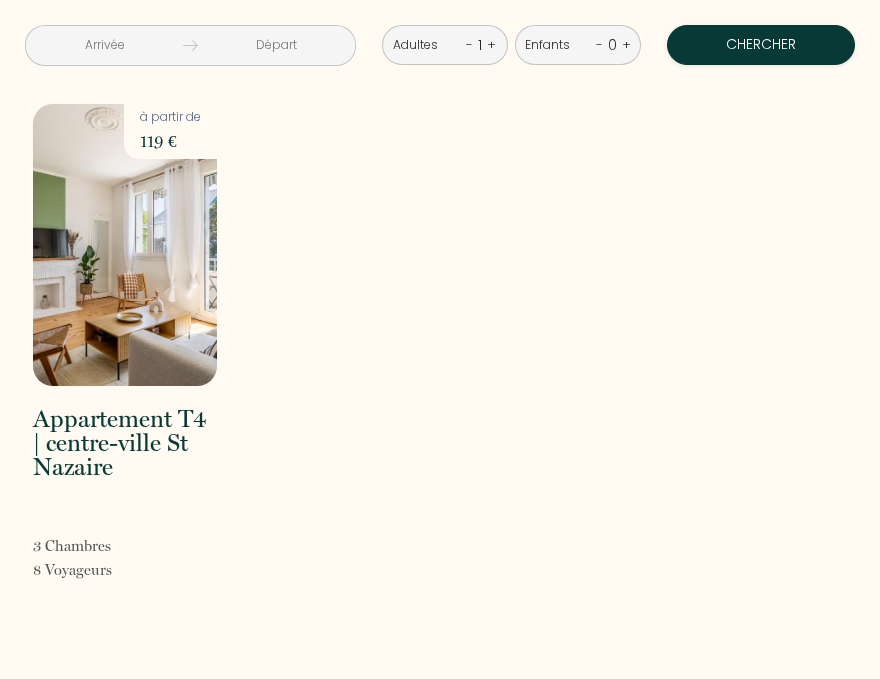 click on "Appartement T4 | centre-ville St Nazaire
Saint-Nazaire - 21 boulevard Léon Gambetta
3 Chambre s
8 Voyageur s   à partir de
119 €" at bounding box center [440, 356] 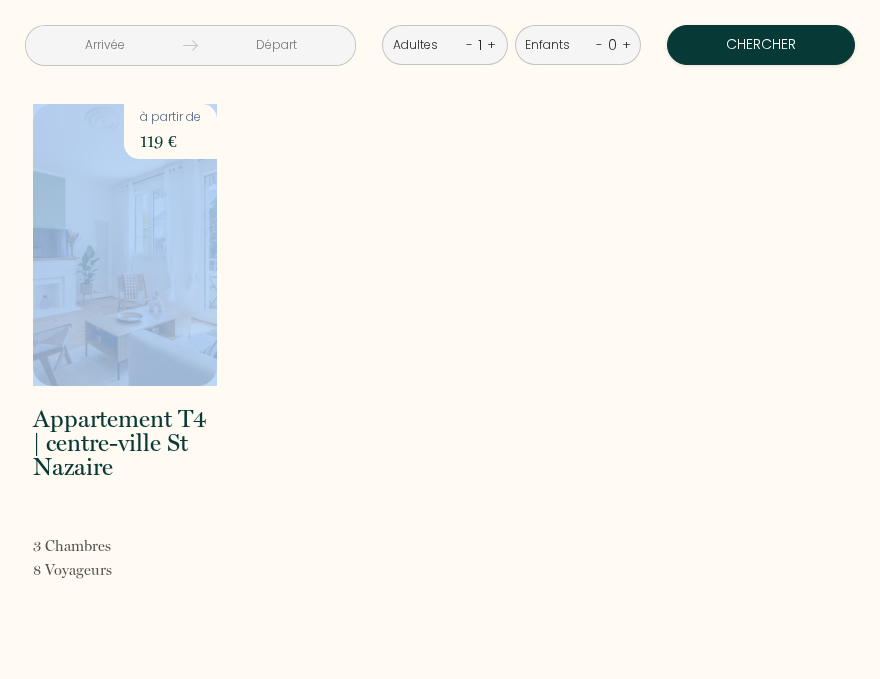 click on "Appartement T4 | centre-ville St Nazaire
Saint-Nazaire - 21 boulevard Léon Gambetta
3 Chambre s
8 Voyageur s   à partir de
119 €" at bounding box center [440, 356] 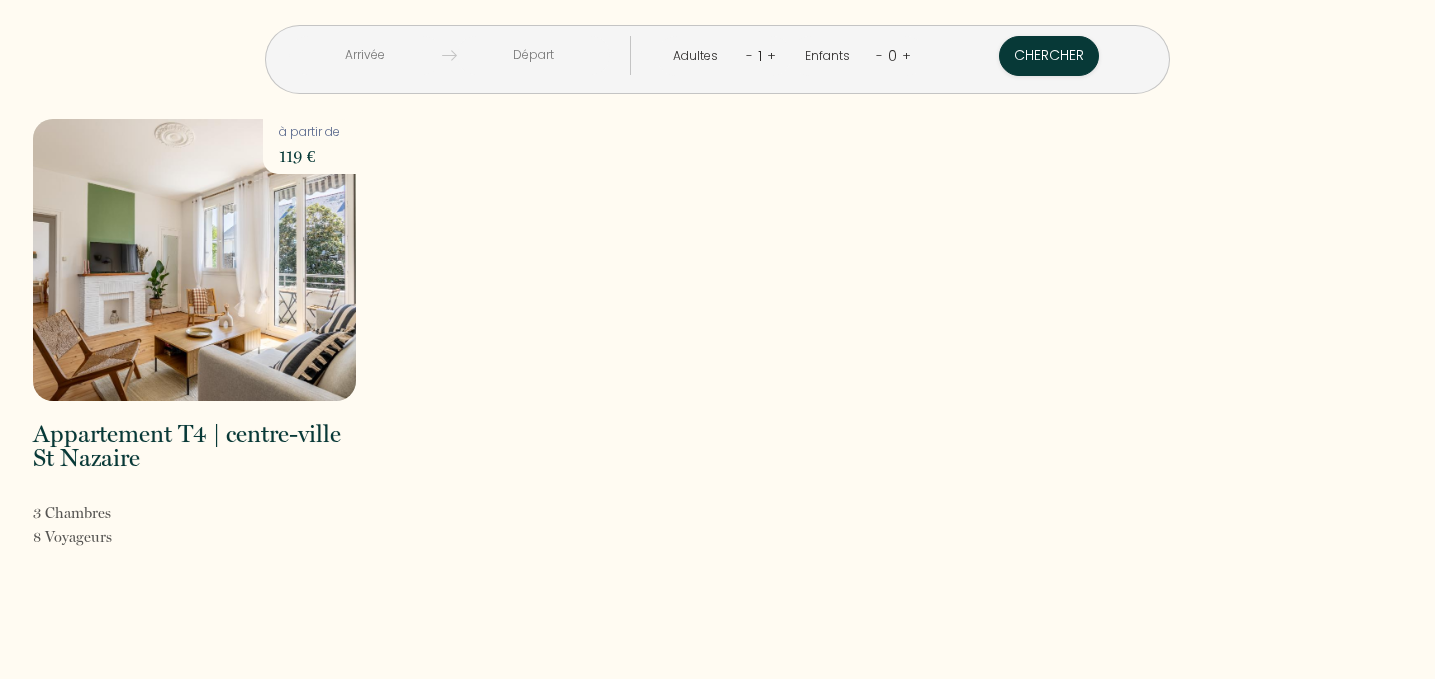 click on "Appartement T4 | centre-ville St Nazaire
Saint-Nazaire - 21 boulevard Léon Gambetta
3 Chambre s
8 Voyageur s   à partir de
119 €" at bounding box center [717, 347] 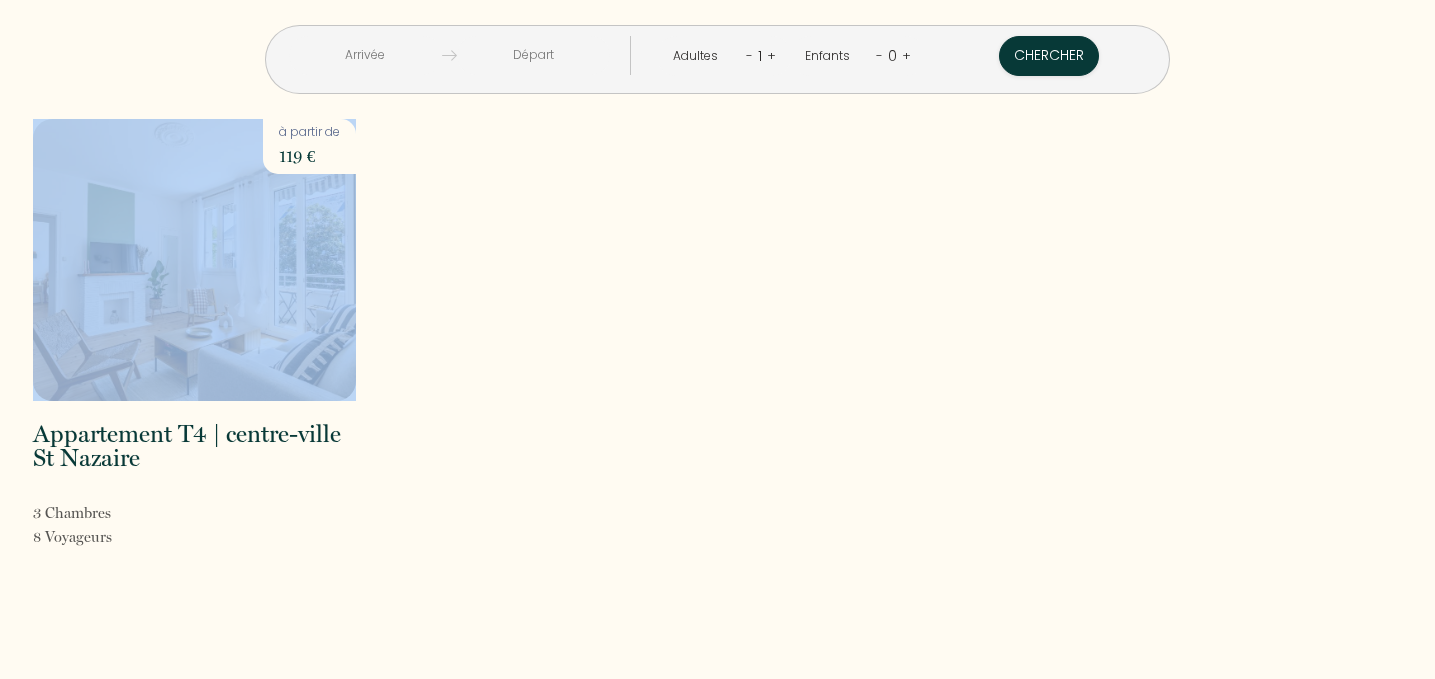 click on "Appartement T4 | centre-ville St Nazaire
Saint-Nazaire - 21 boulevard Léon Gambetta
3 Chambre s
8 Voyageur s   à partir de
119 €" at bounding box center (717, 347) 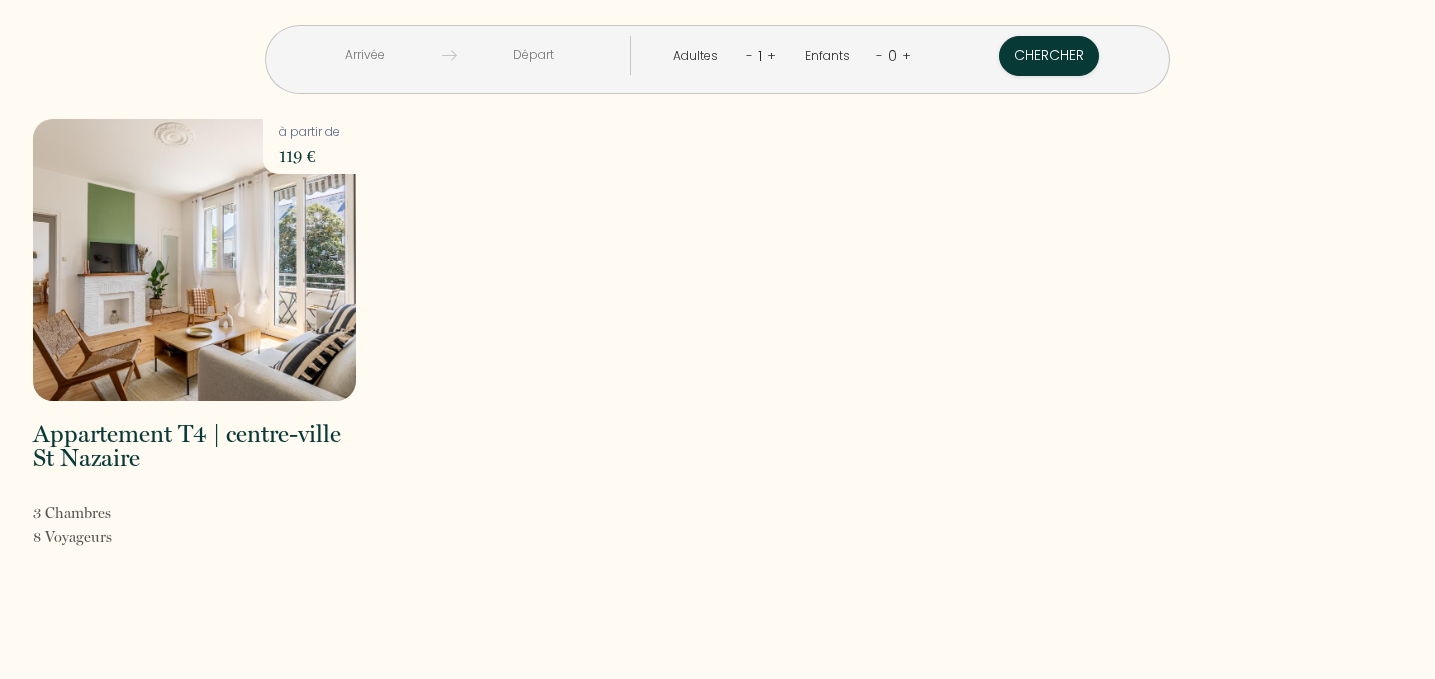 click on "Appartement T4 | centre-ville St Nazaire" at bounding box center (194, 446) 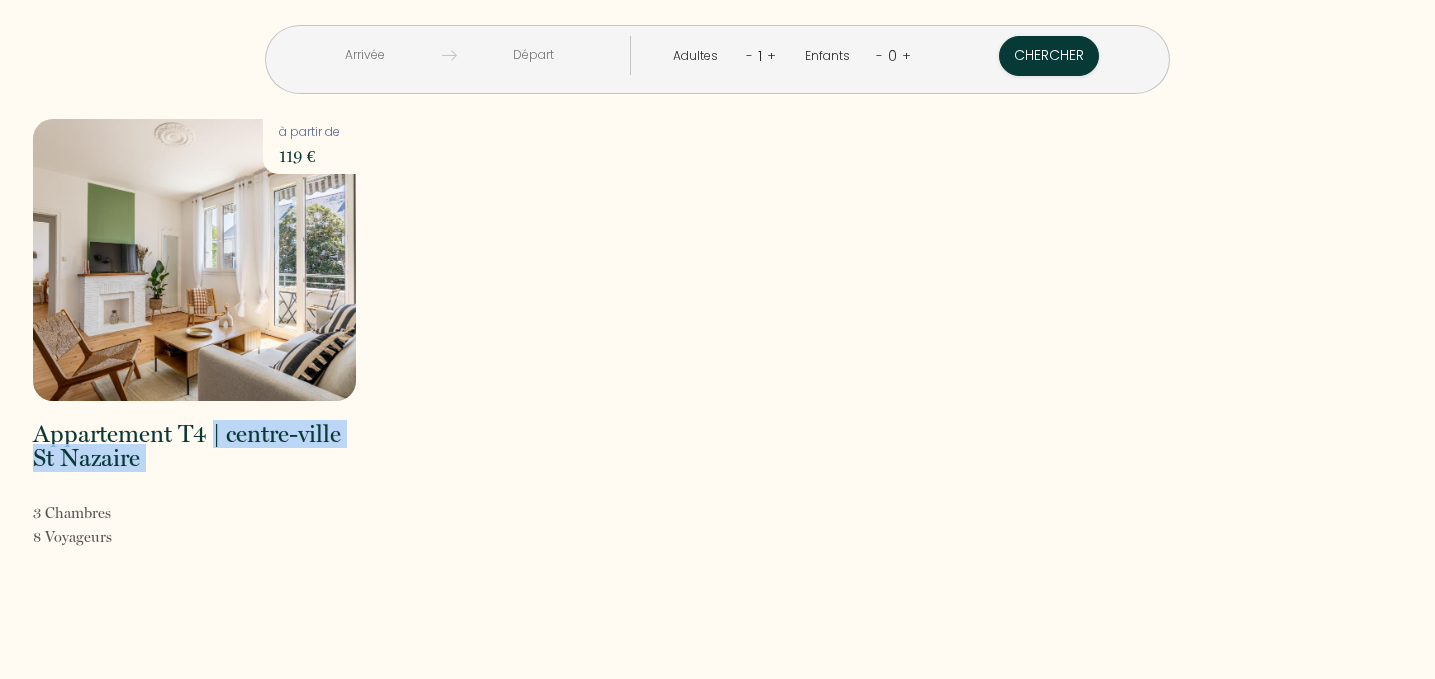 click on "Appartement T4 | centre-ville St Nazaire" at bounding box center [194, 446] 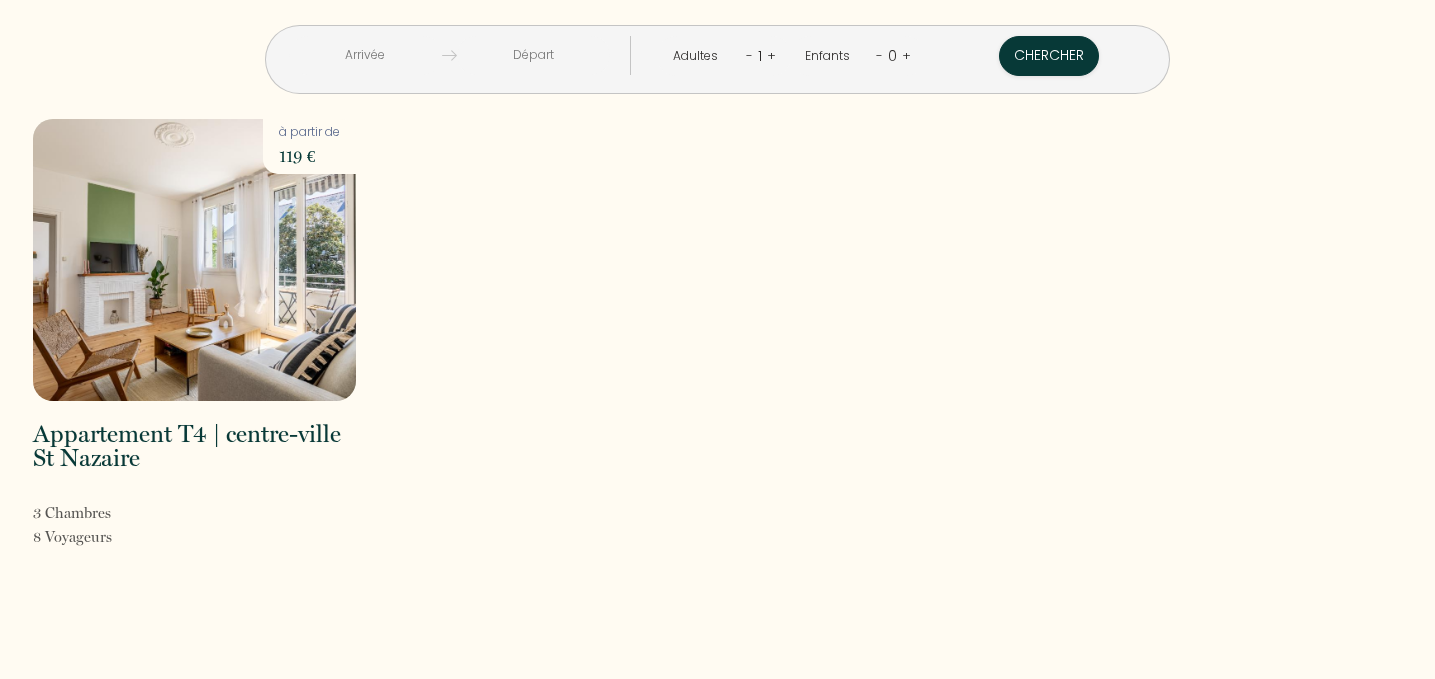 click at bounding box center [533, 55] 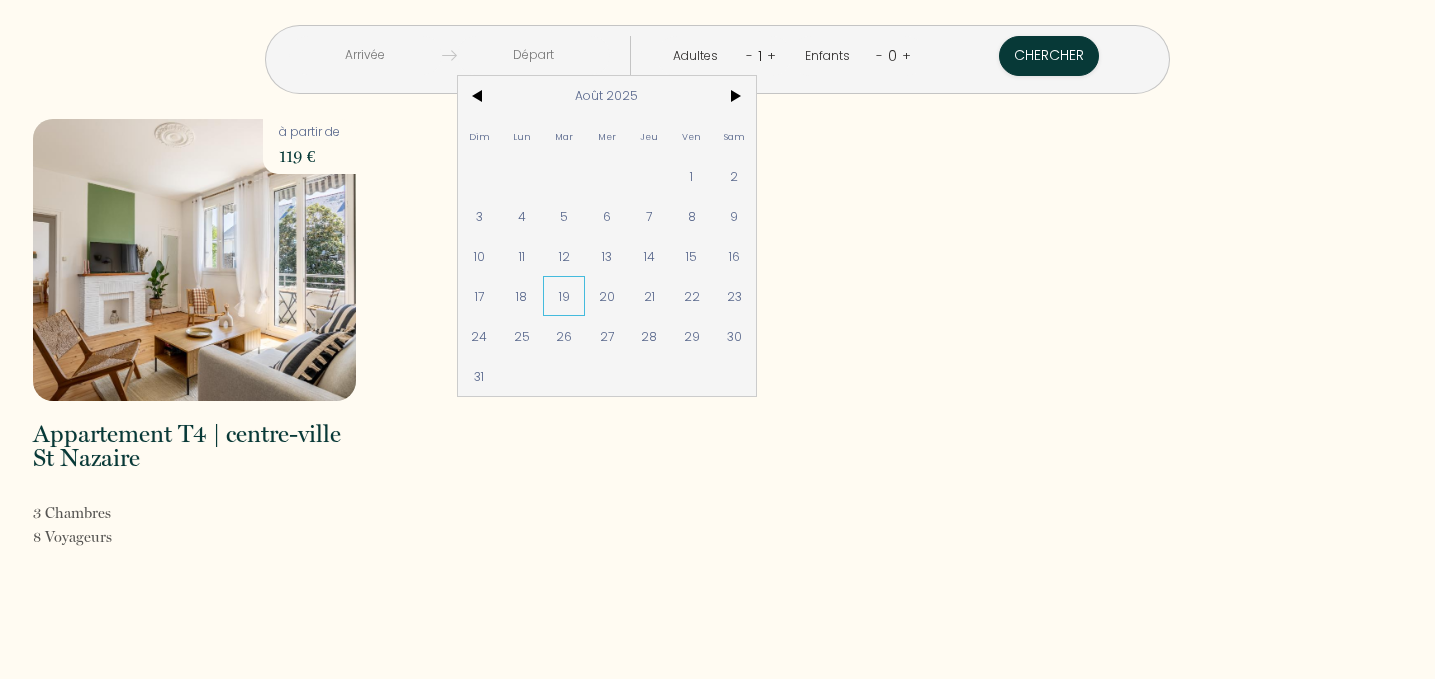 click on "19" at bounding box center [564, 296] 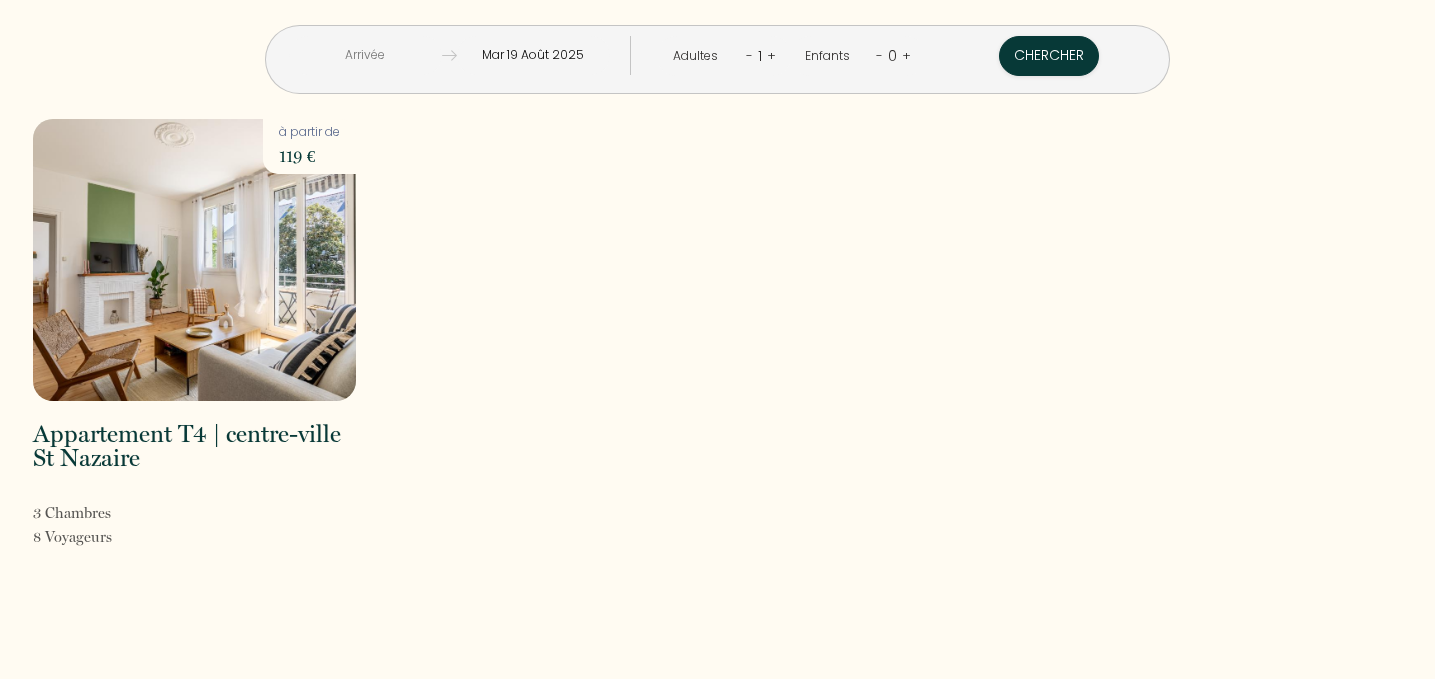 click at bounding box center [365, 55] 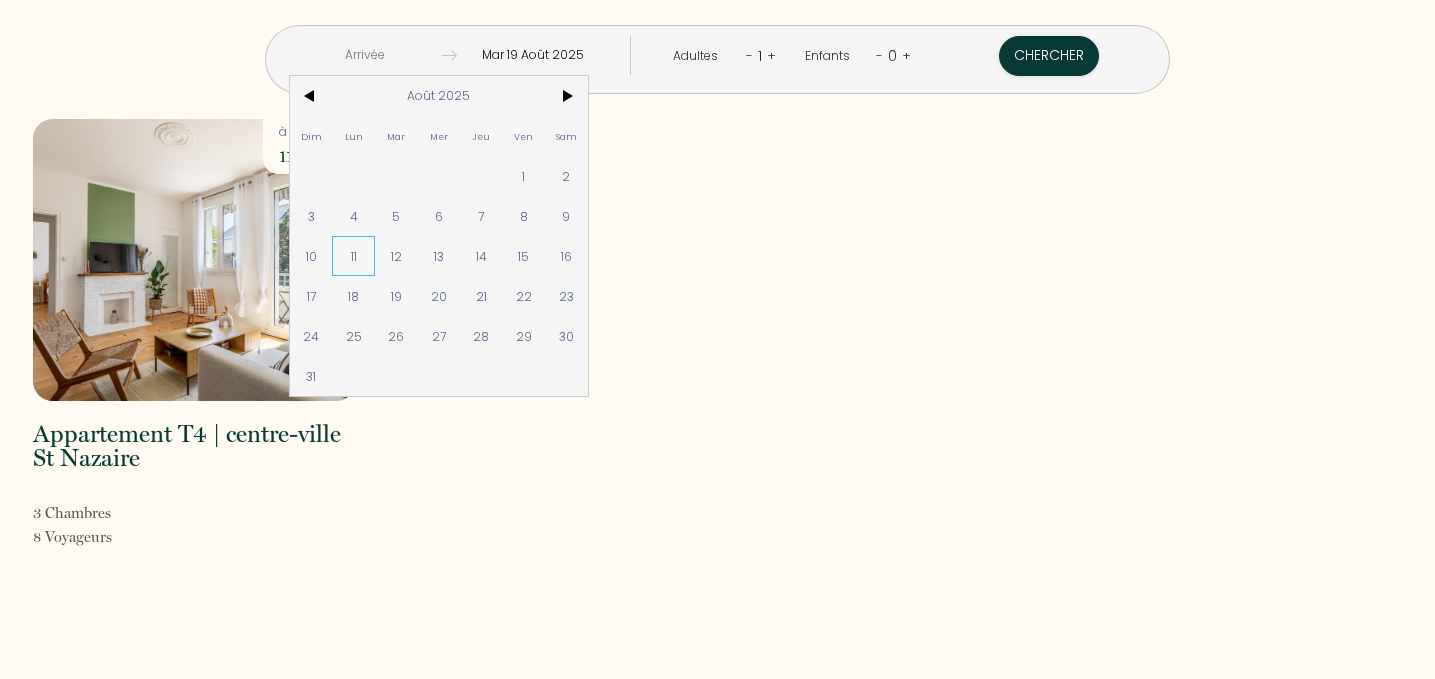 click on "11" at bounding box center [353, 256] 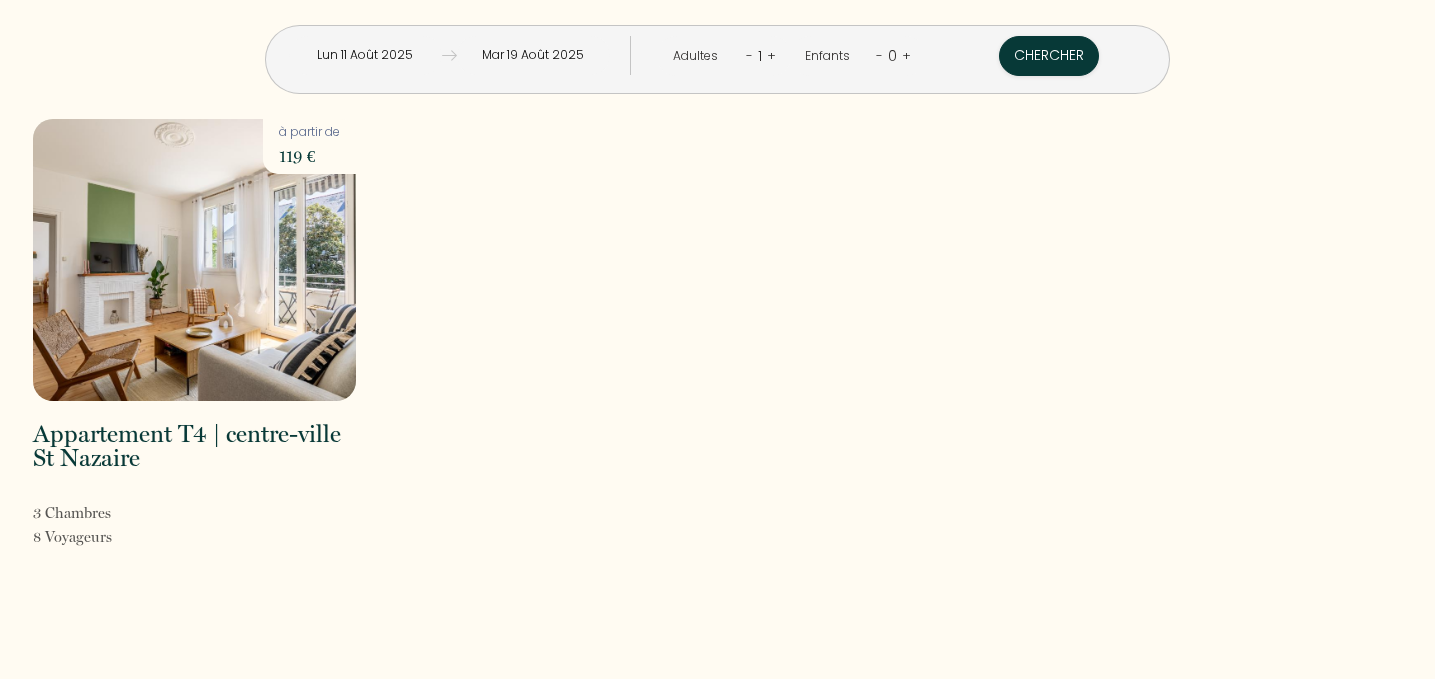click on "Adultes" at bounding box center [699, 56] 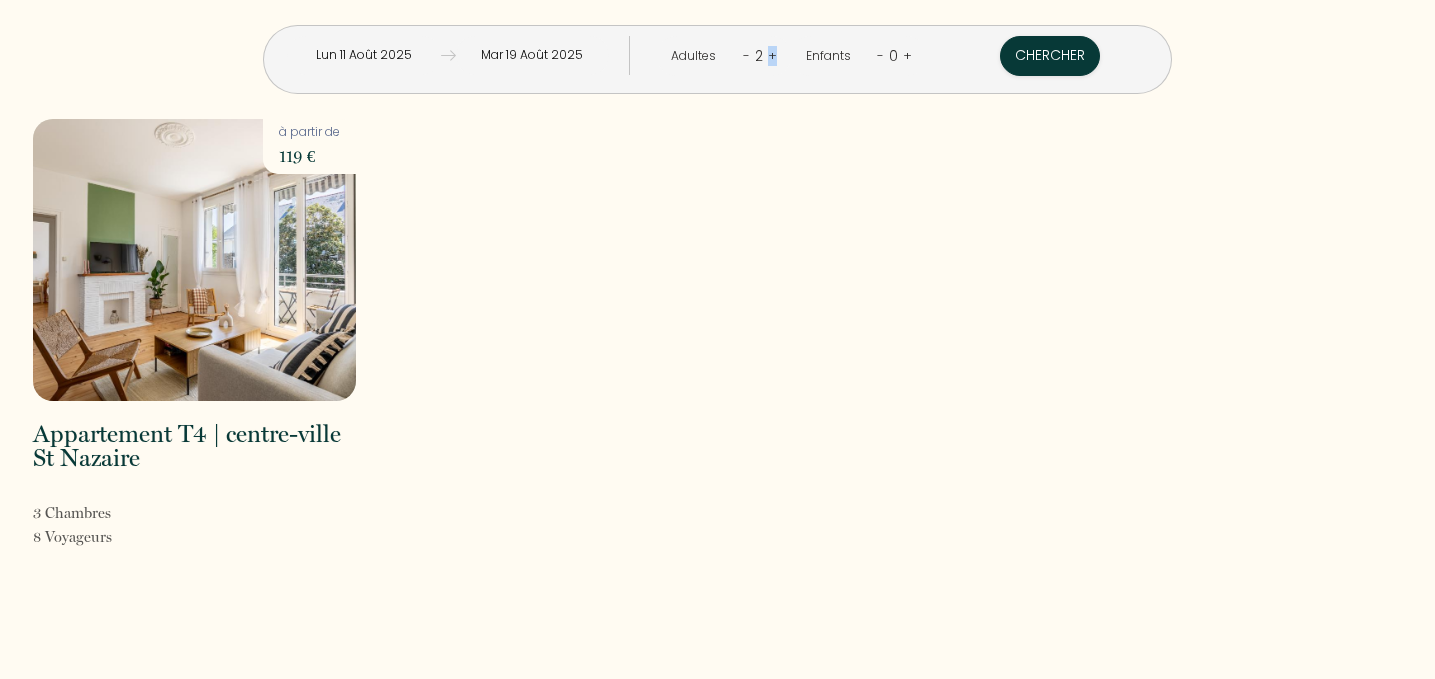 click on "+" at bounding box center [772, 55] 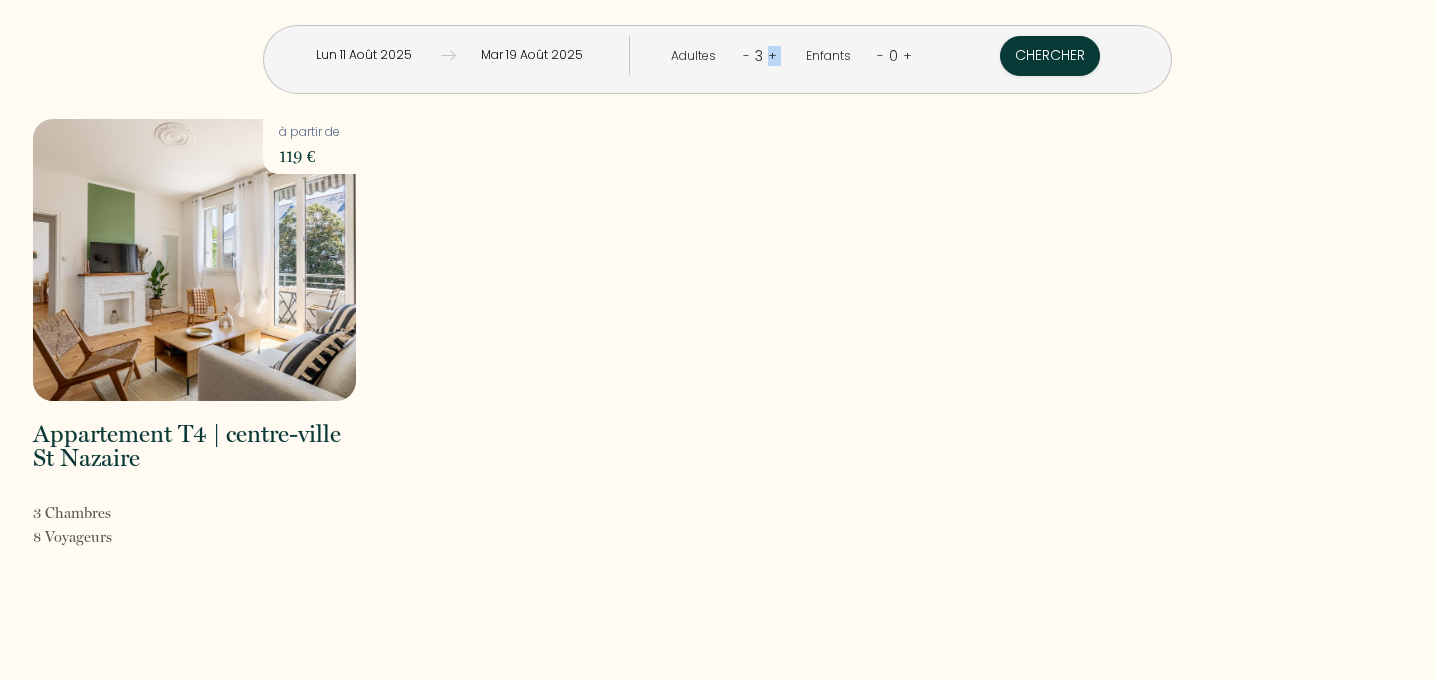 click on "+" at bounding box center (772, 55) 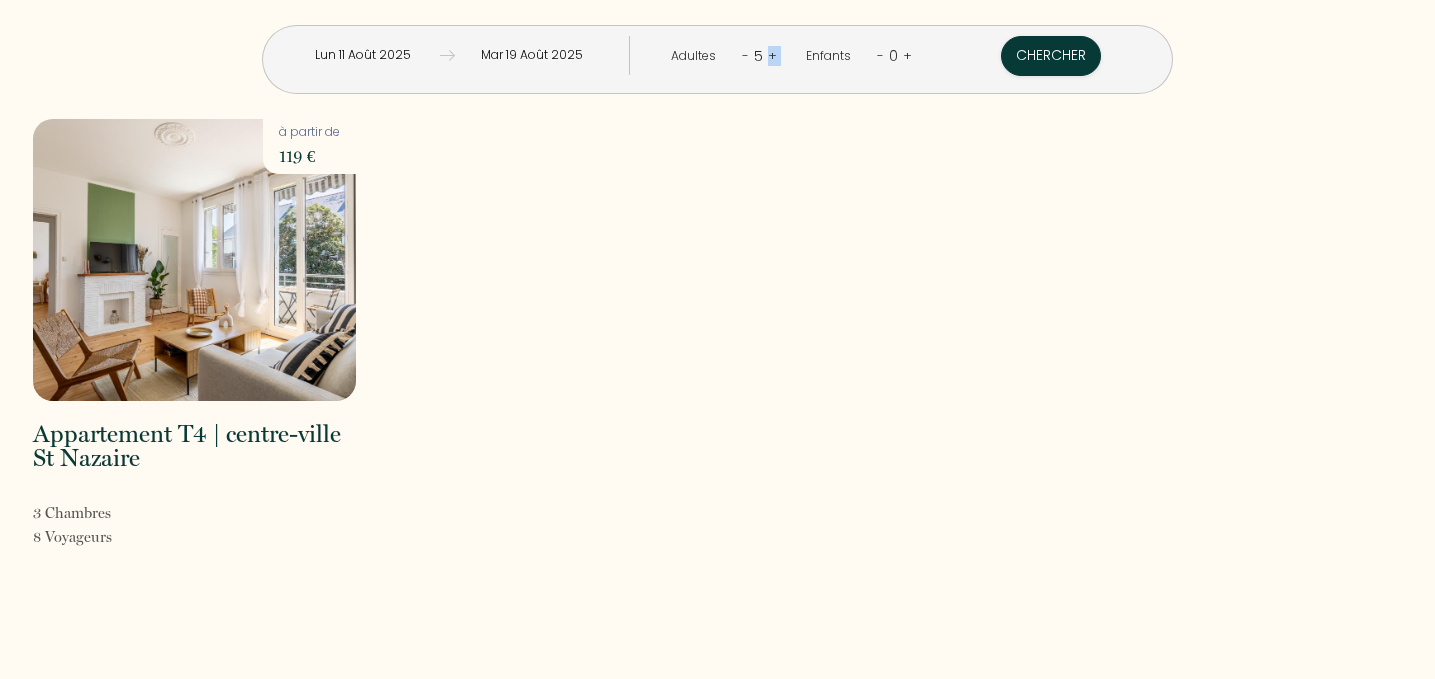 click on "+" at bounding box center [772, 55] 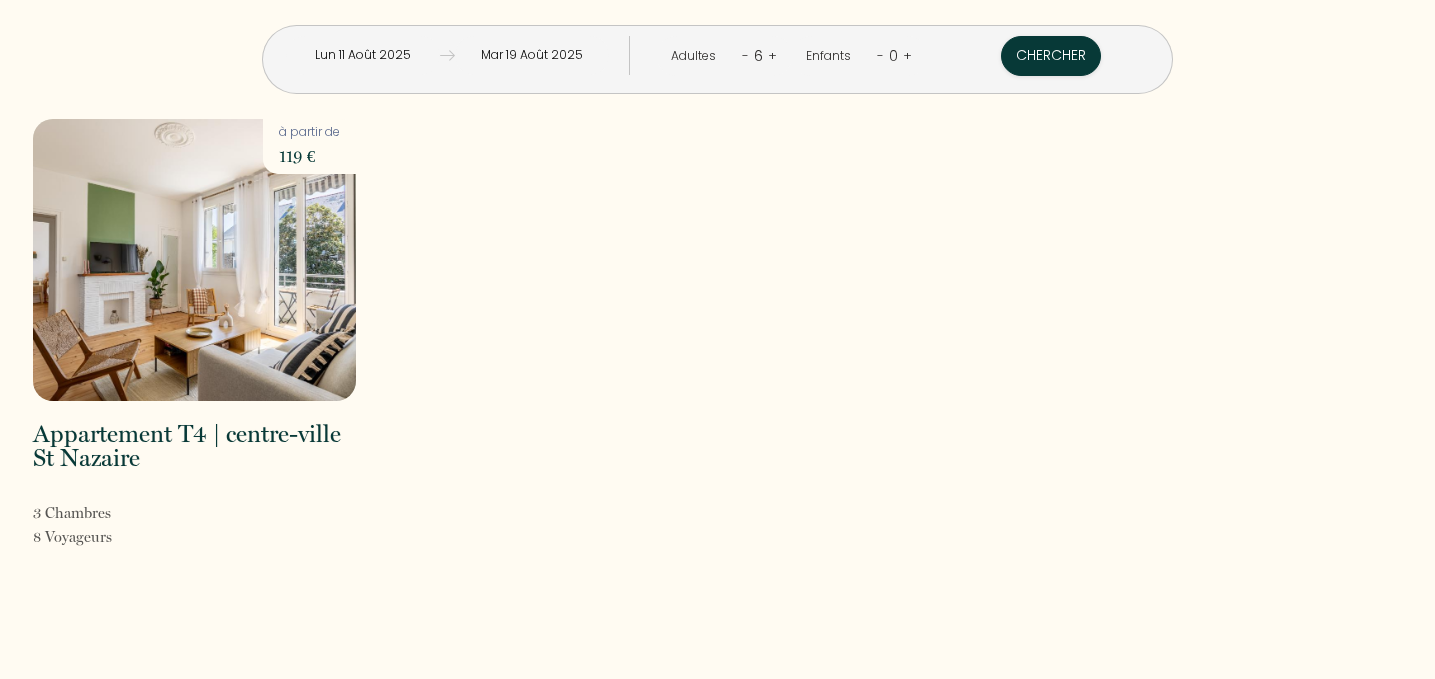 click on "+" at bounding box center (907, 55) 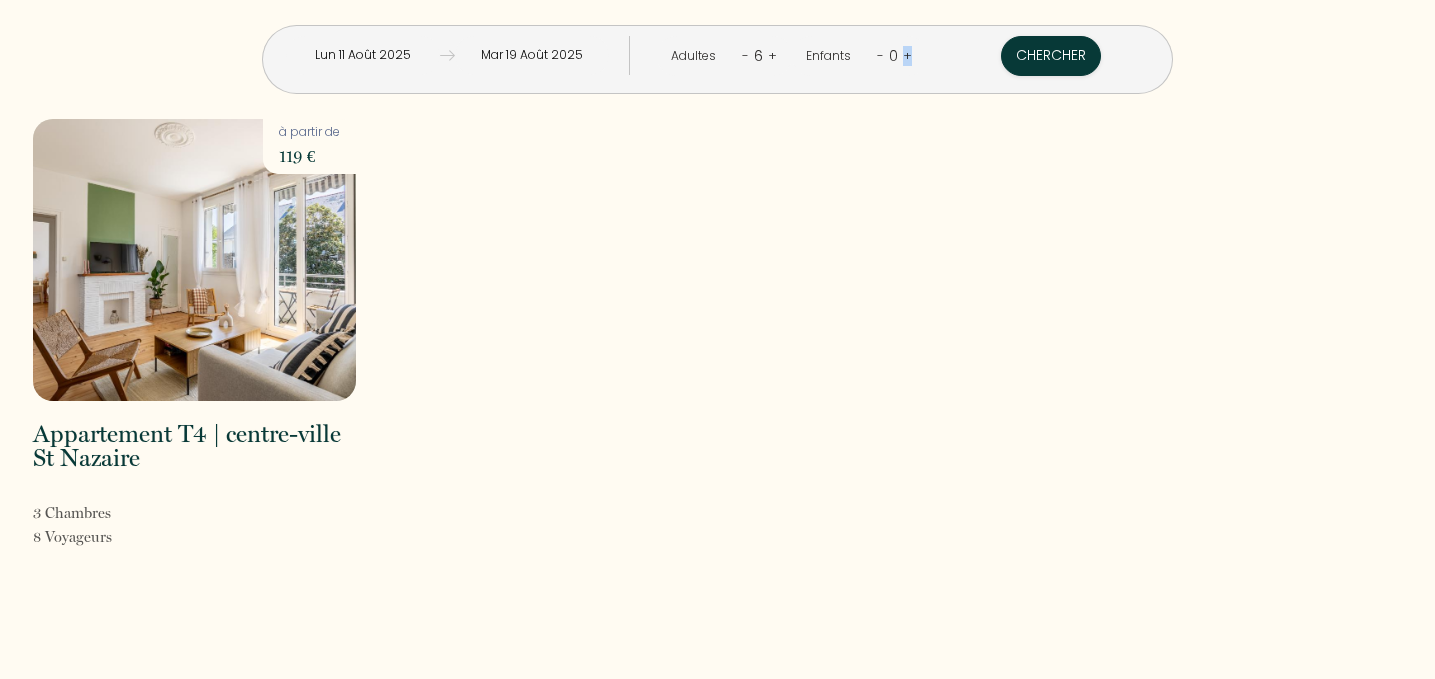 click on "+" at bounding box center (907, 55) 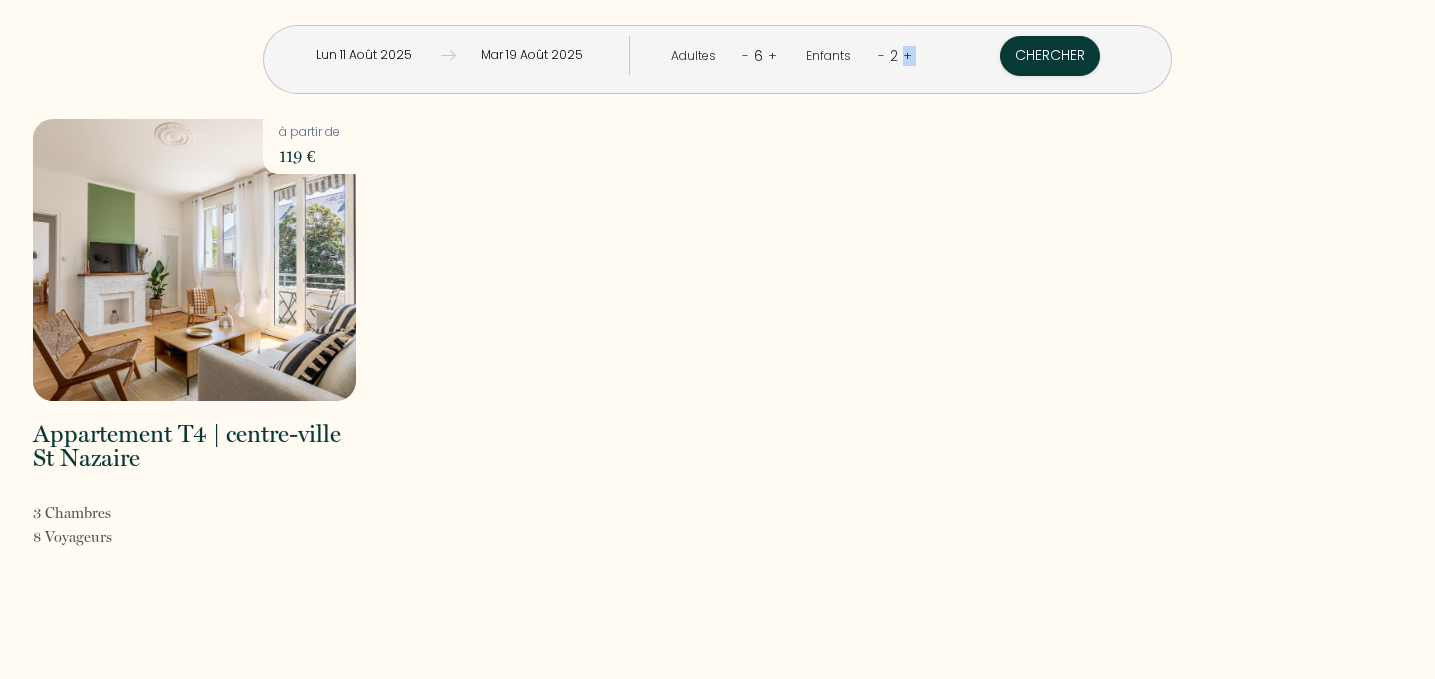 click on "+" at bounding box center [907, 55] 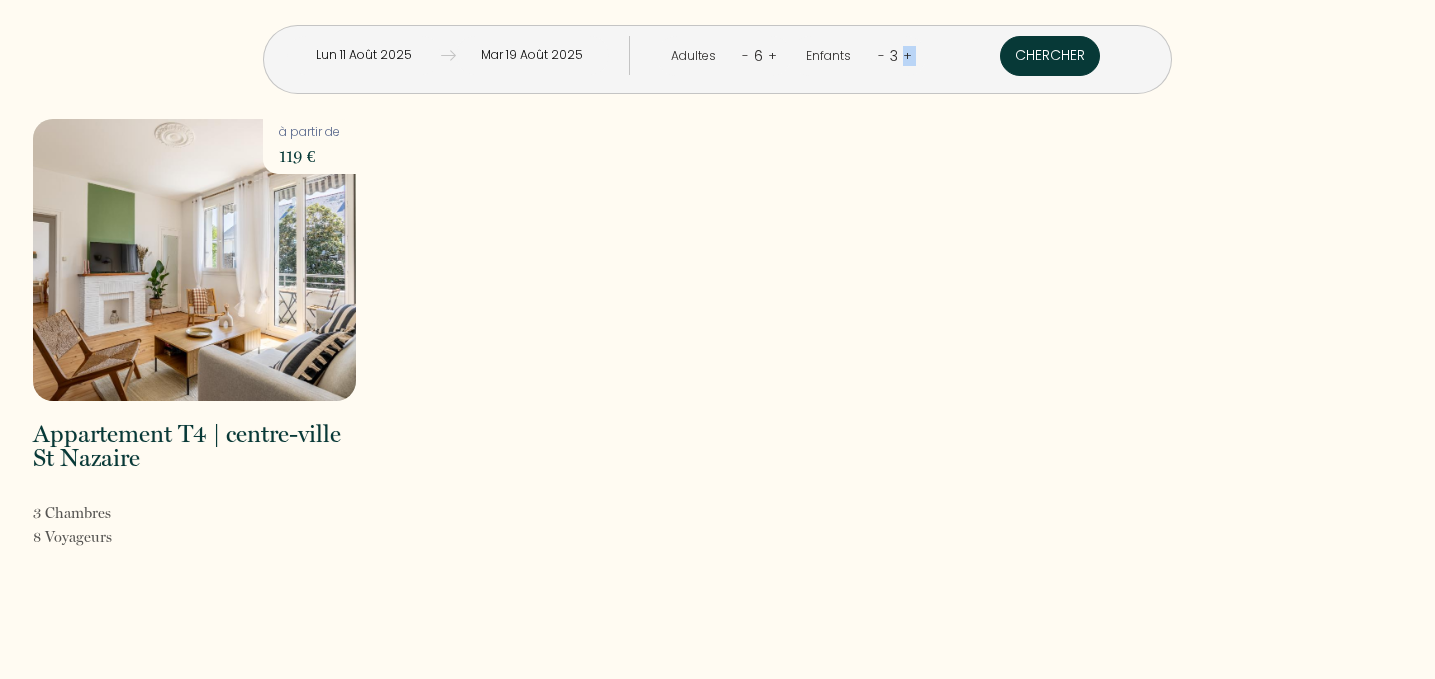 click on "Chercher" at bounding box center [1050, 56] 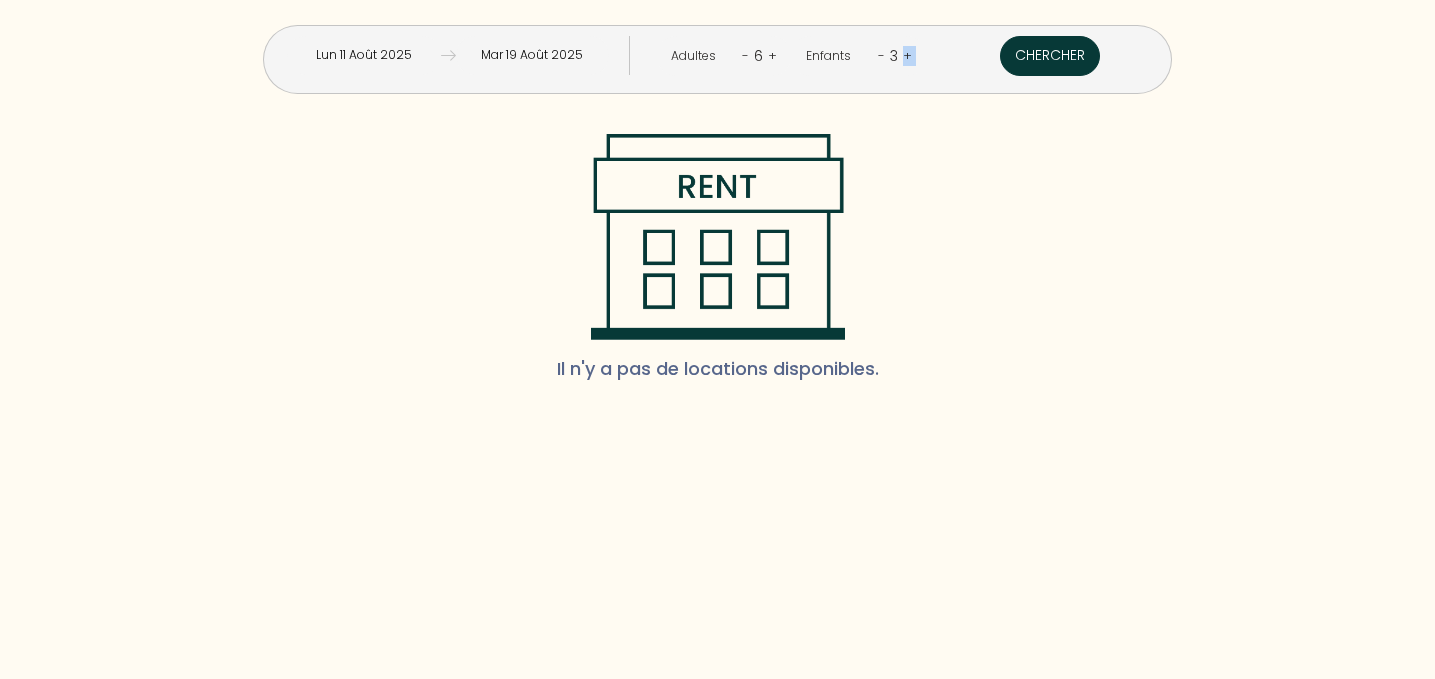 click on "Chercher" at bounding box center (1050, 56) 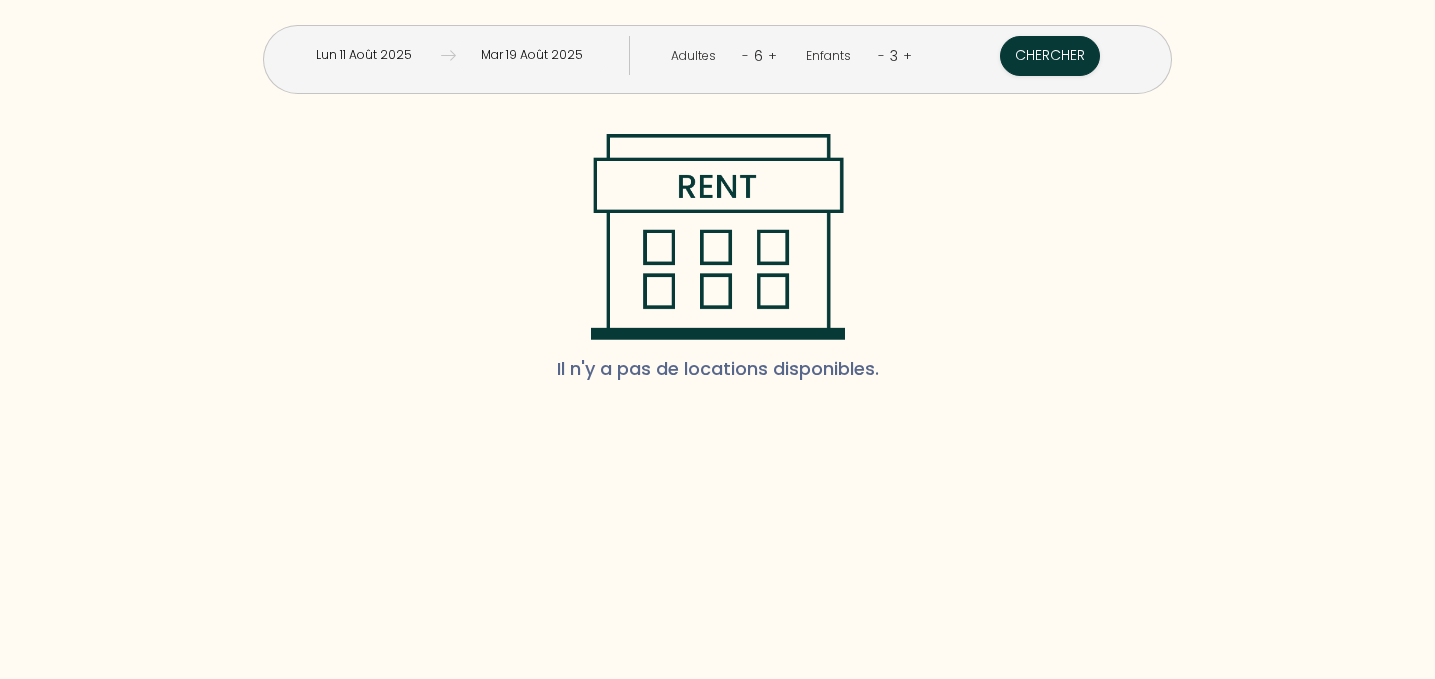 click on "Il n'y a pas de locations disponibles." at bounding box center [717, 266] 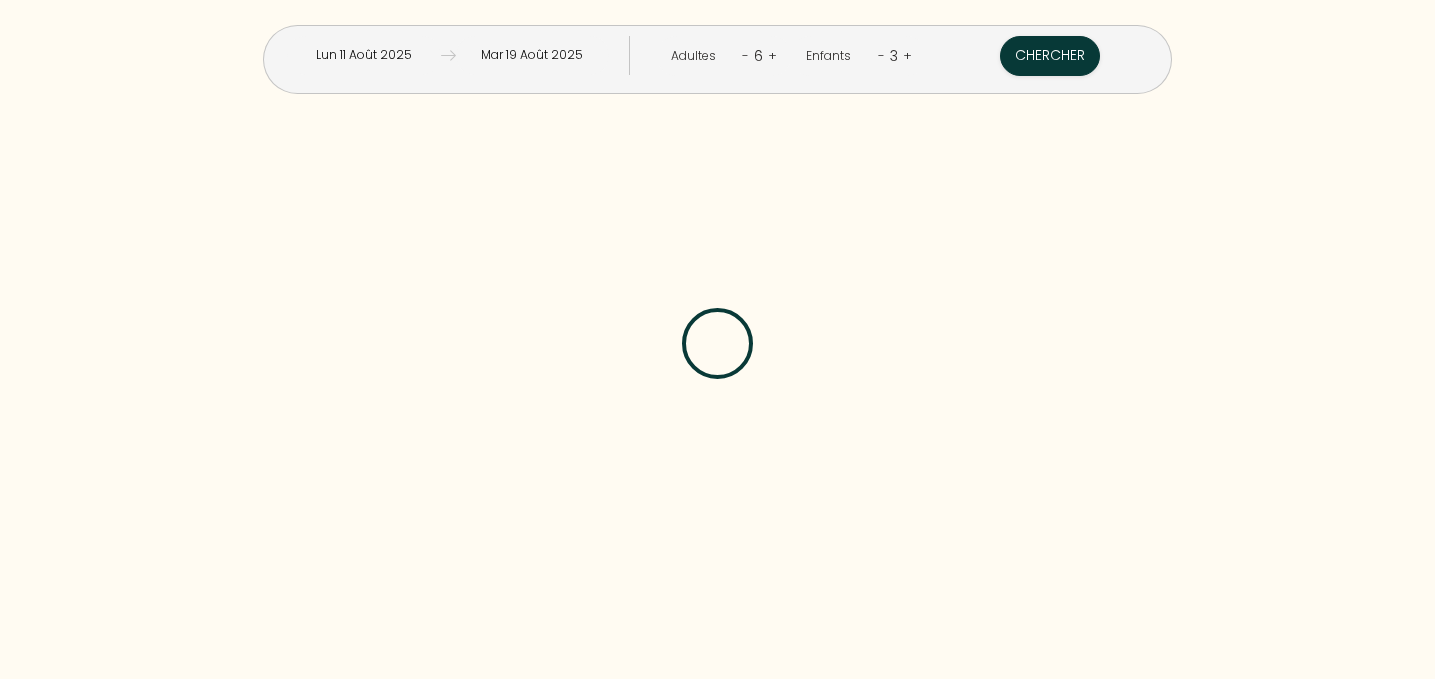 scroll, scrollTop: 0, scrollLeft: 0, axis: both 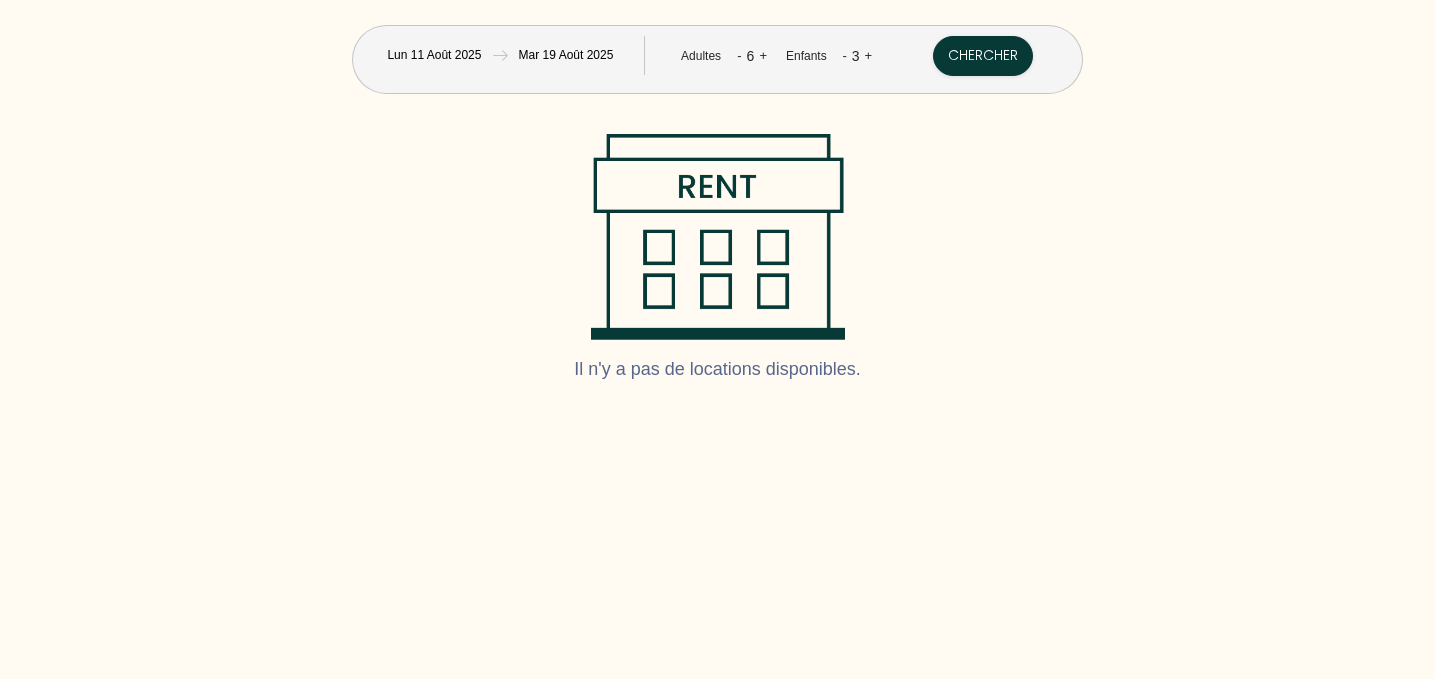 click on "Mar 19 Août 2025" at bounding box center [566, 55] 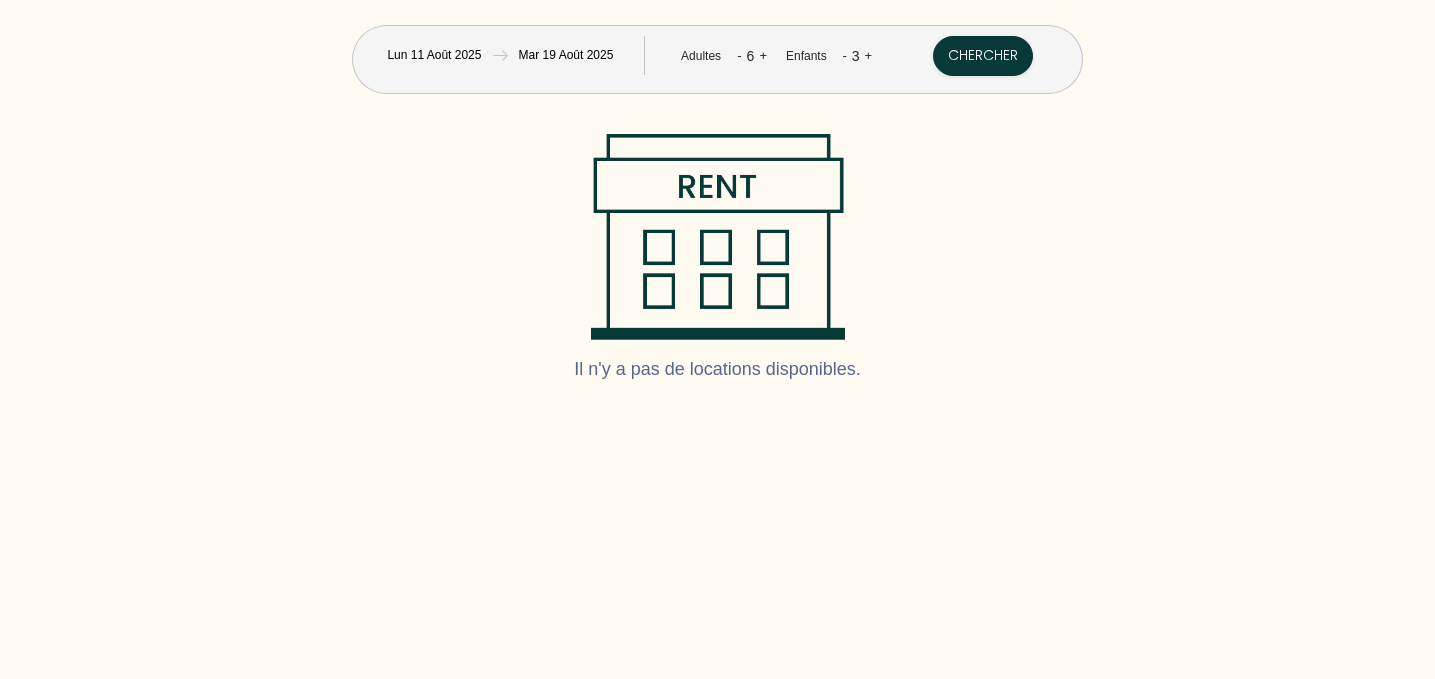 click on "Il n'y a pas de locations disponibles." at bounding box center [717, 266] 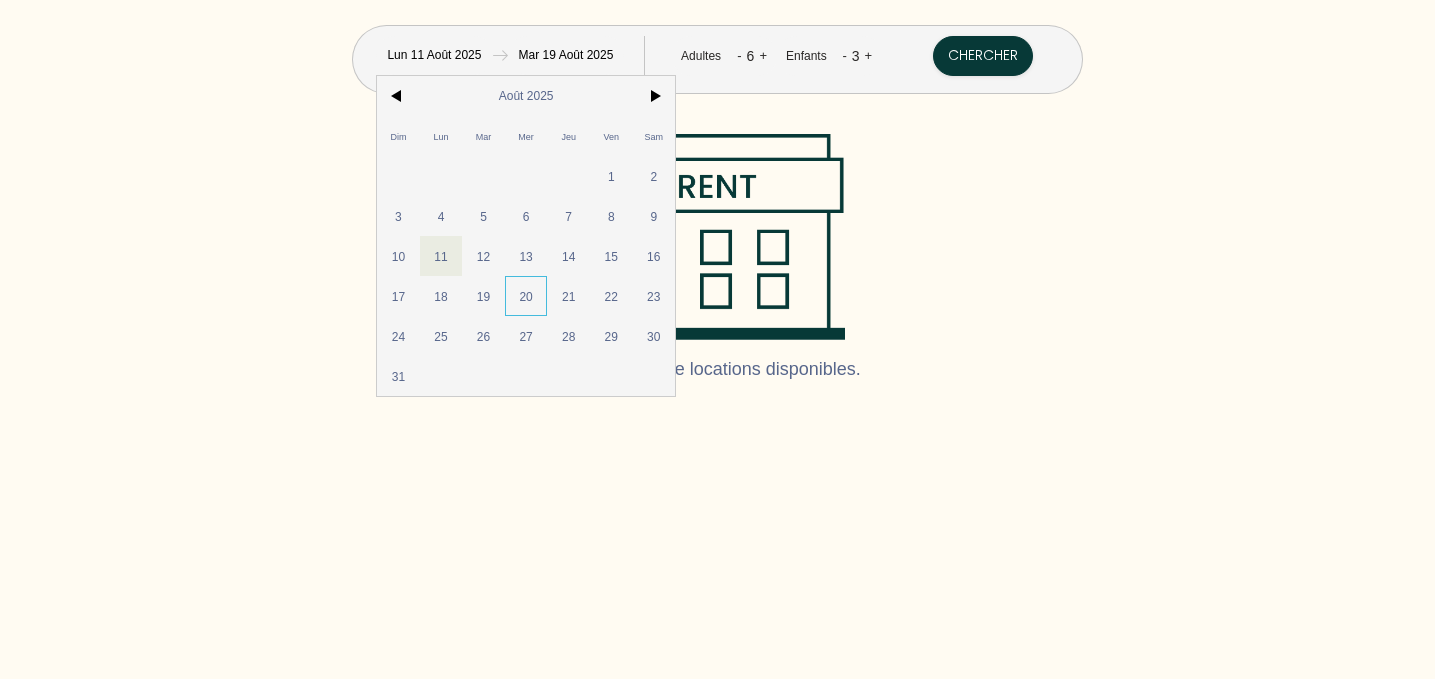click on "20" at bounding box center (526, 296) 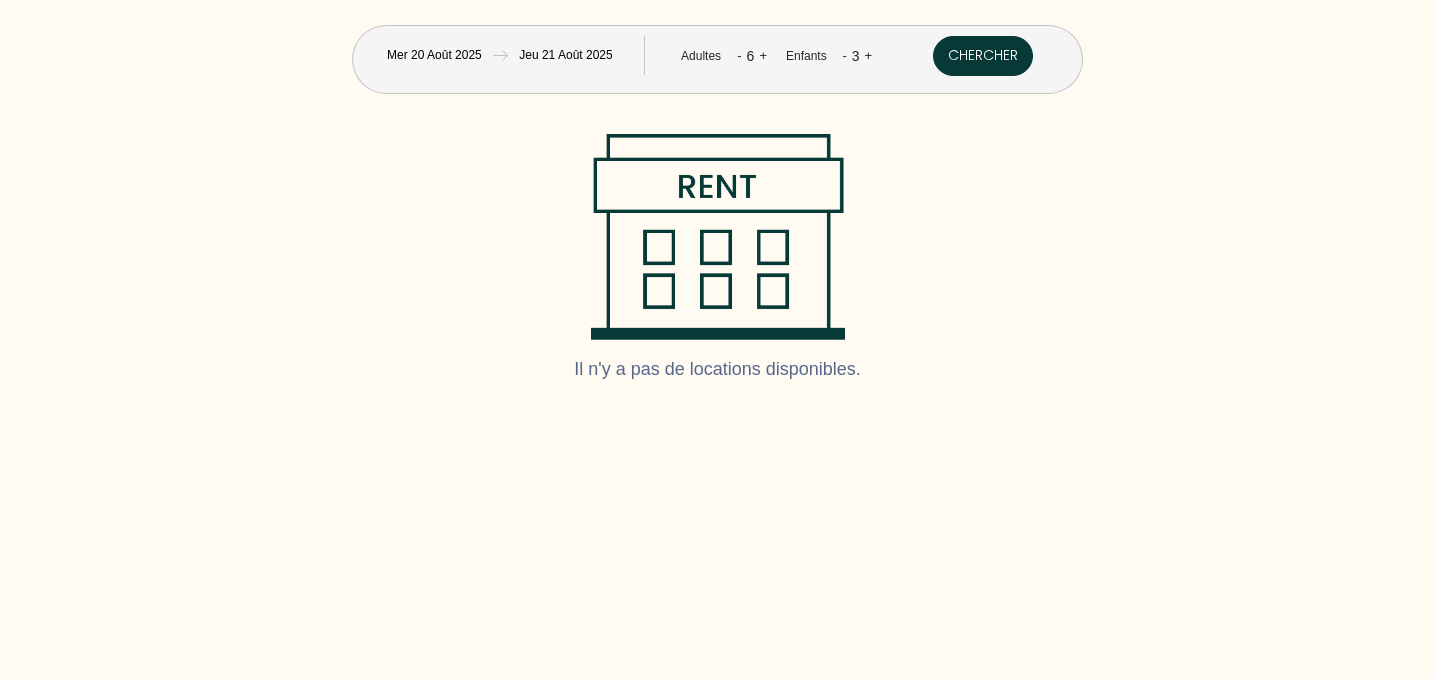 click on "Chercher" at bounding box center (983, 56) 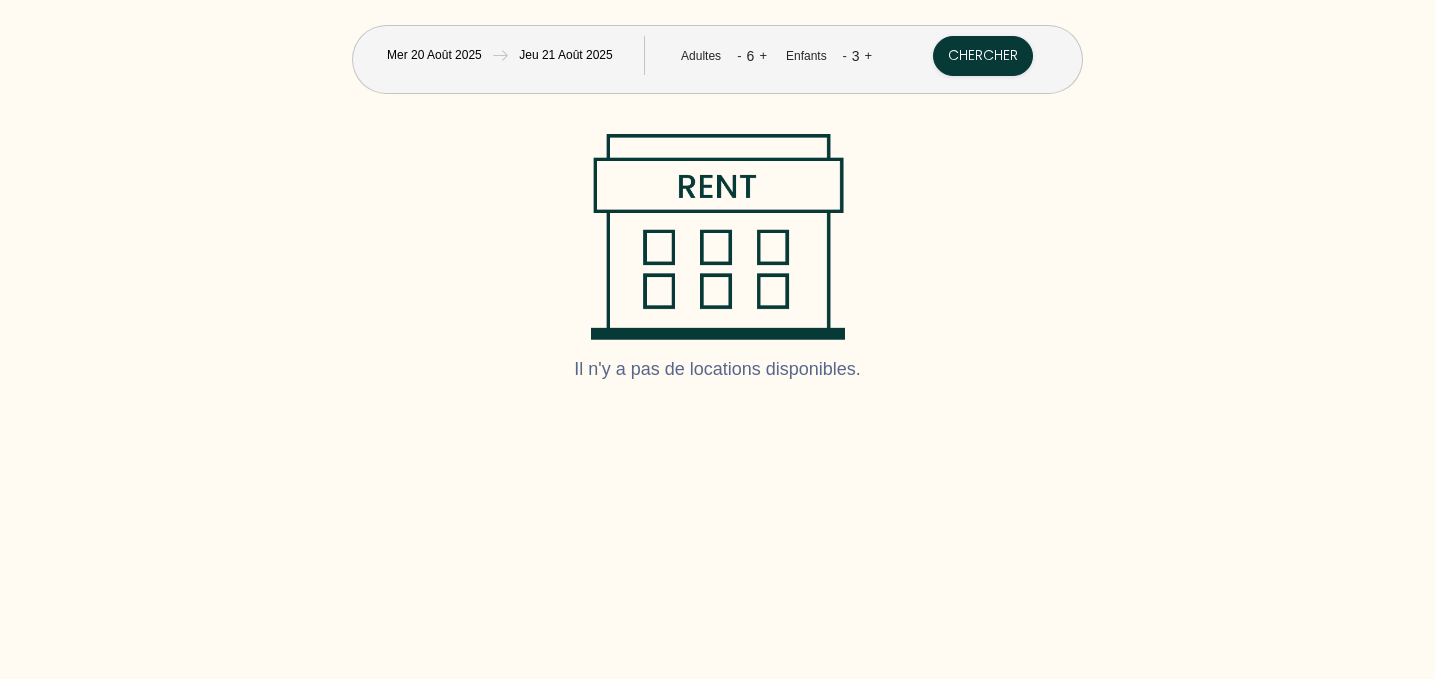 click on "Mer 20 Août 2025" at bounding box center [434, 55] 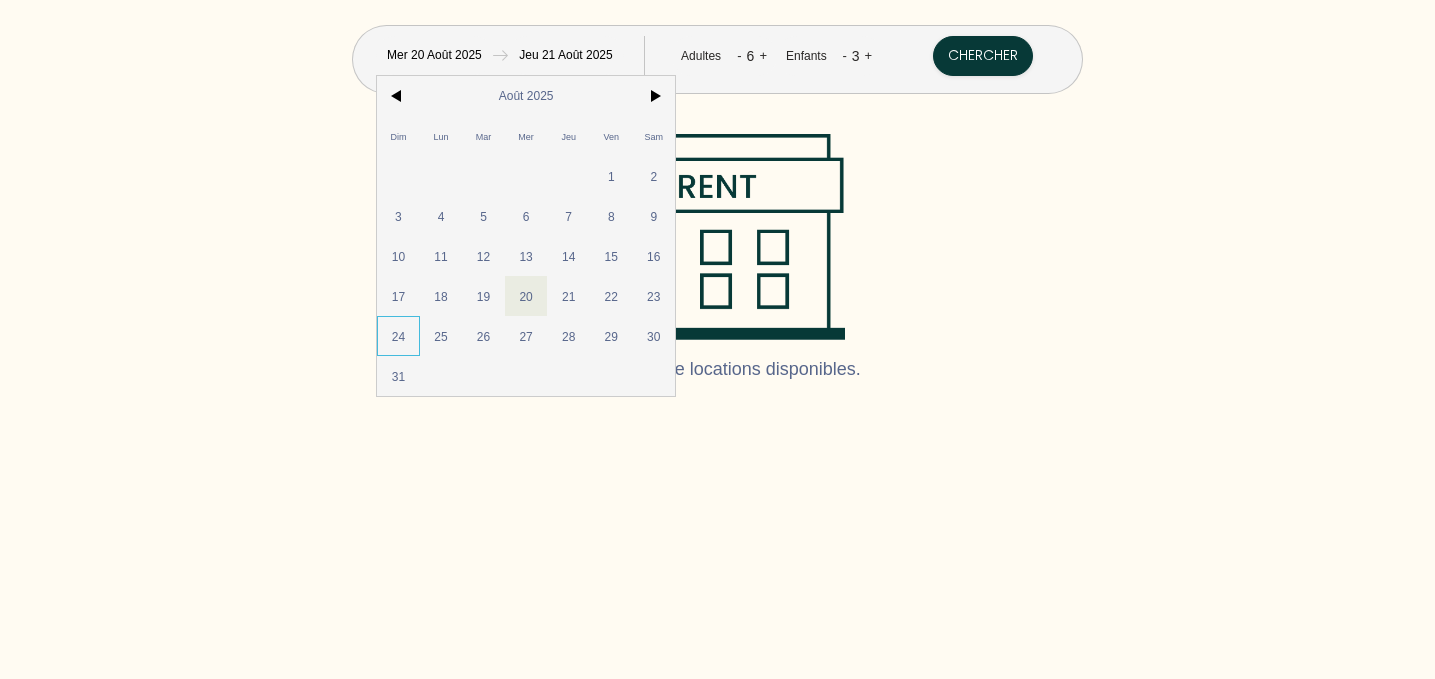 click on "24" at bounding box center (398, 336) 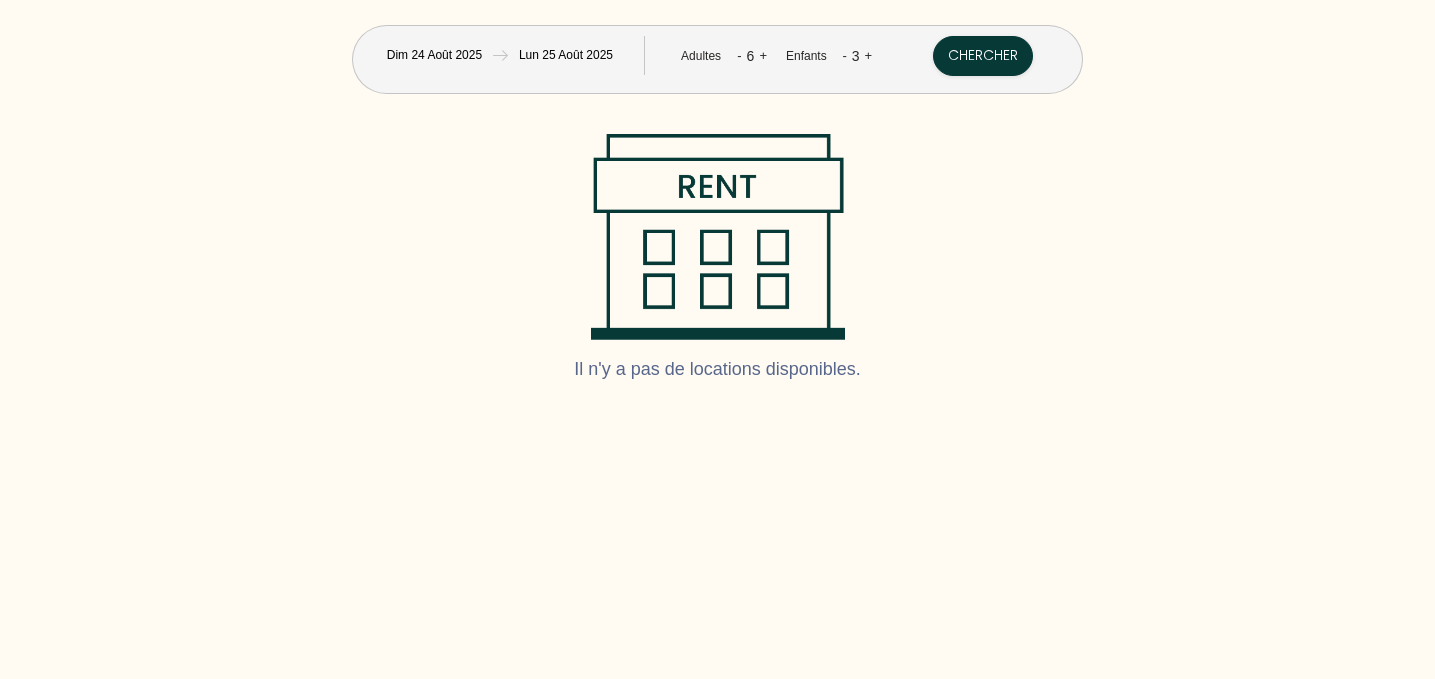 click on "-" at bounding box center (739, 55) 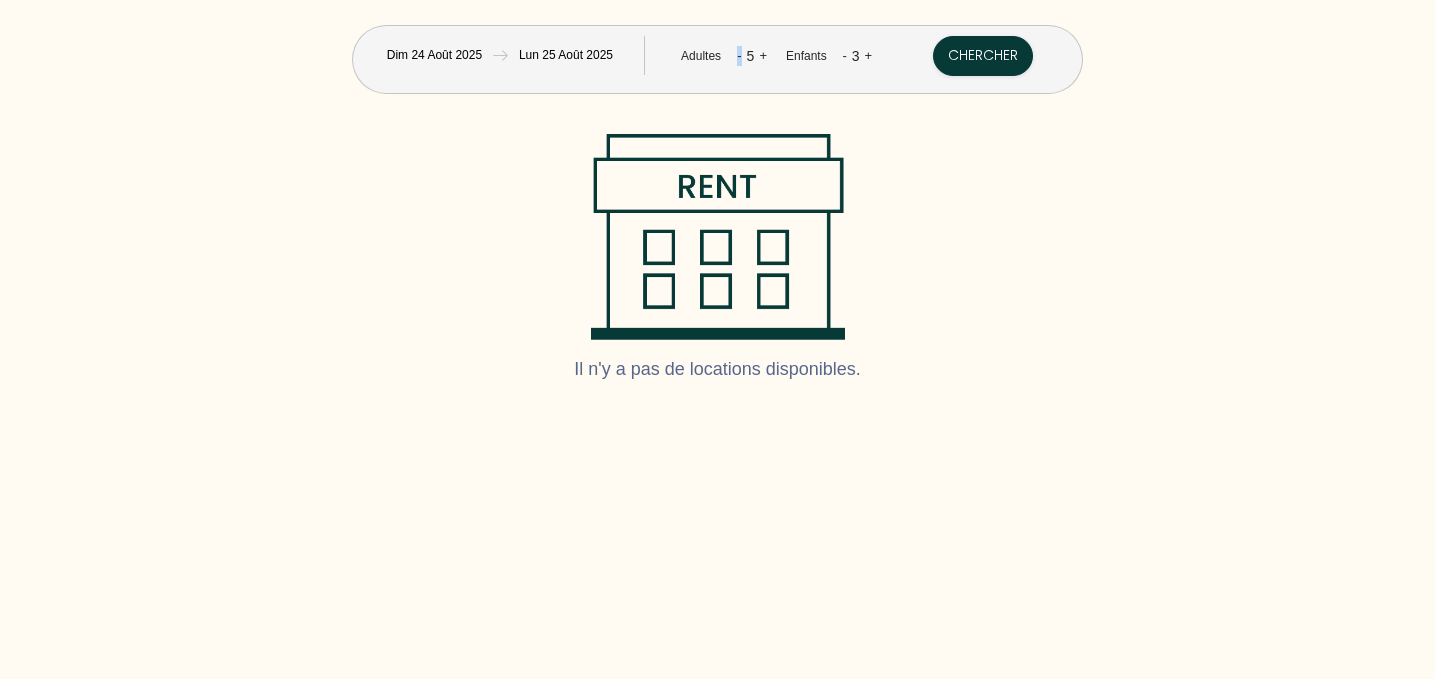 click on "-" at bounding box center (739, 55) 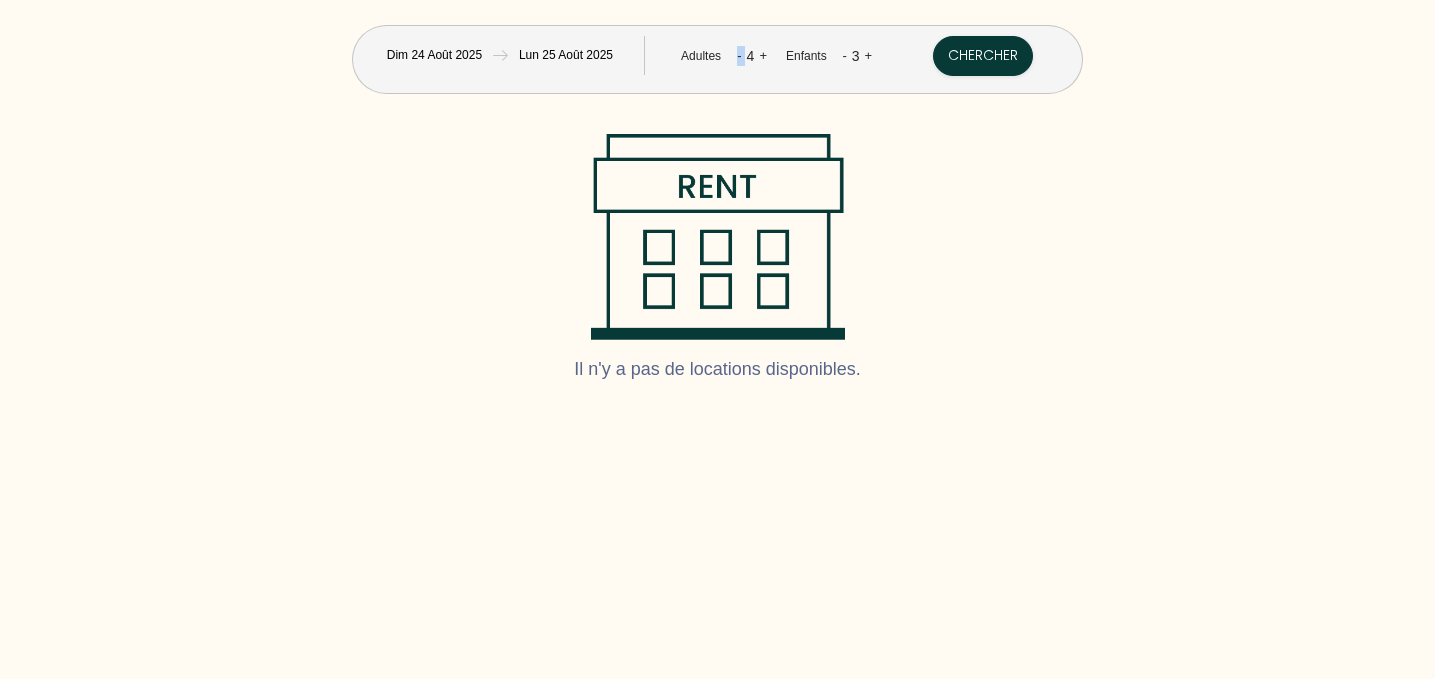 click on "-" at bounding box center (739, 55) 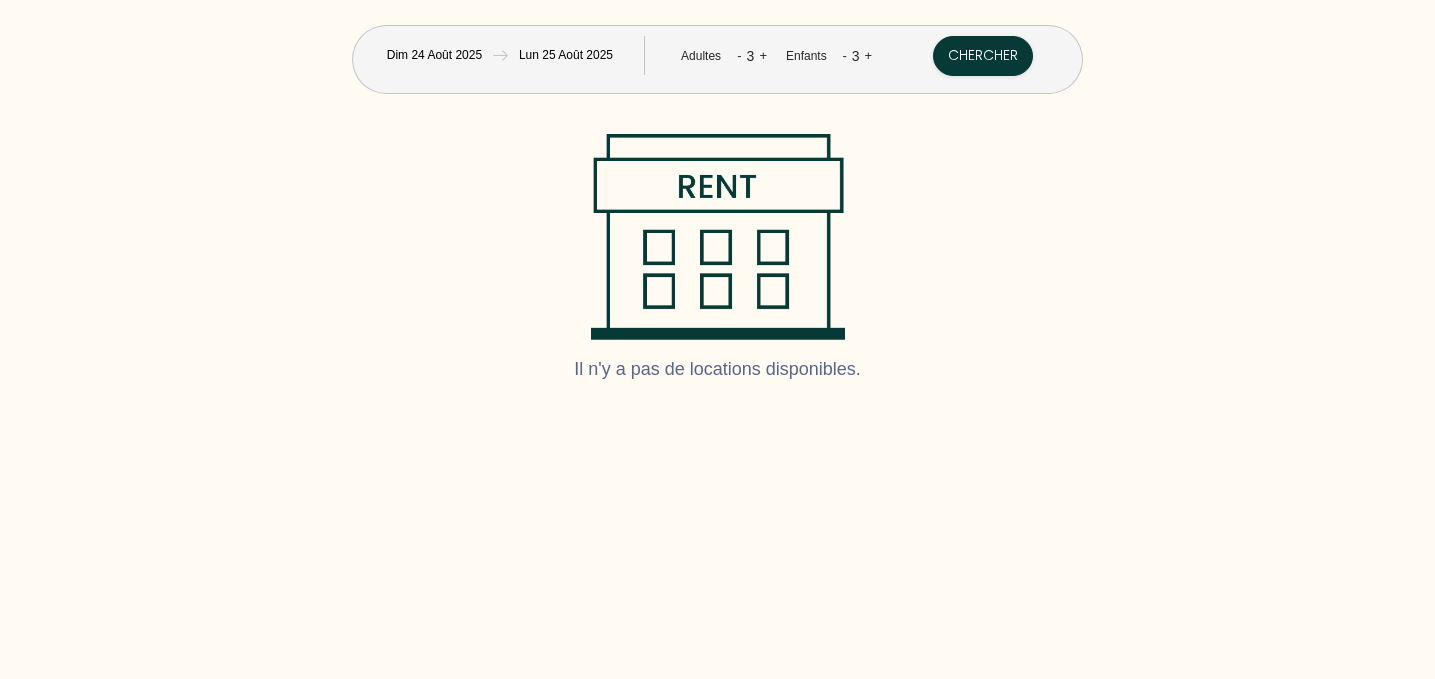 click on "-" at bounding box center [844, 55] 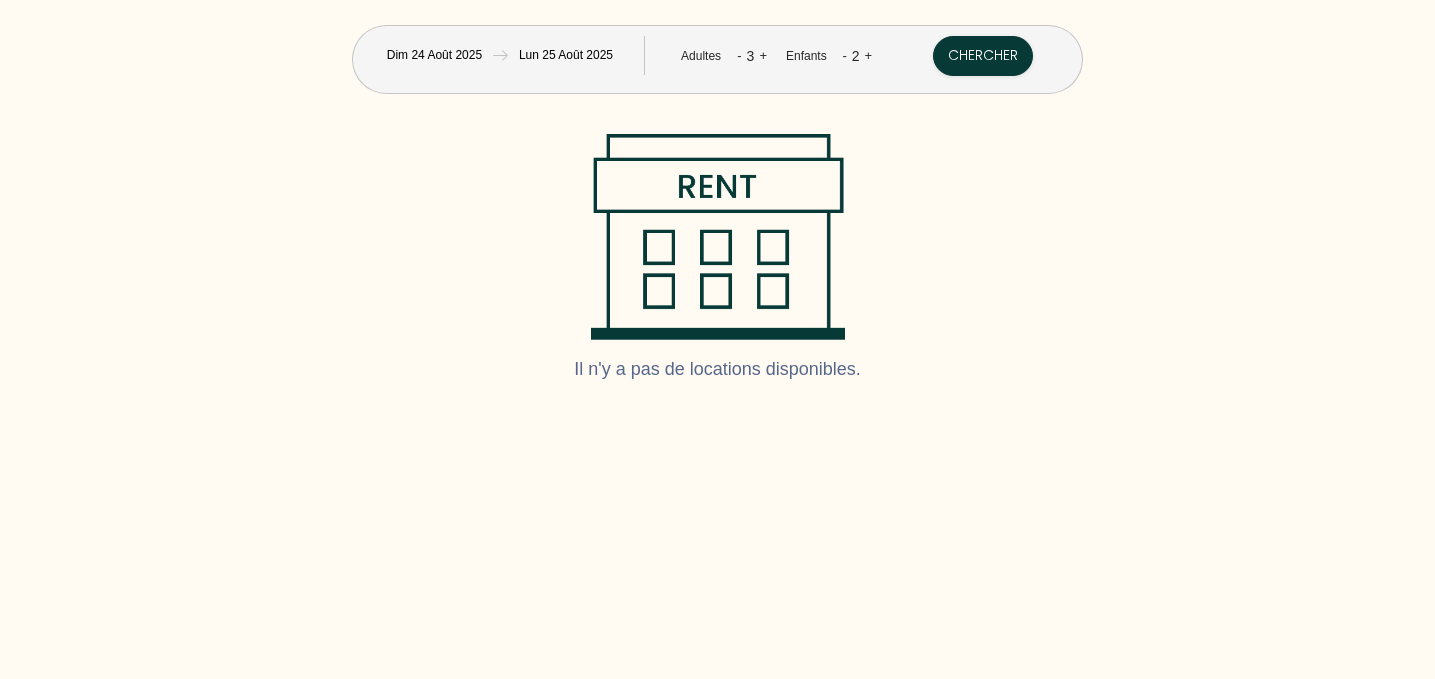 click on "-" at bounding box center [844, 55] 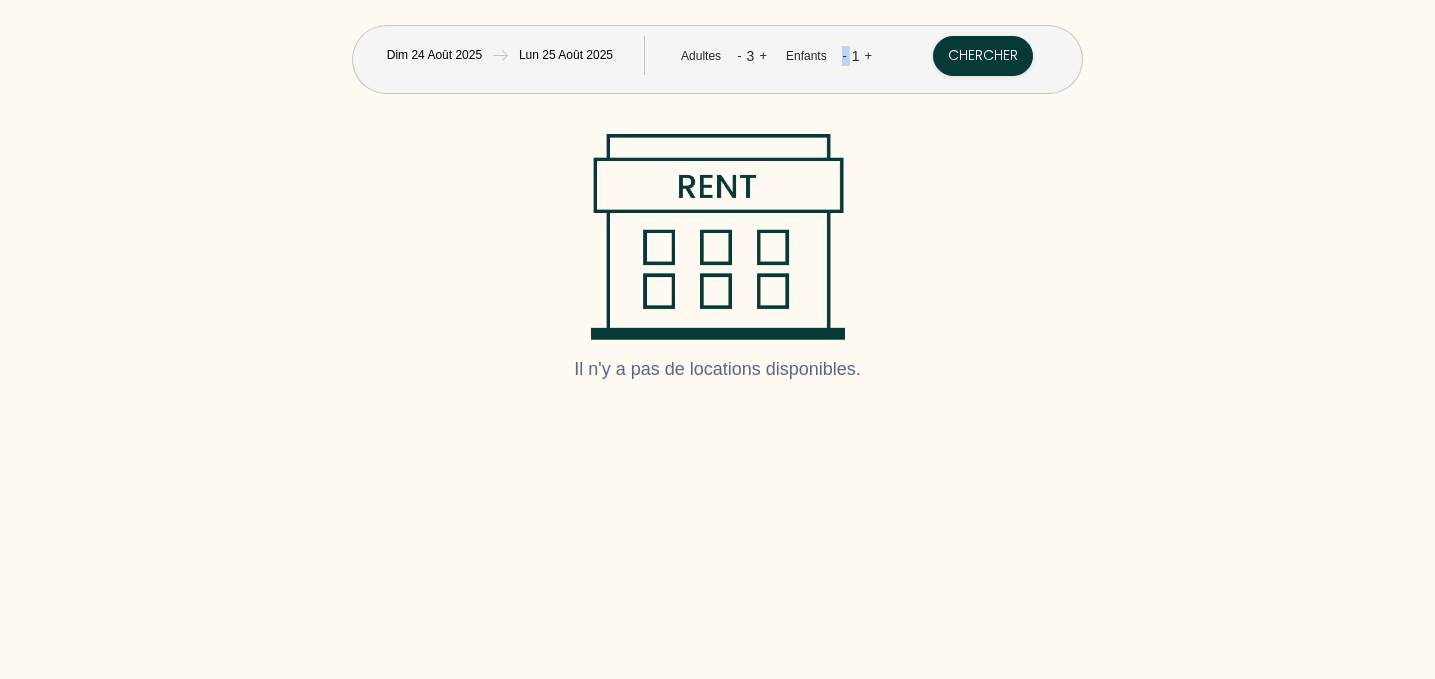 click on "-" at bounding box center (844, 55) 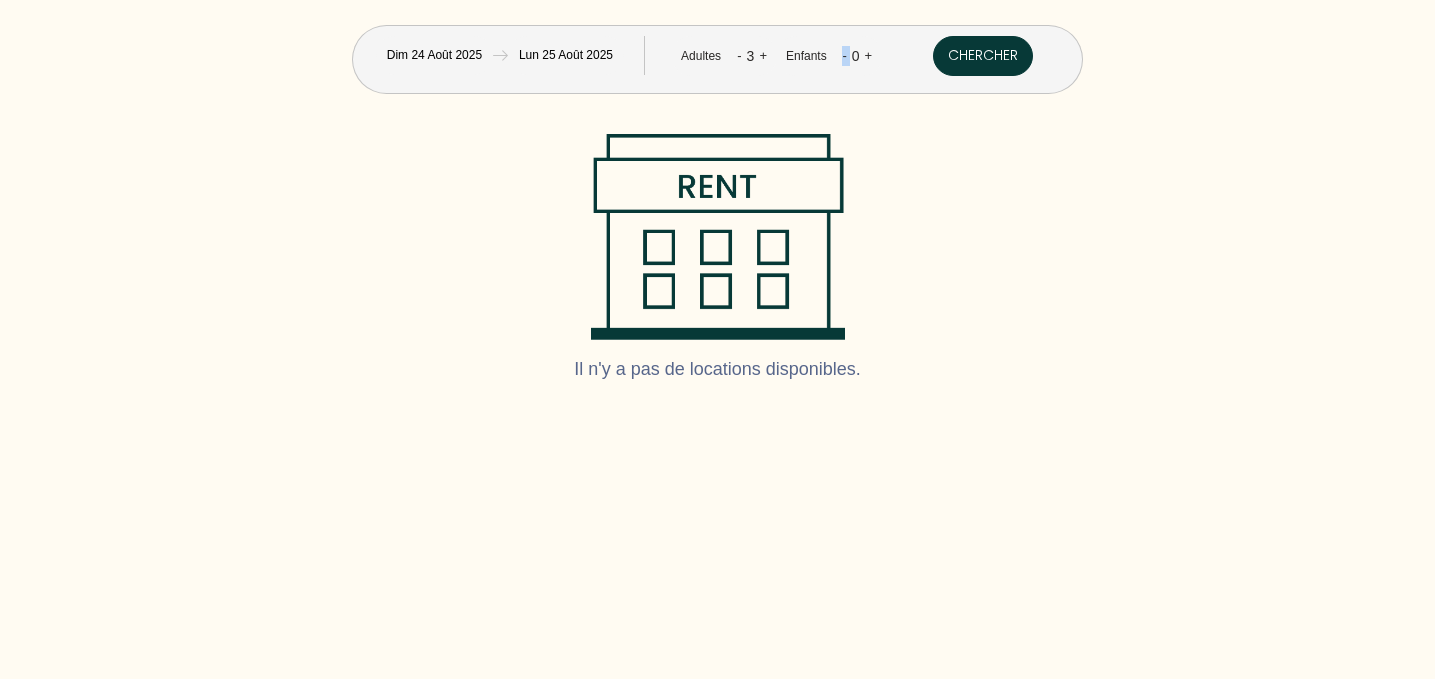 click on "Chercher" at bounding box center (983, 56) 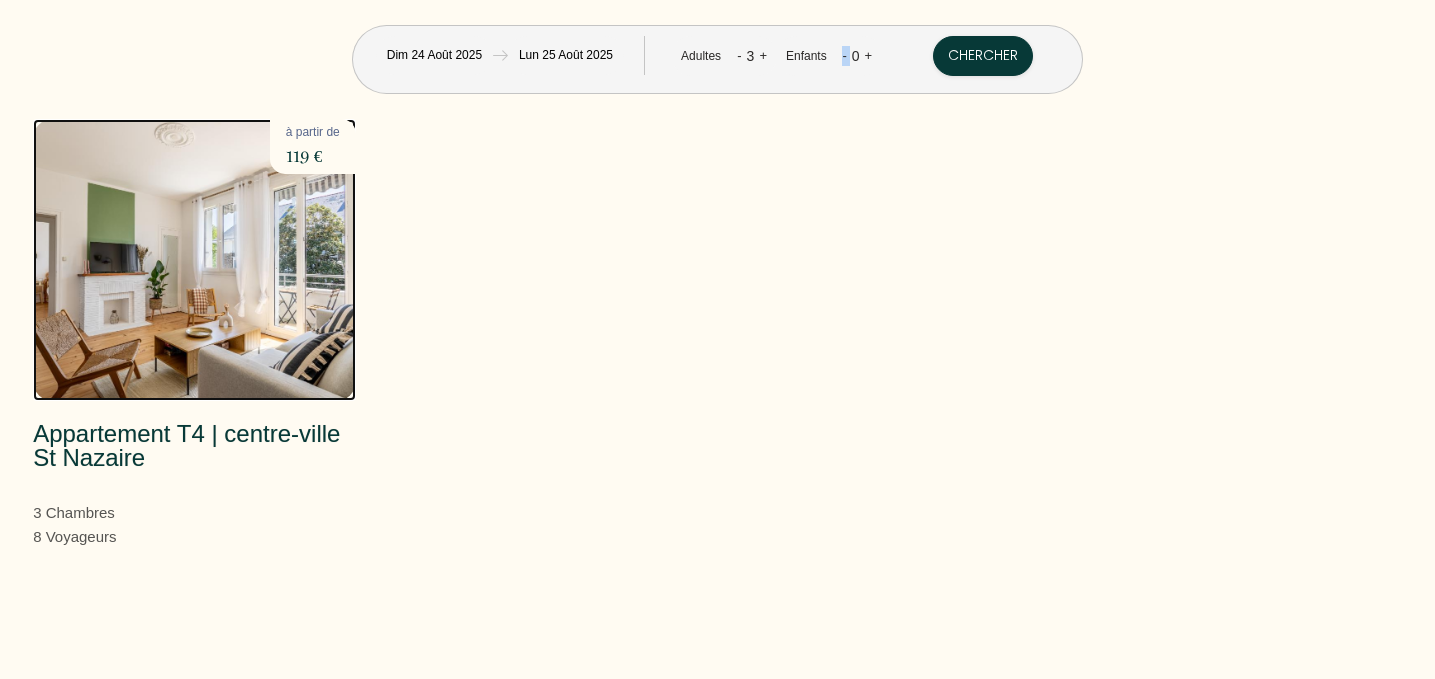 click at bounding box center (194, 260) 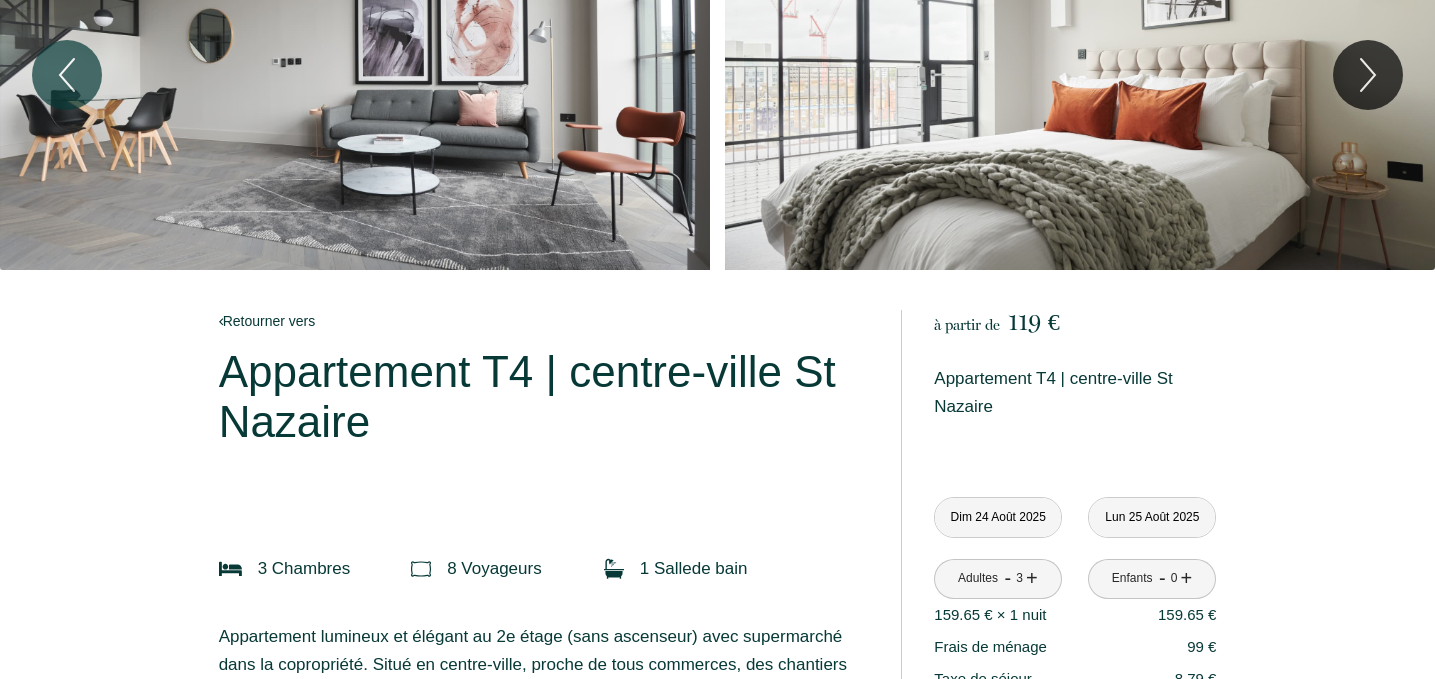 scroll, scrollTop: 0, scrollLeft: 0, axis: both 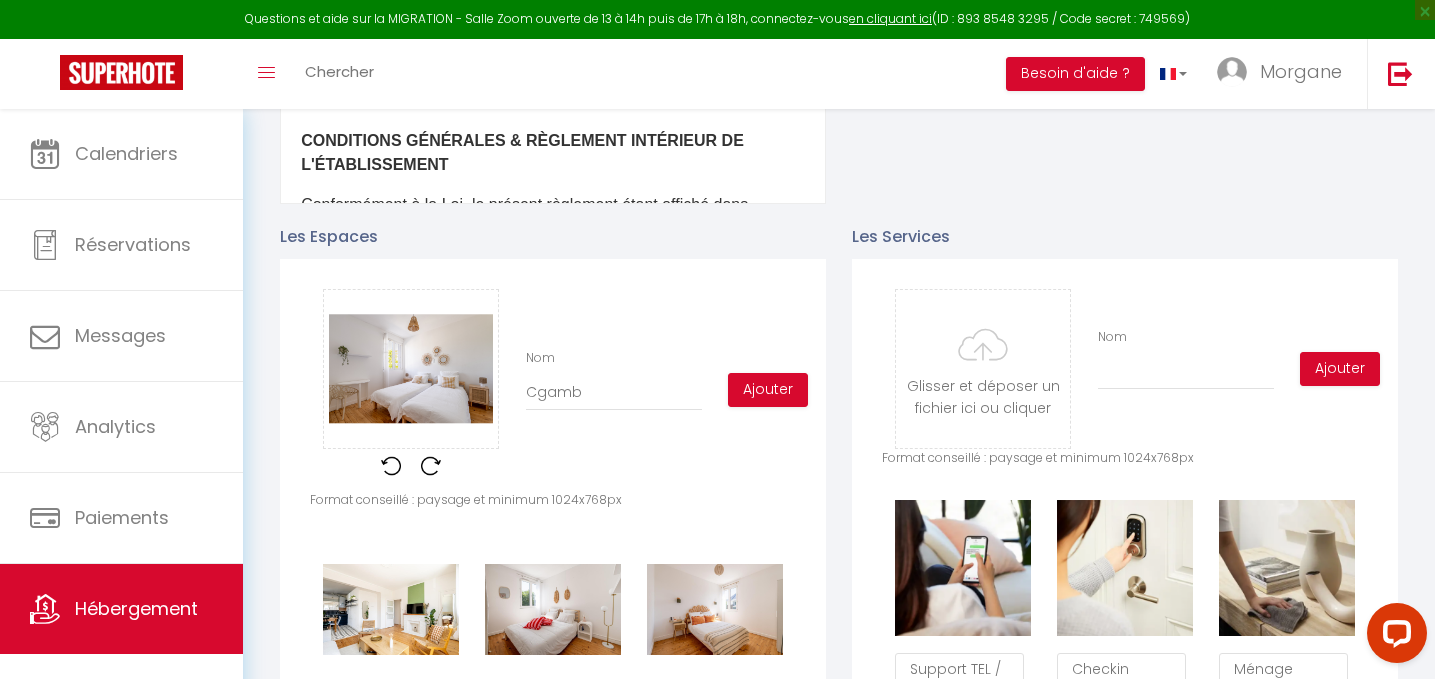 type on "Cgam" 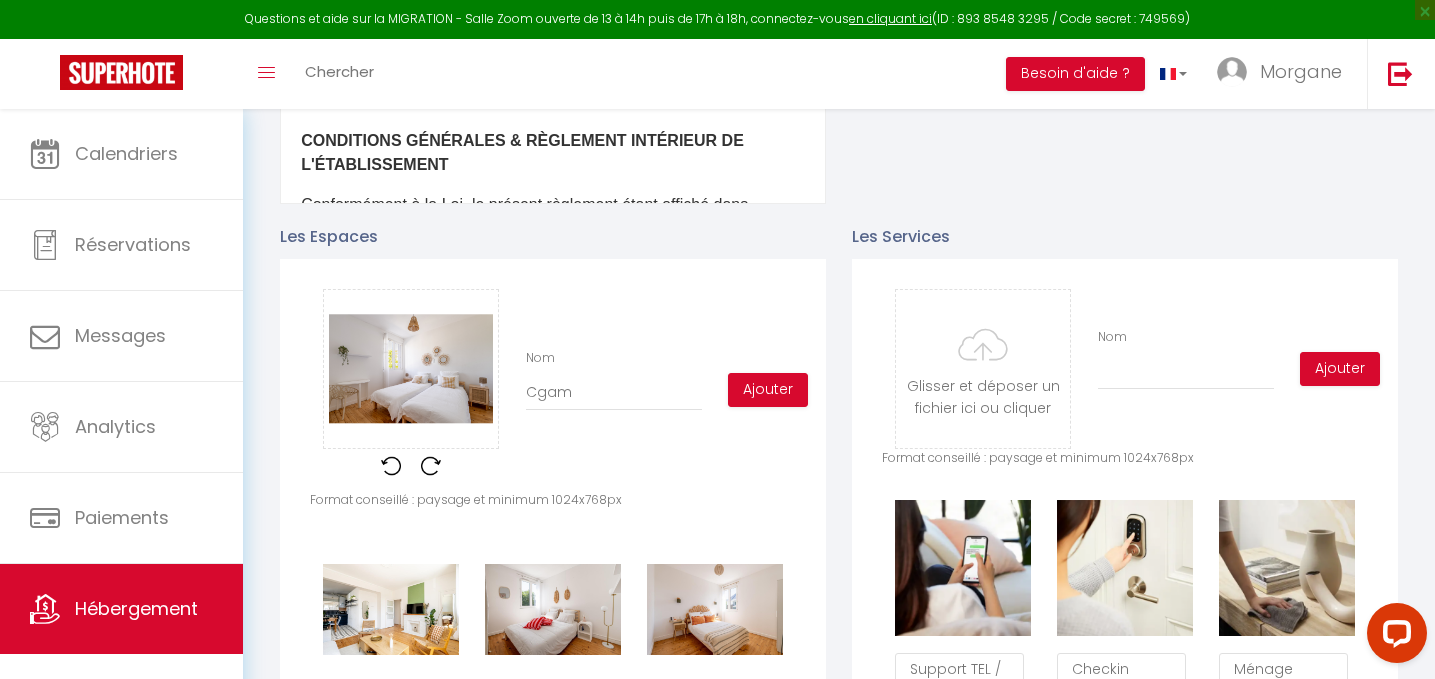 checkbox on "true" 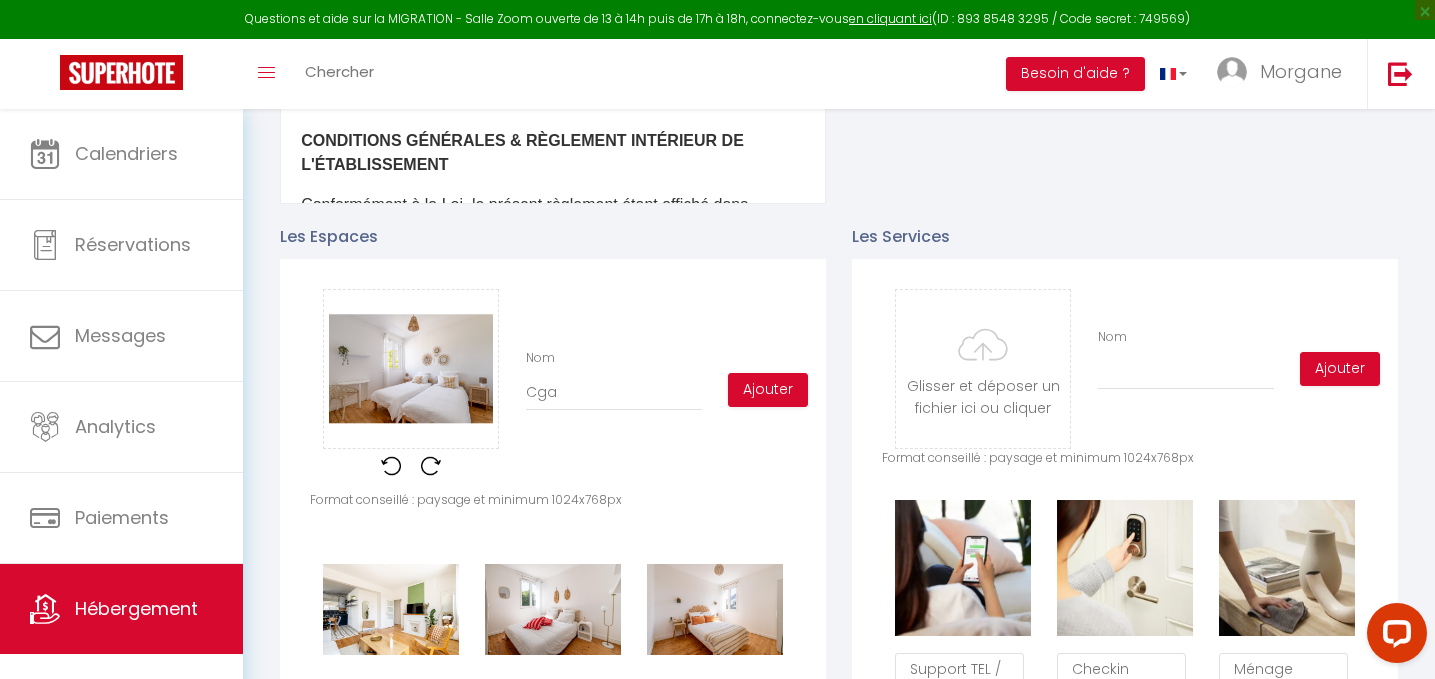 checkbox on "true" 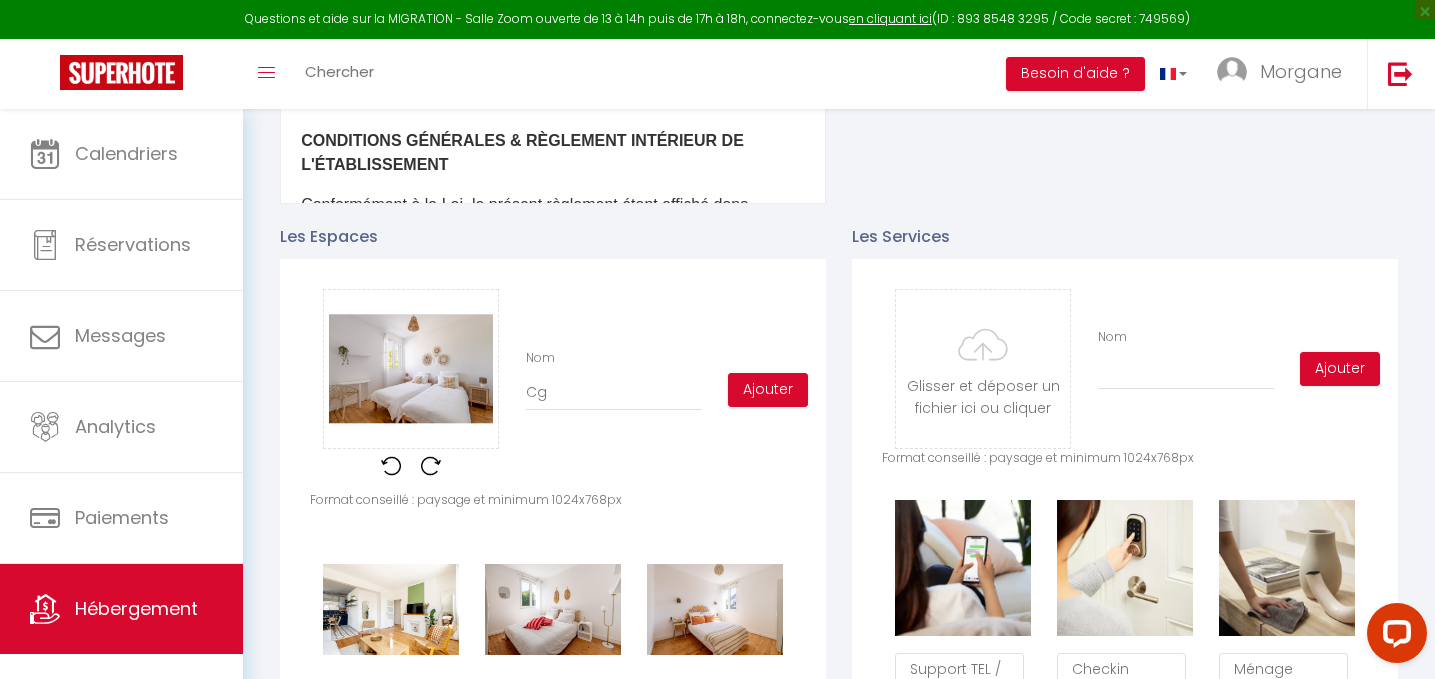 checkbox on "true" 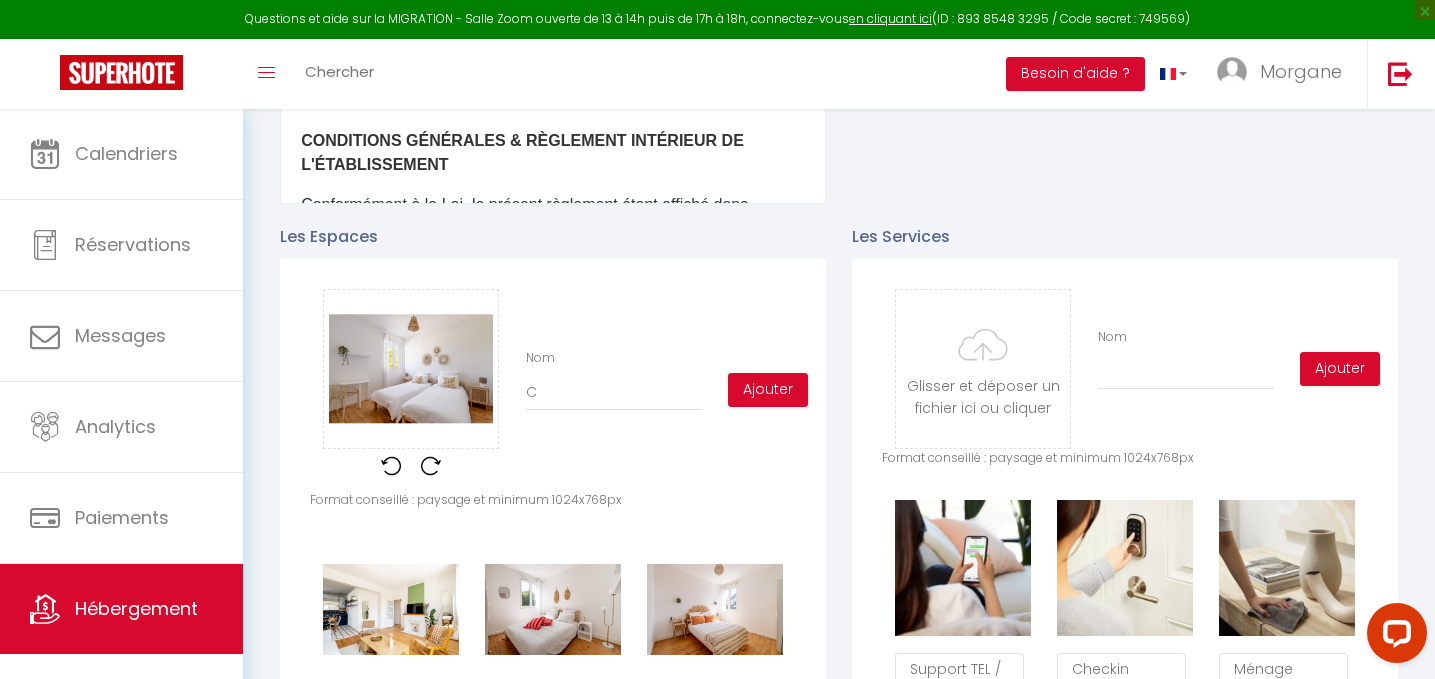 checkbox on "true" 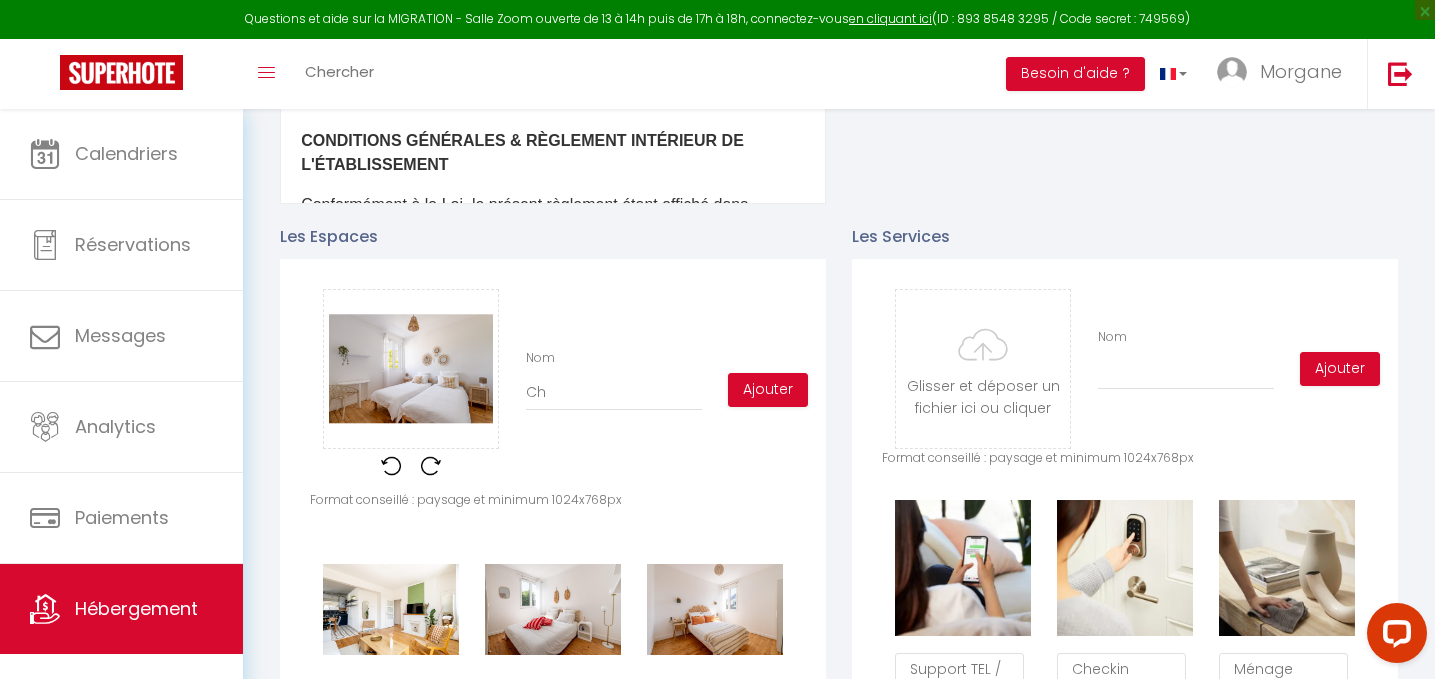 checkbox on "true" 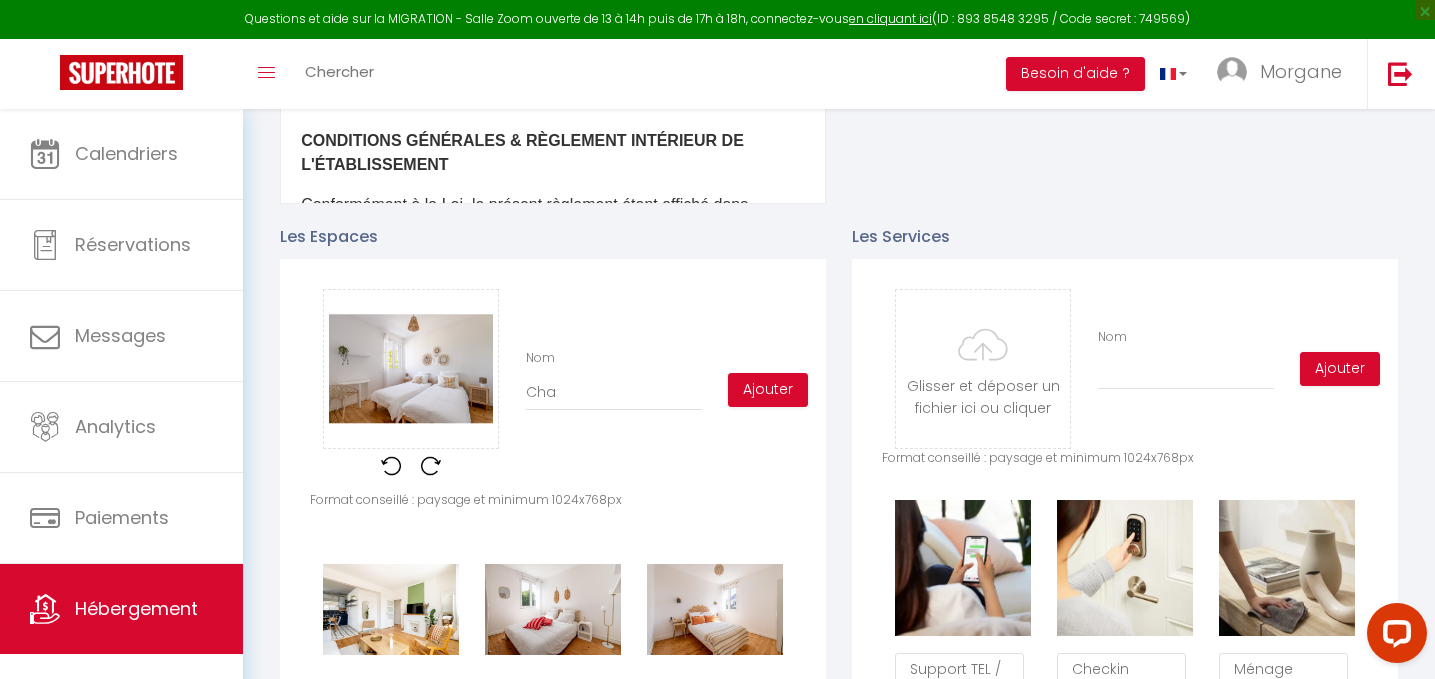 checkbox on "true" 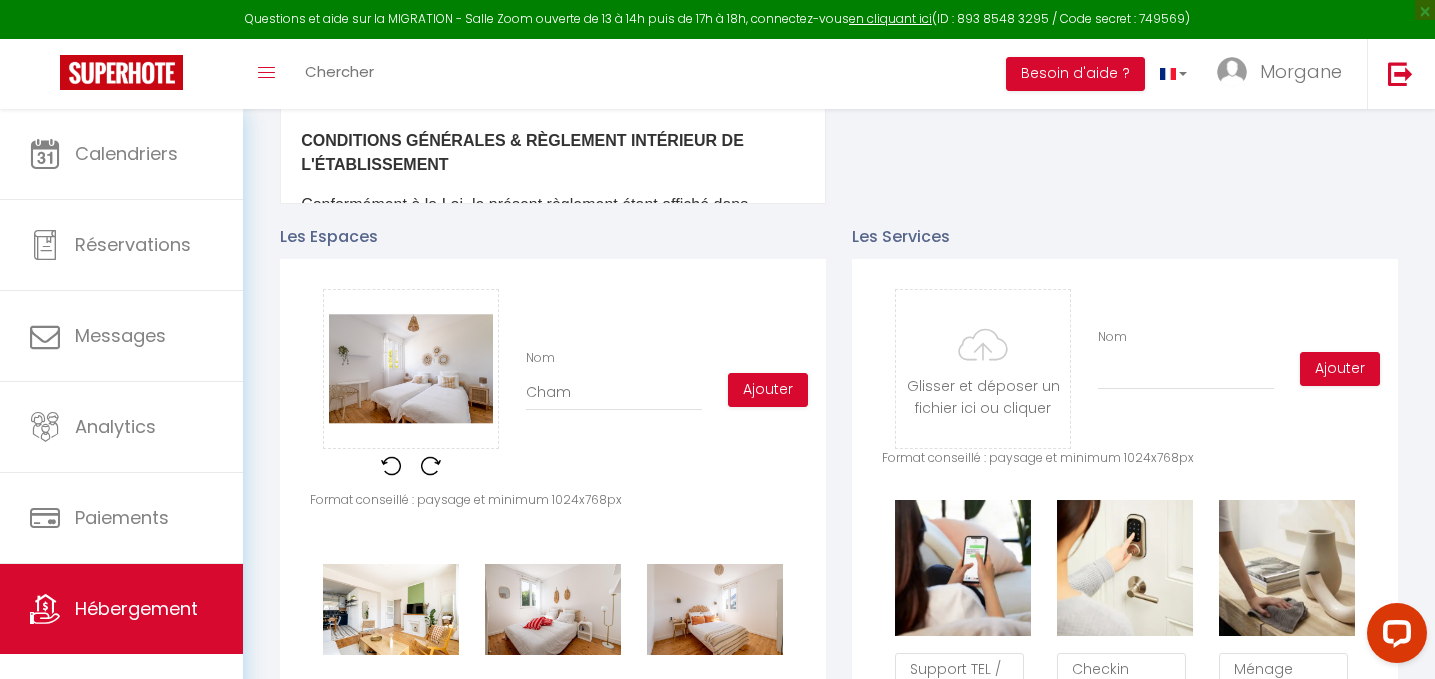 checkbox on "true" 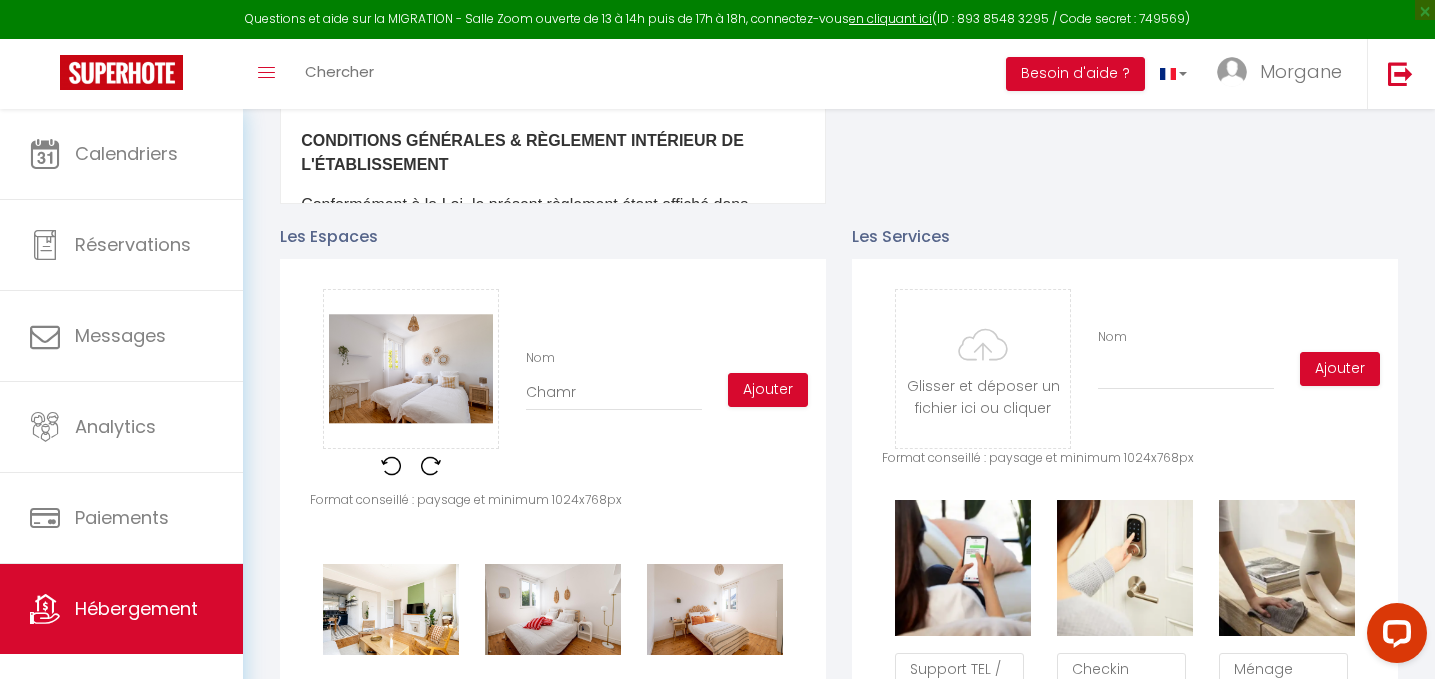 checkbox on "true" 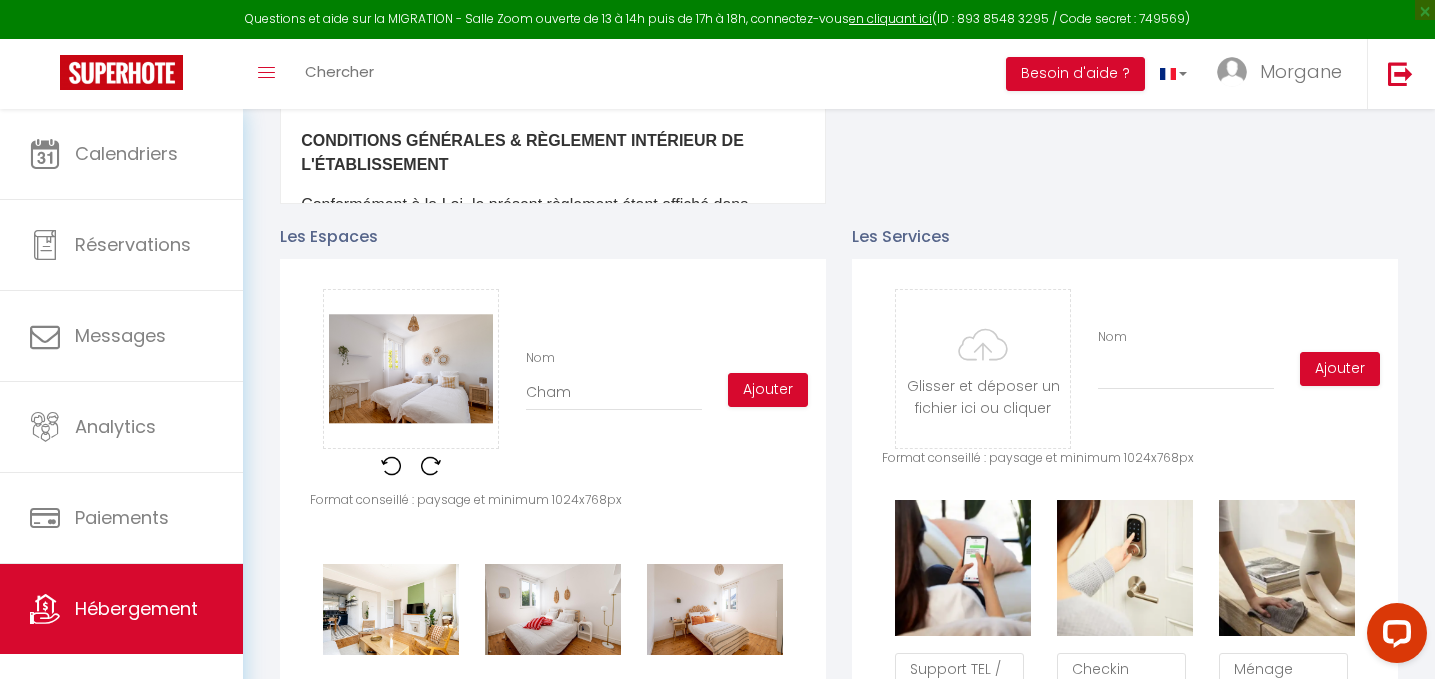checkbox on "true" 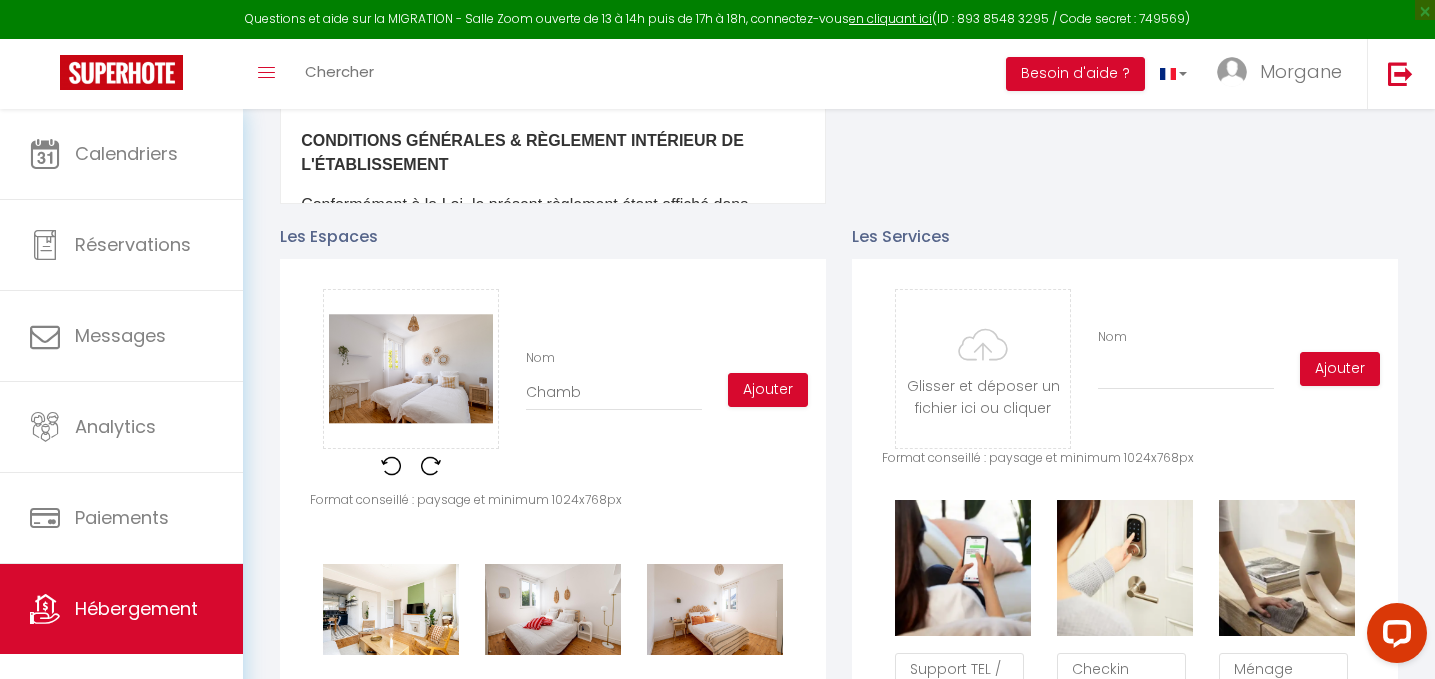 checkbox on "true" 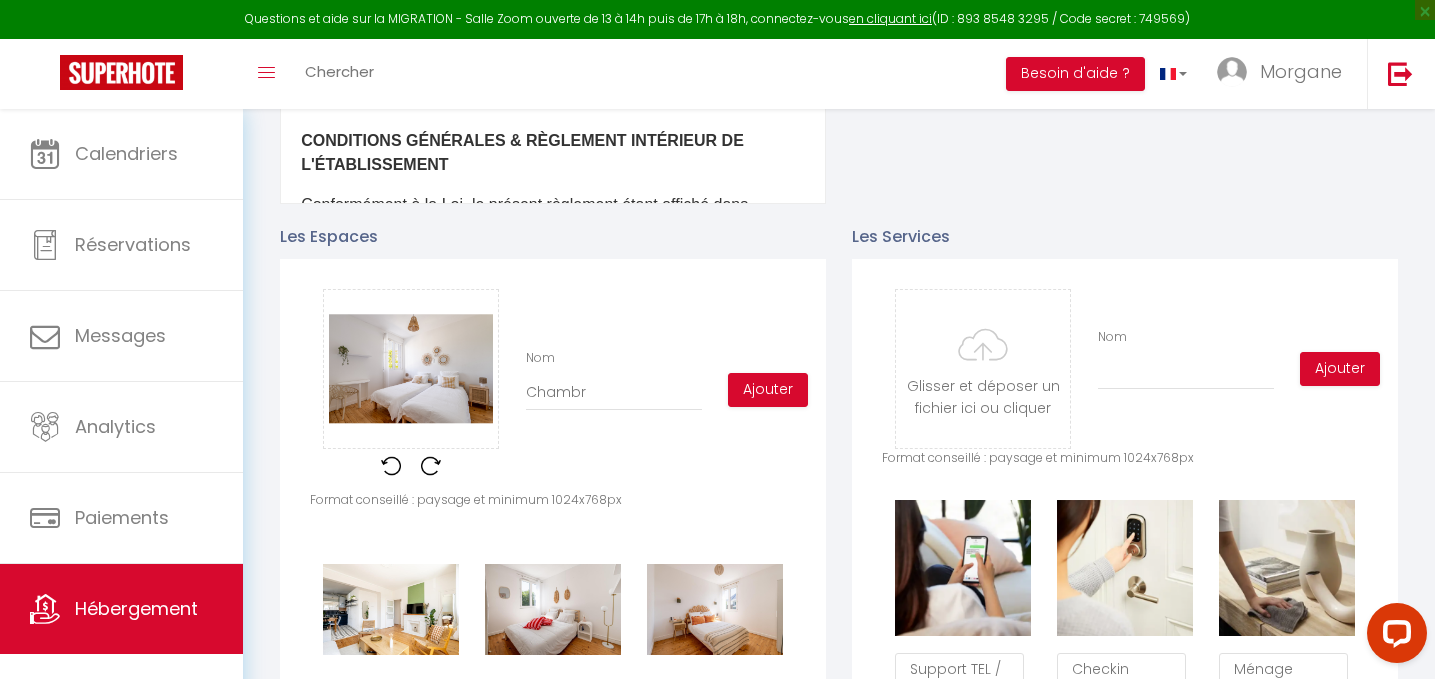 checkbox on "true" 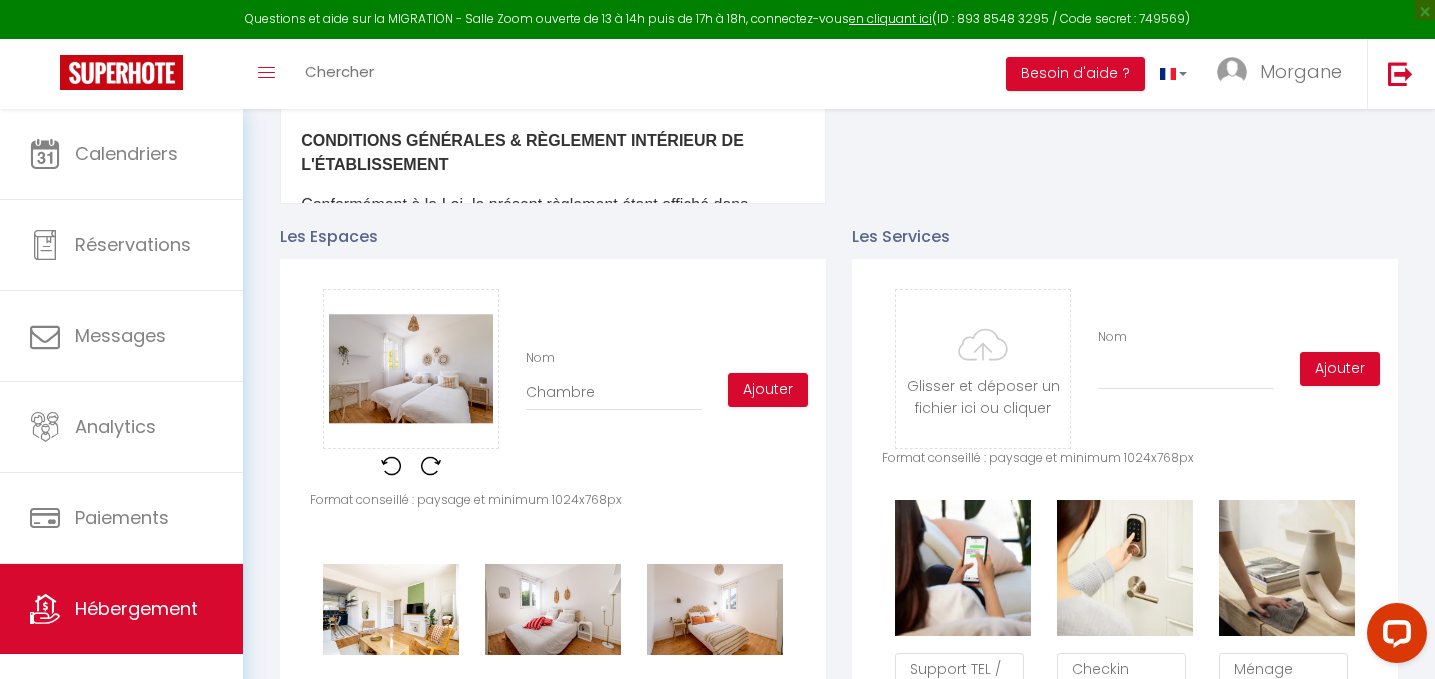 checkbox on "true" 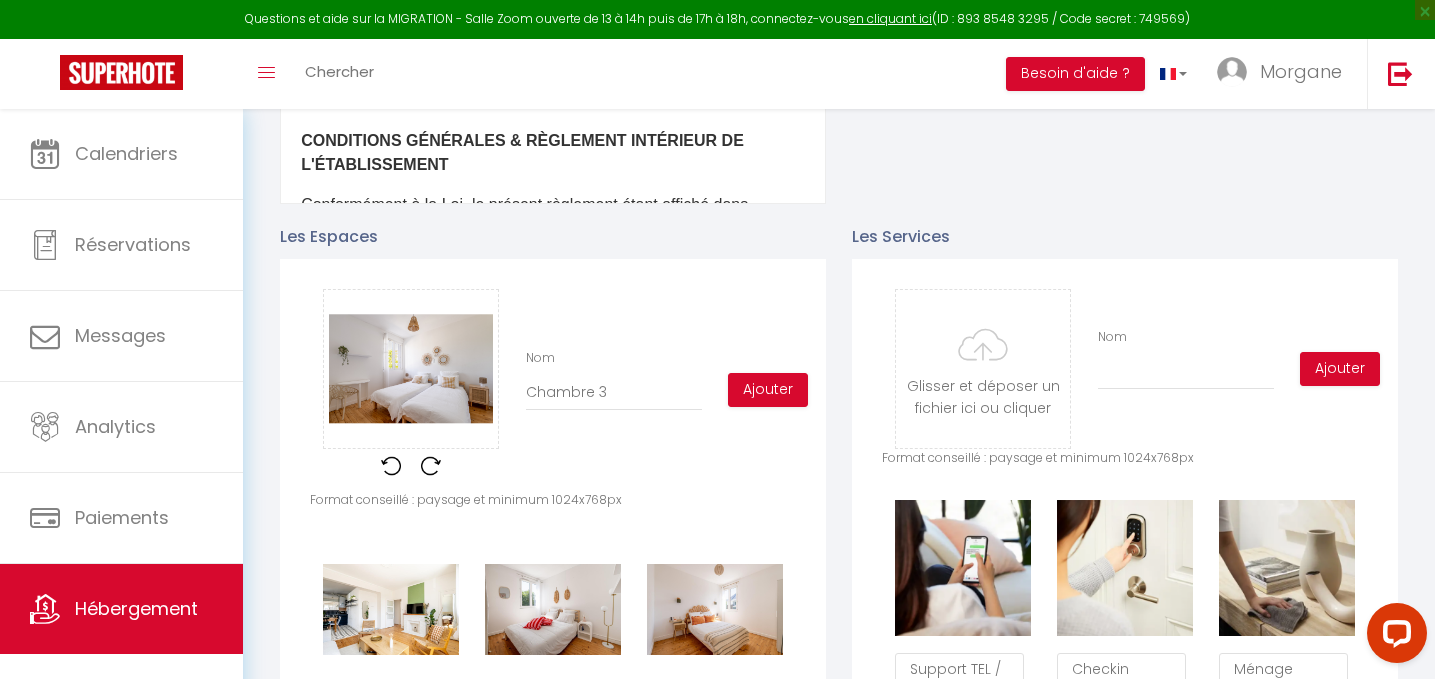 checkbox on "true" 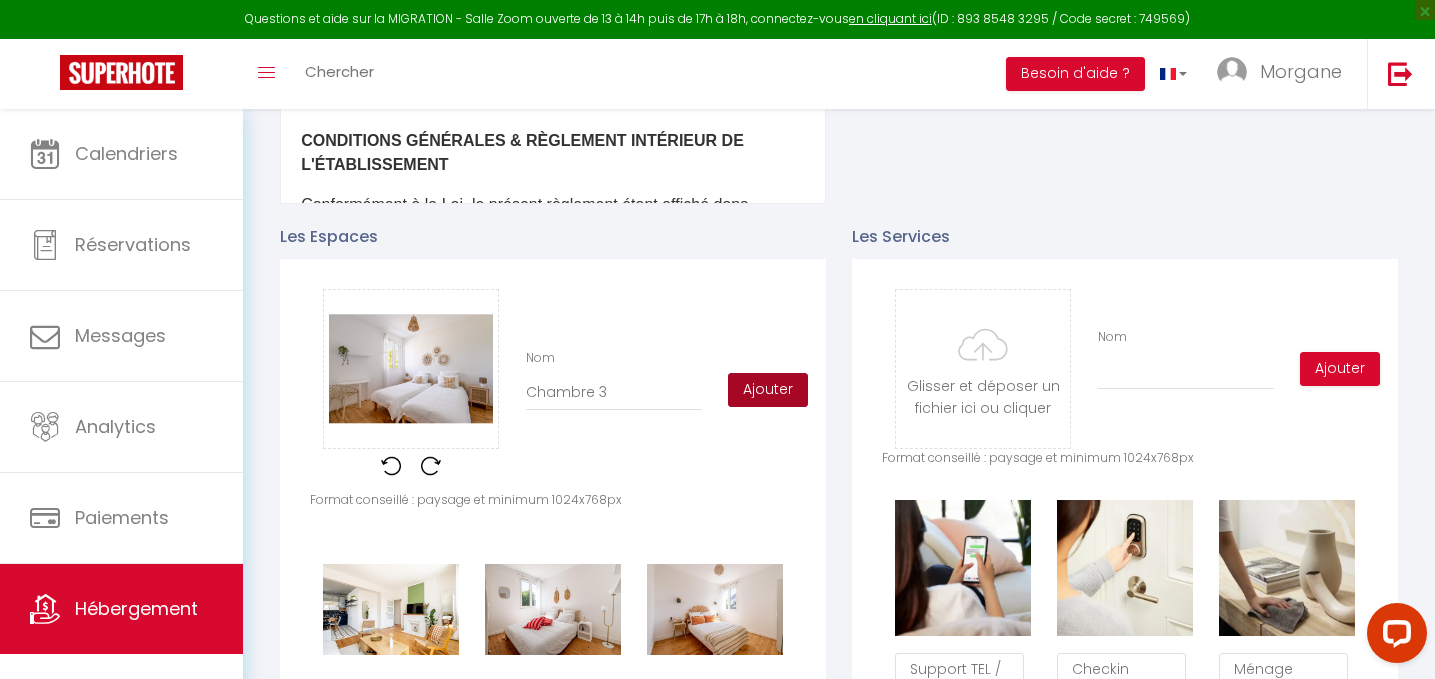 click on "Ajouter" at bounding box center (768, 390) 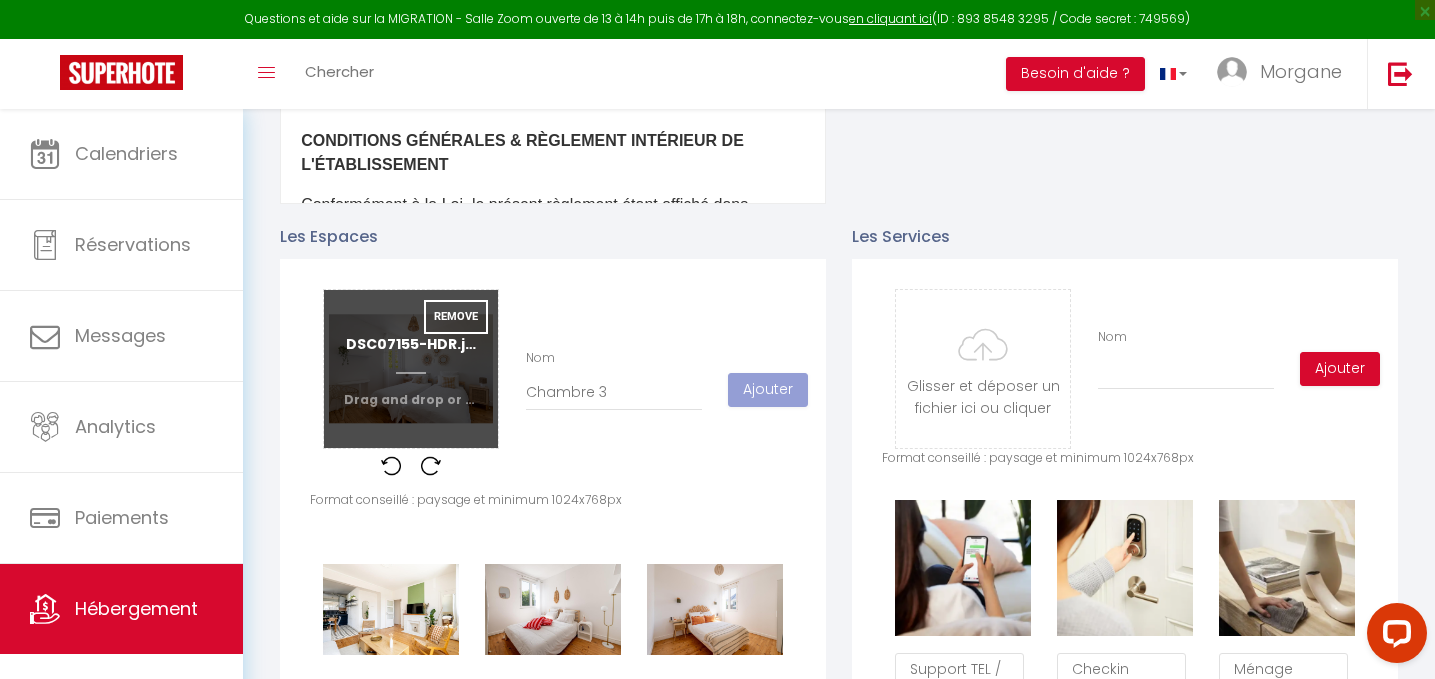 type 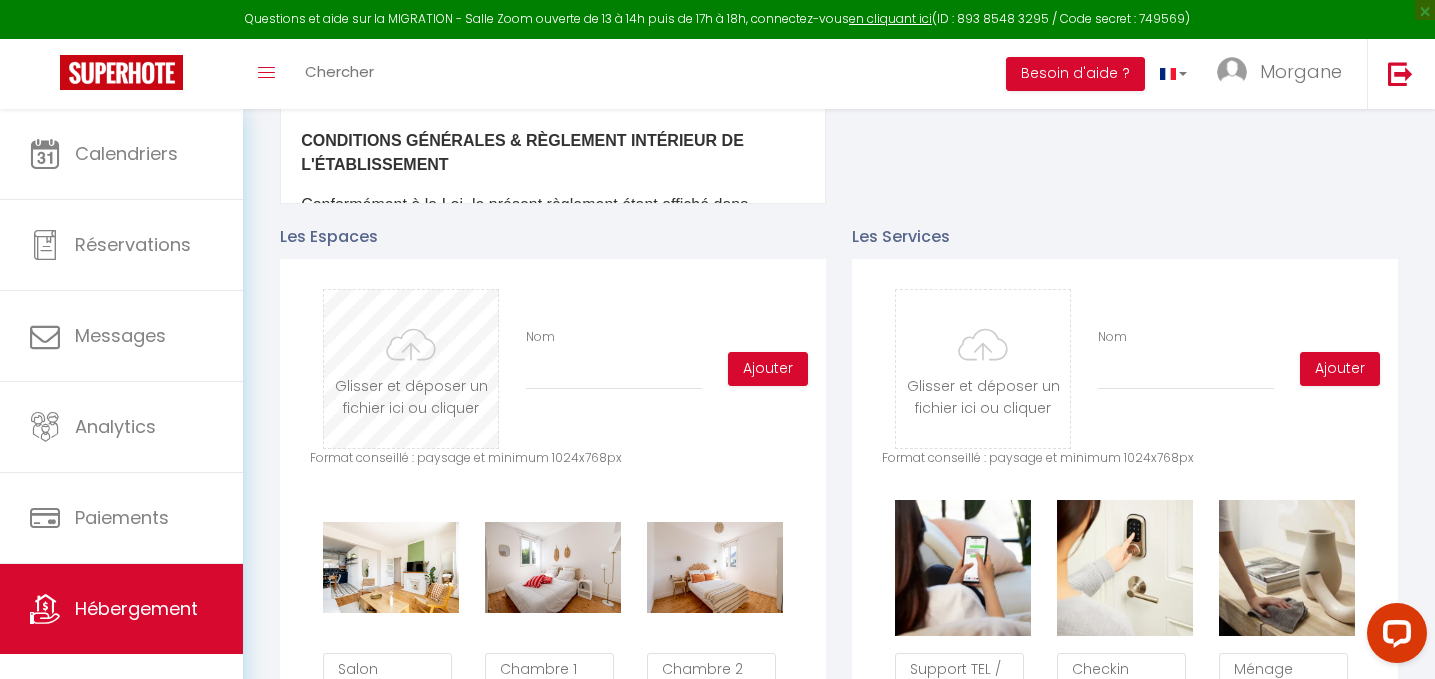 type on "C:\fakepath\DSC07168-HDR.jpg" 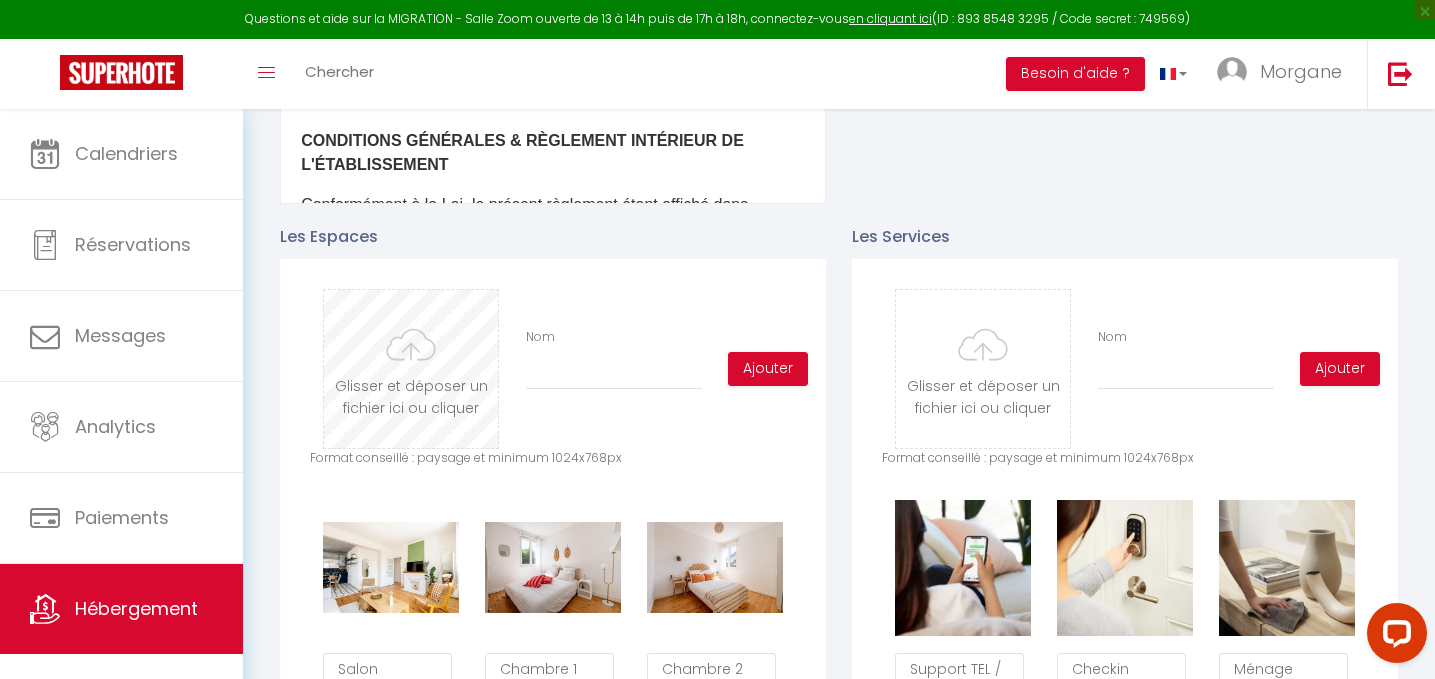 checkbox on "true" 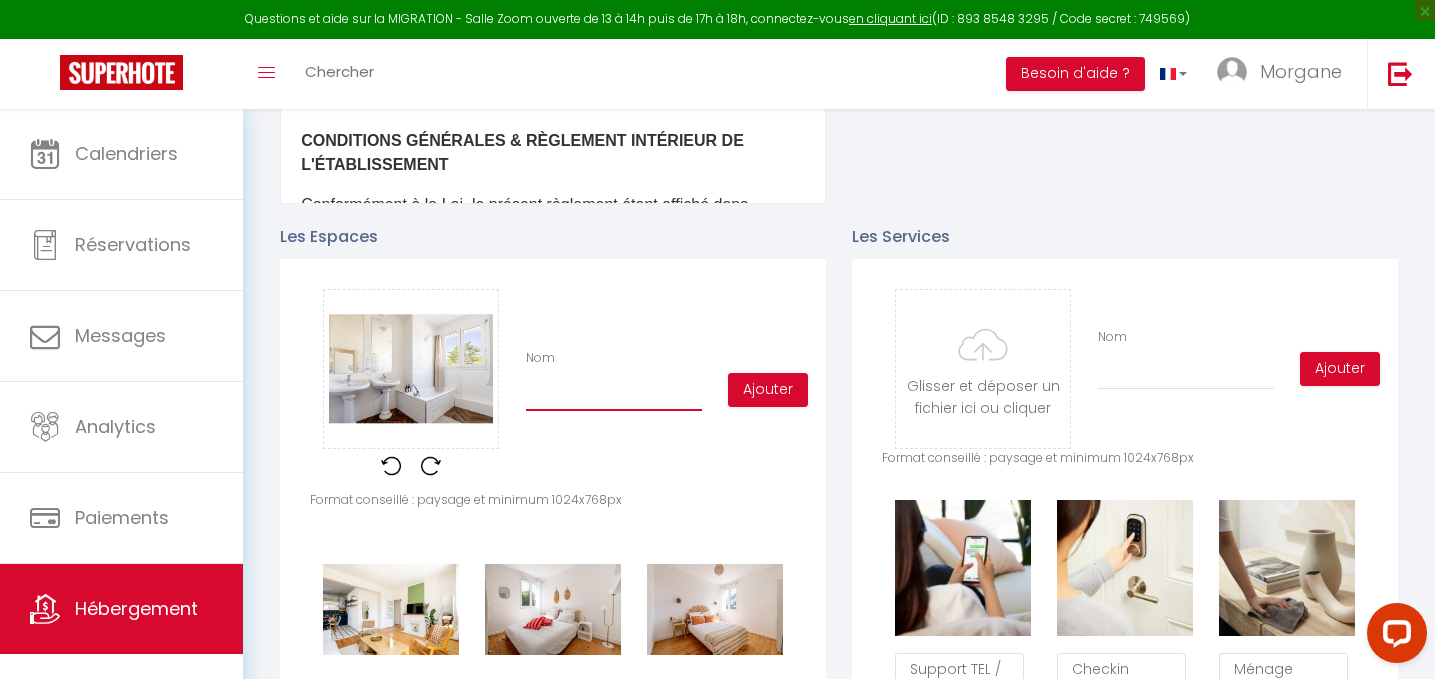 click on "Nom" at bounding box center (614, 393) 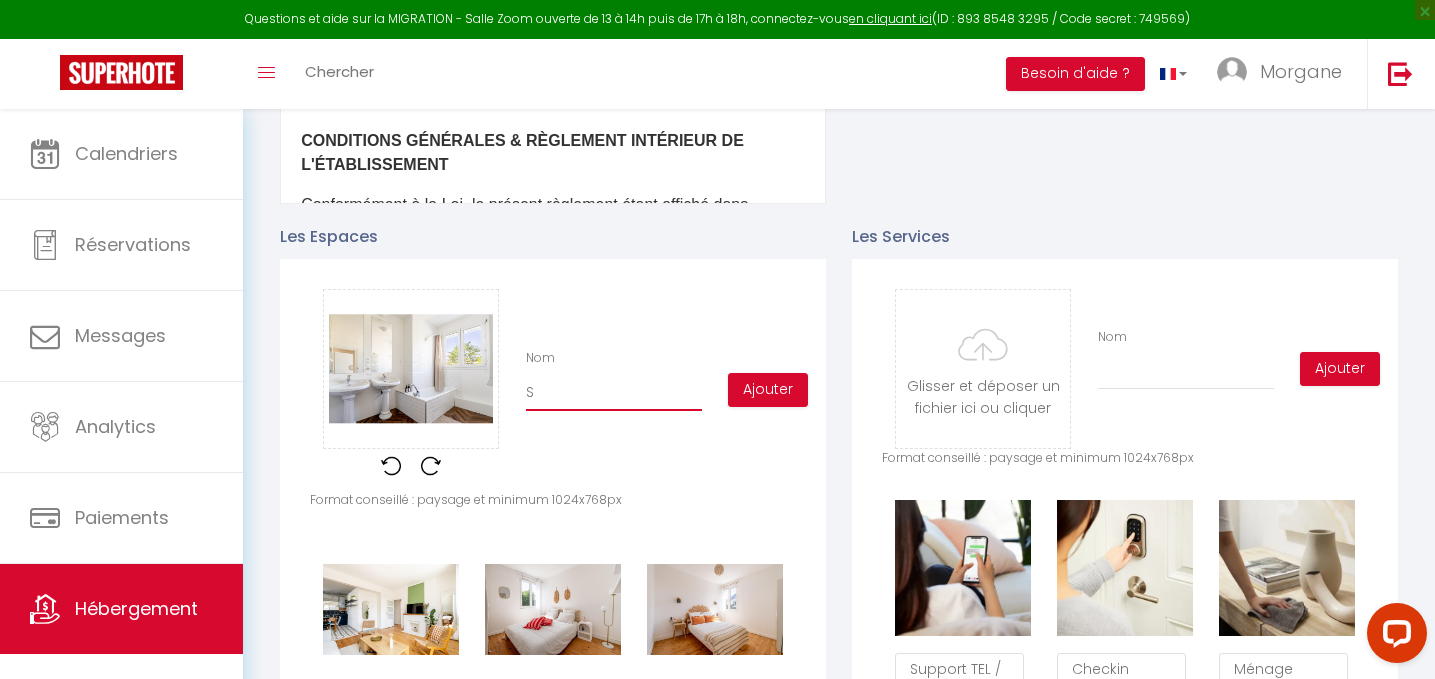 checkbox on "true" 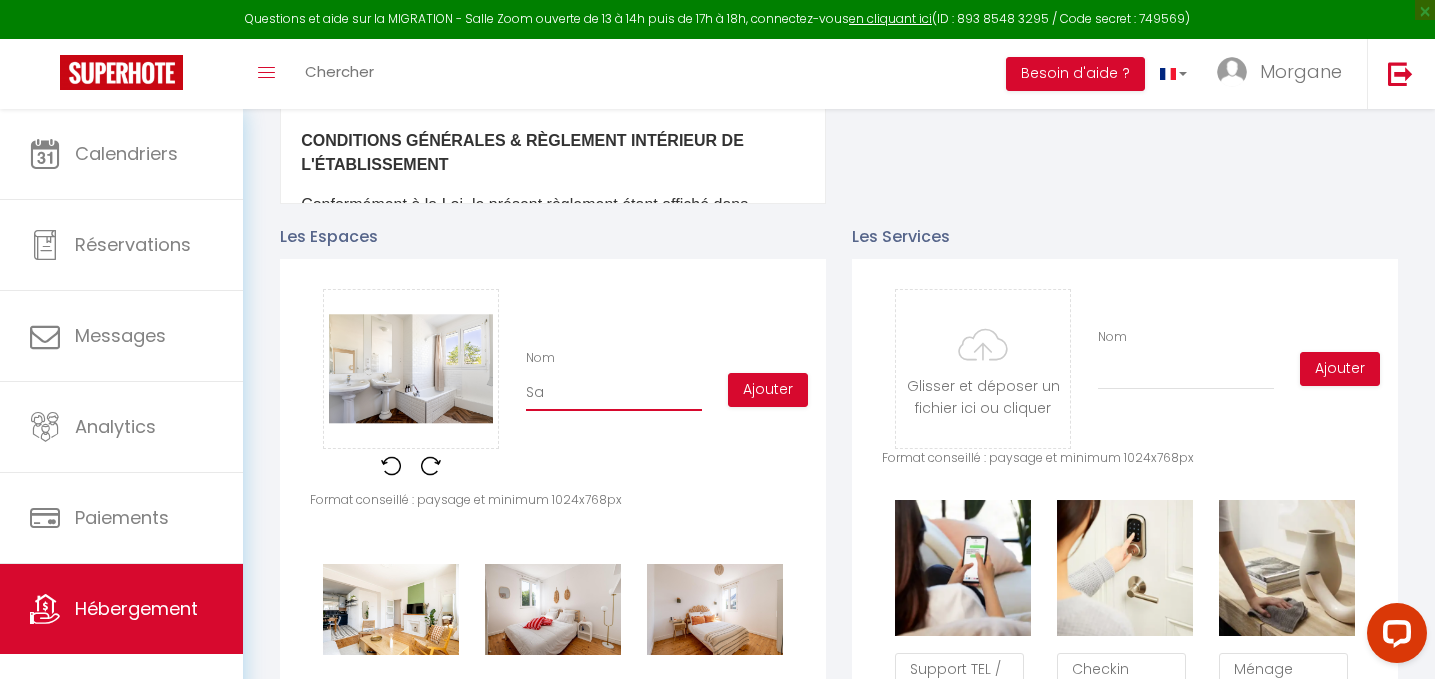 checkbox on "true" 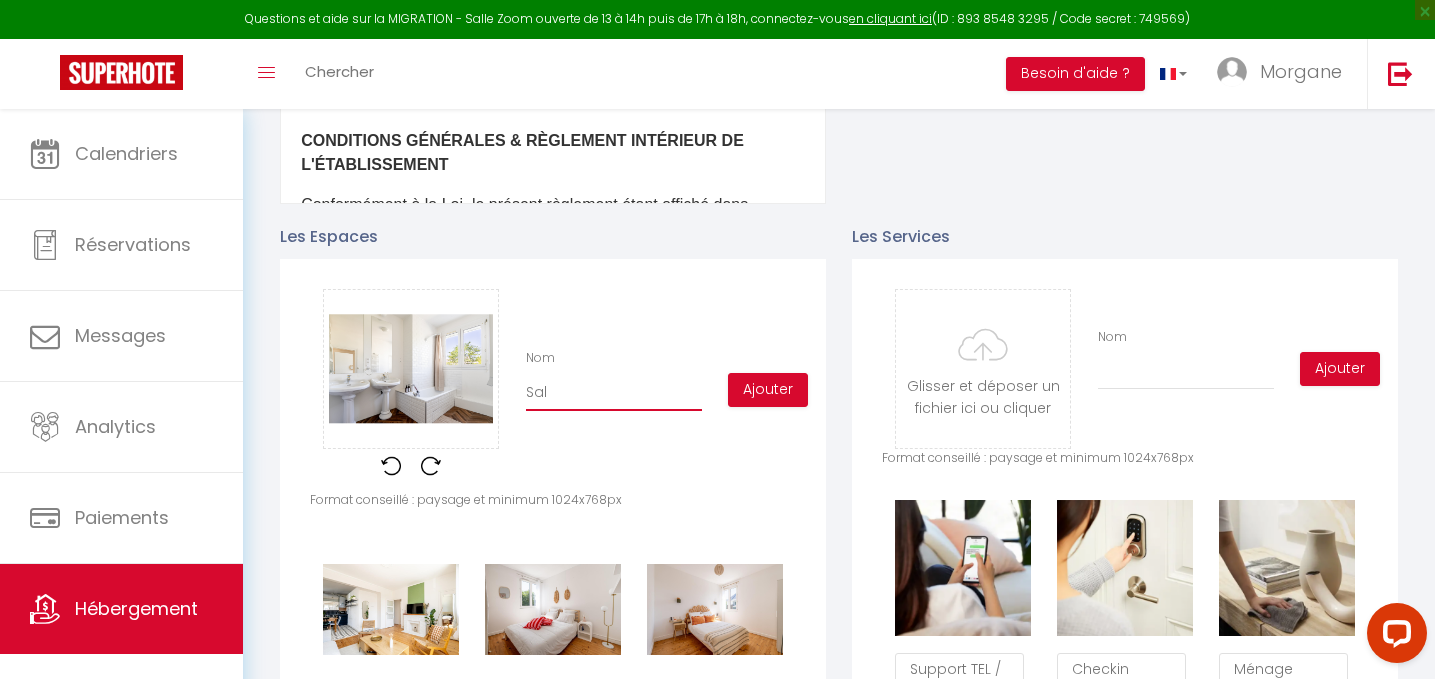 checkbox on "true" 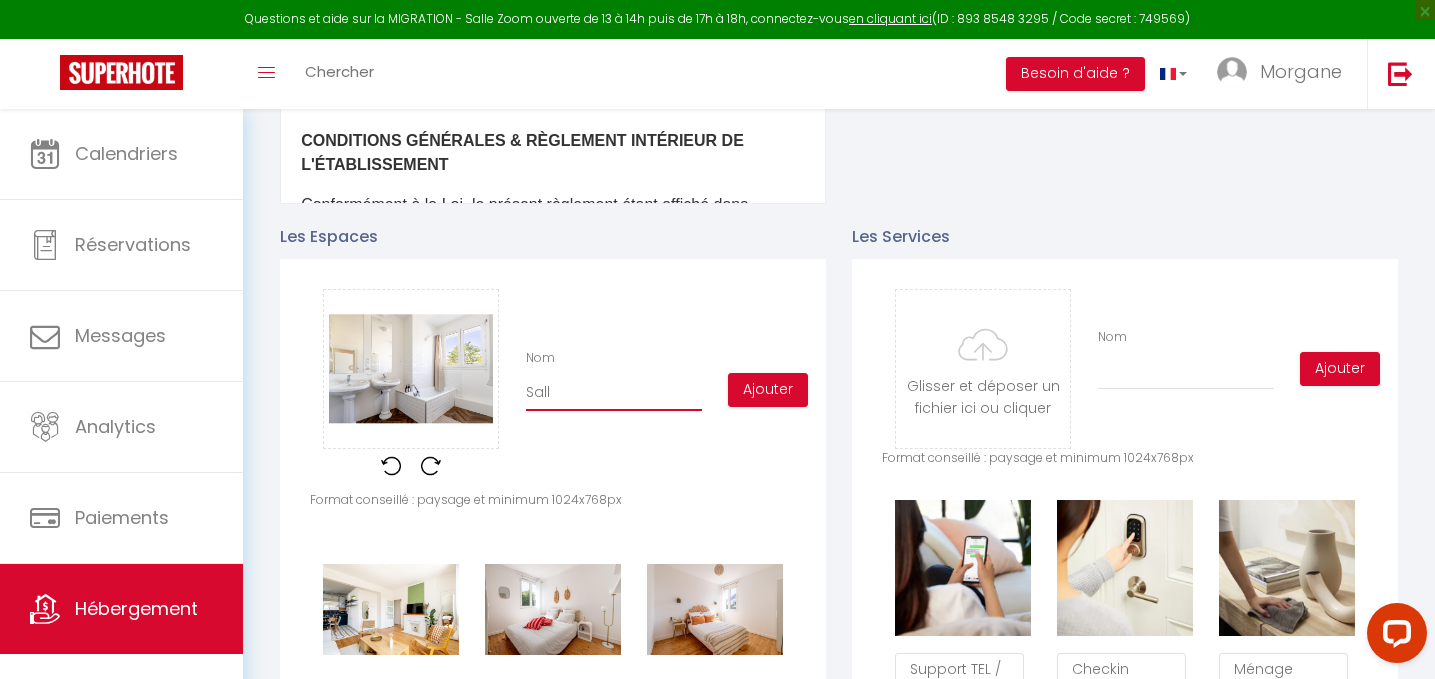 checkbox on "true" 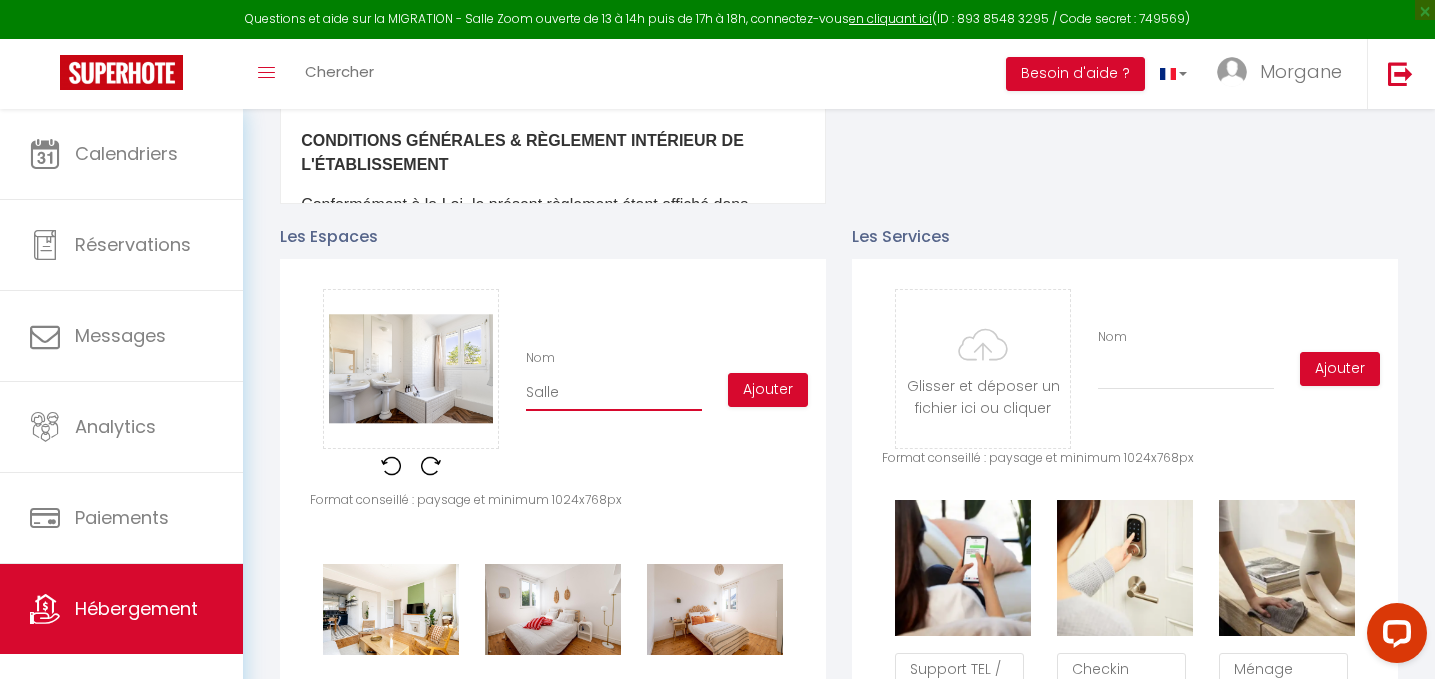 checkbox on "true" 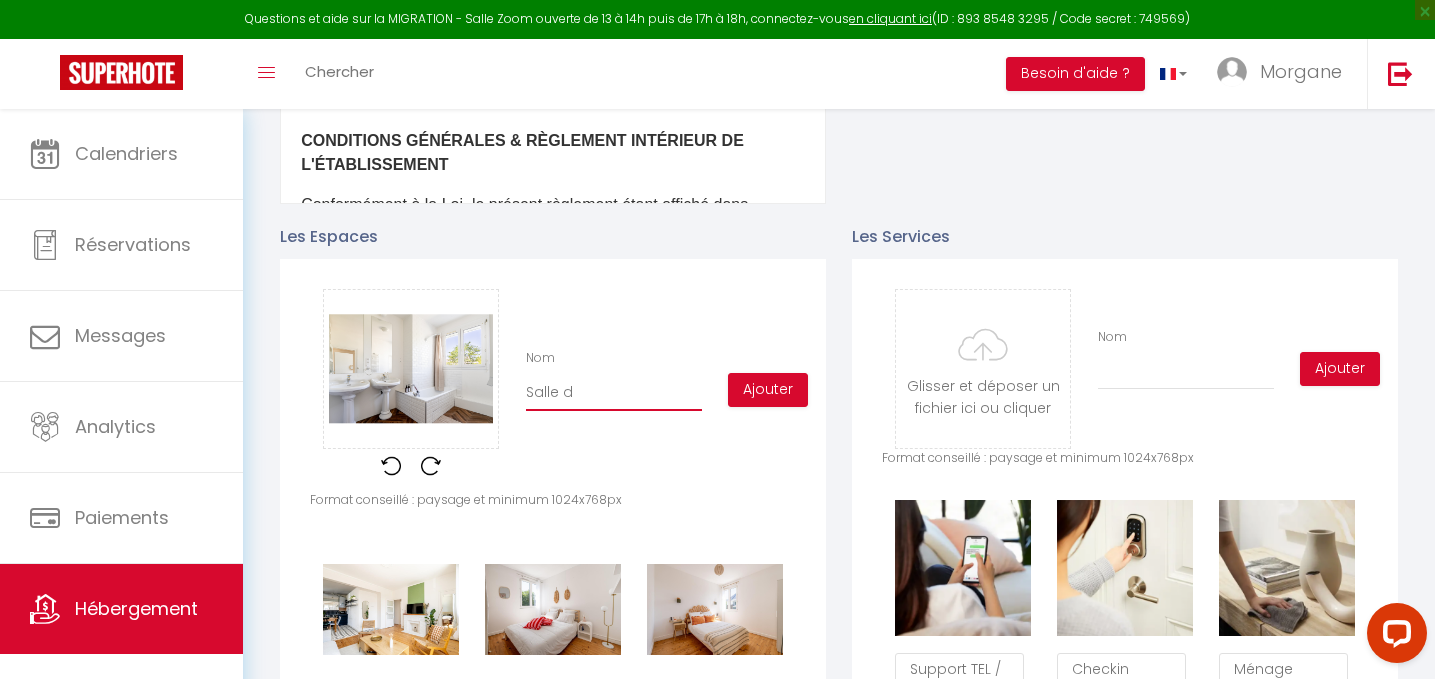 checkbox on "true" 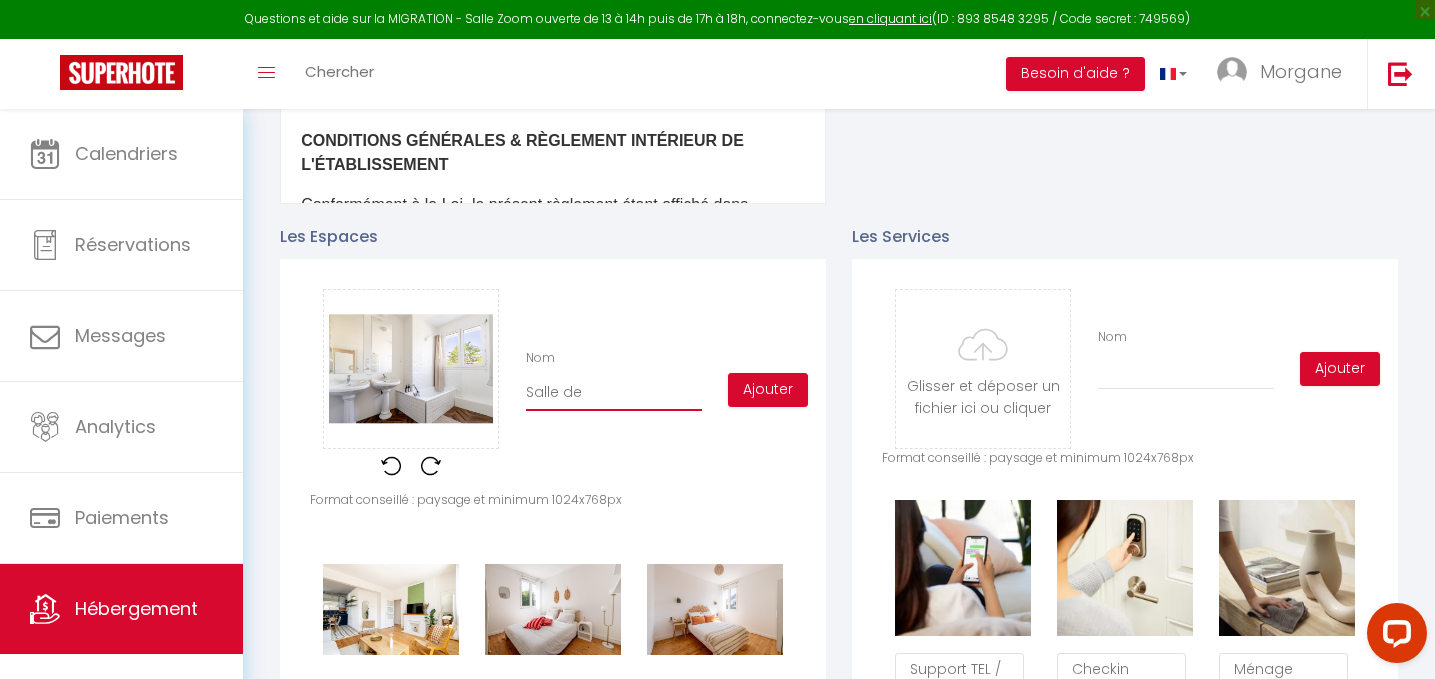 checkbox on "true" 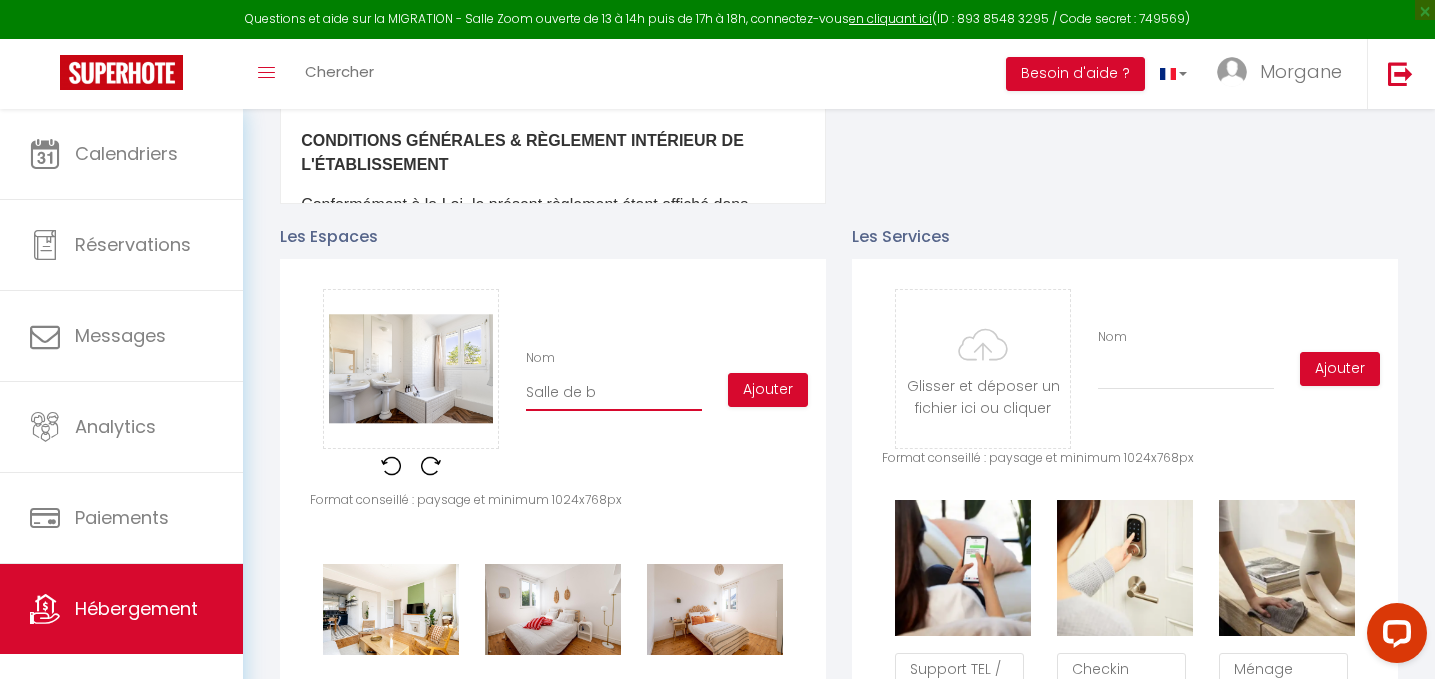 checkbox on "true" 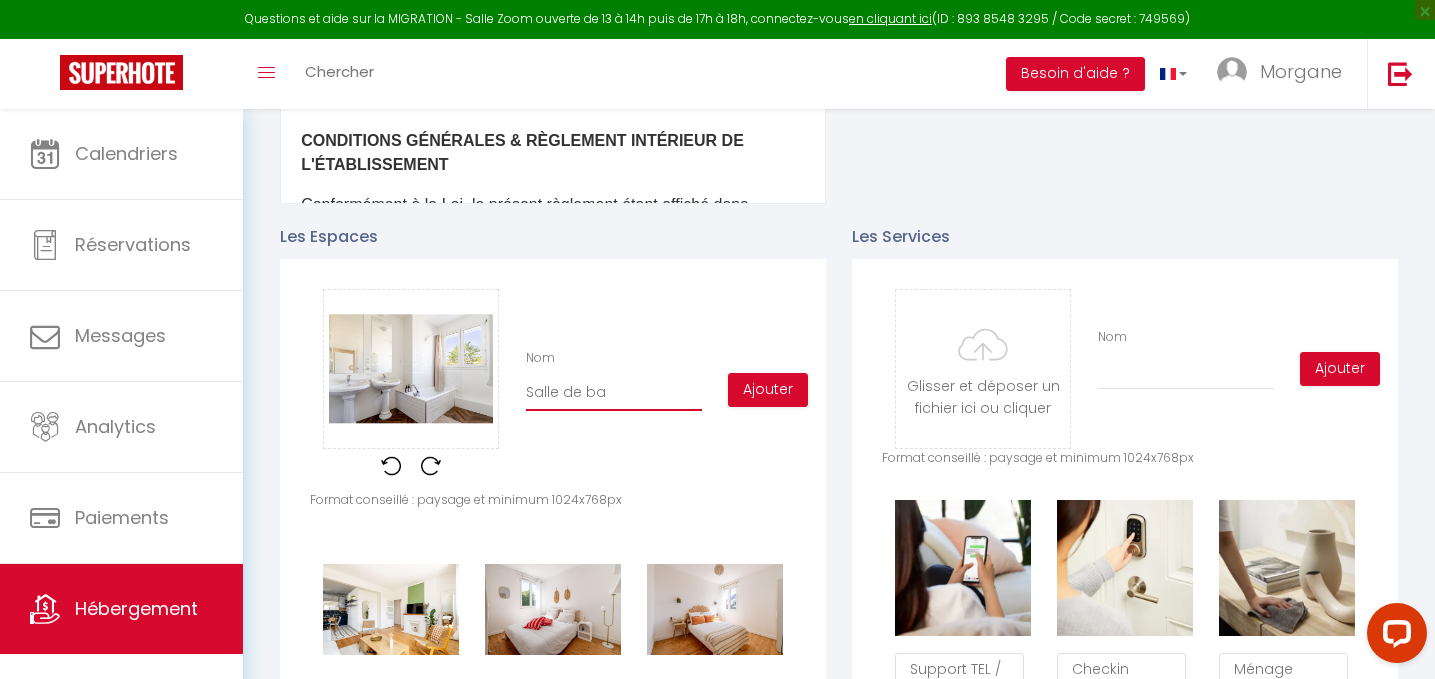 checkbox on "true" 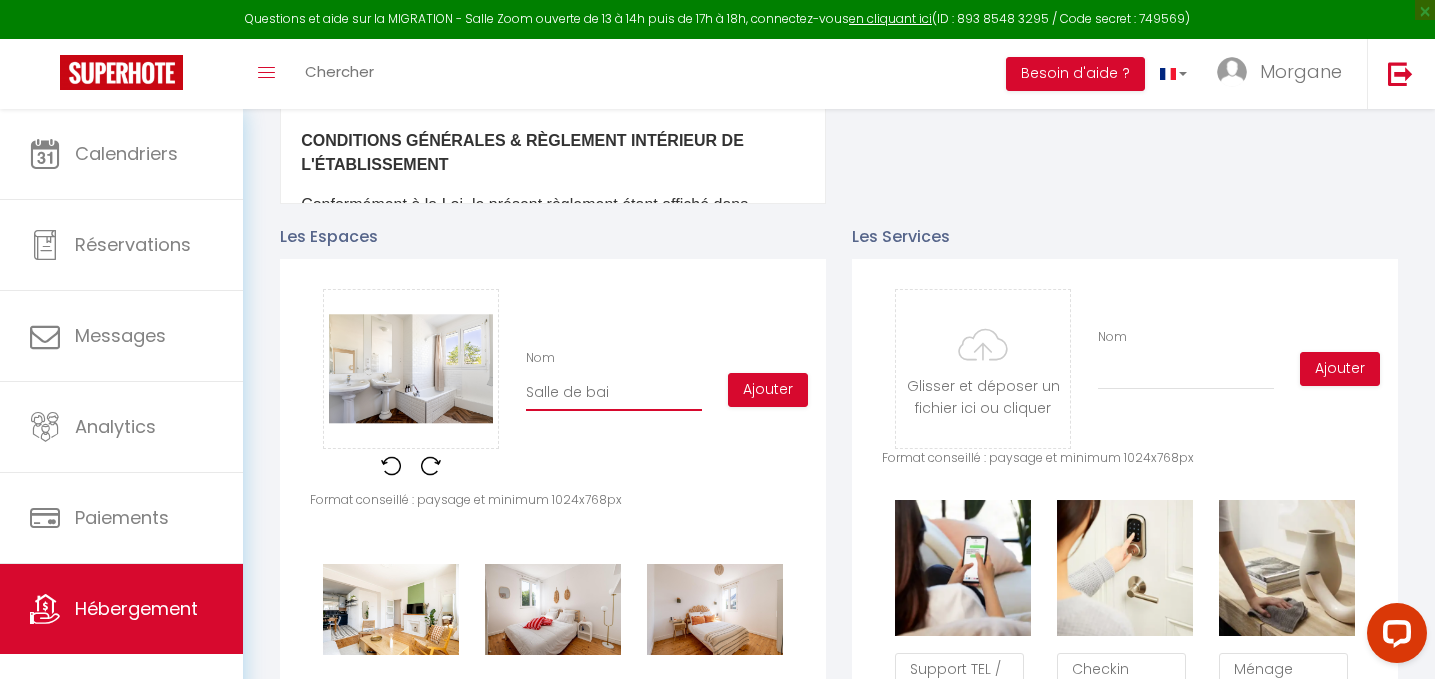 type on "Salle de bain" 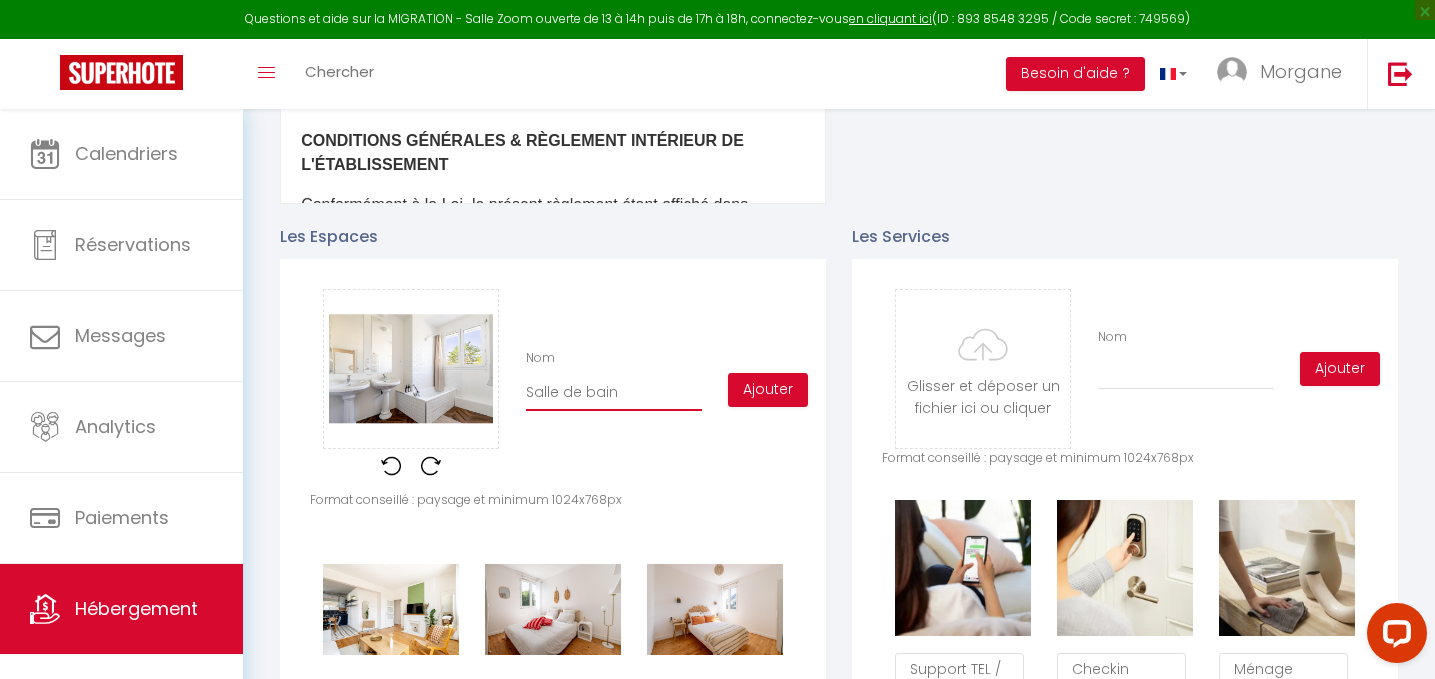 checkbox on "true" 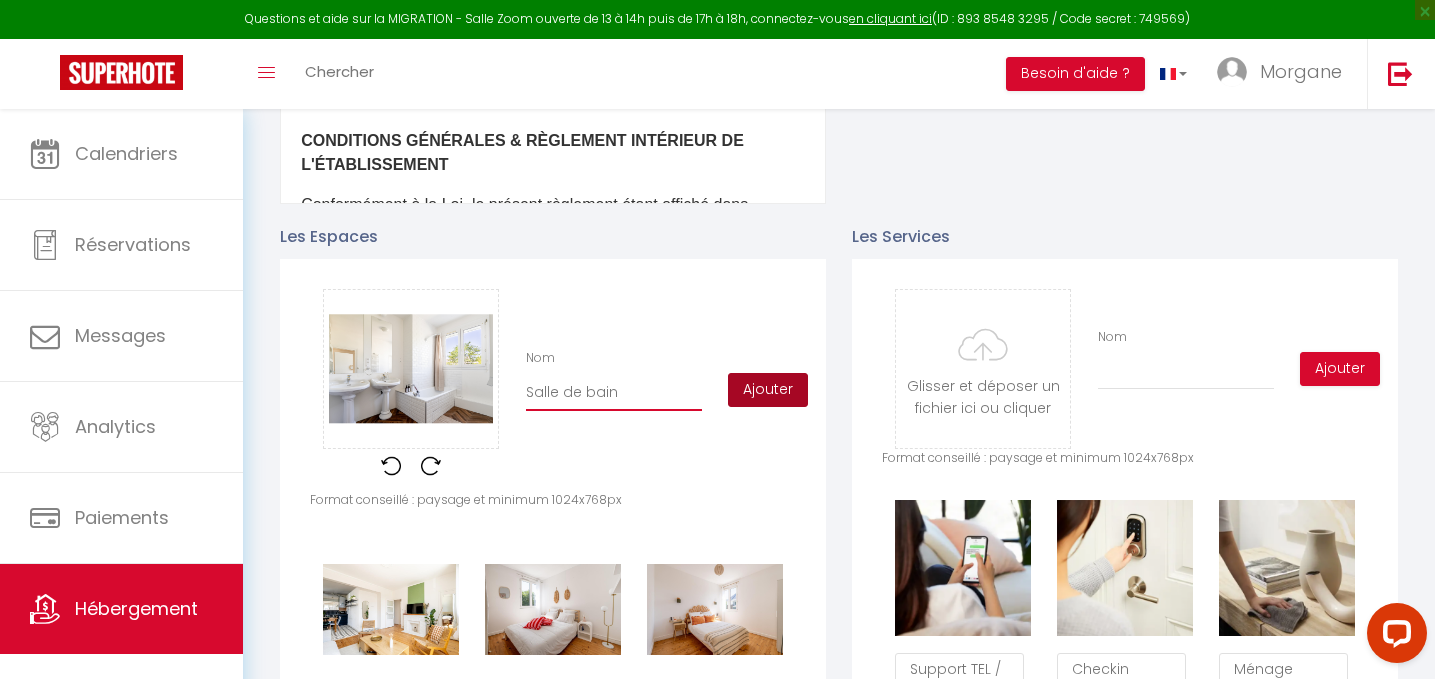 type on "Salle de bain" 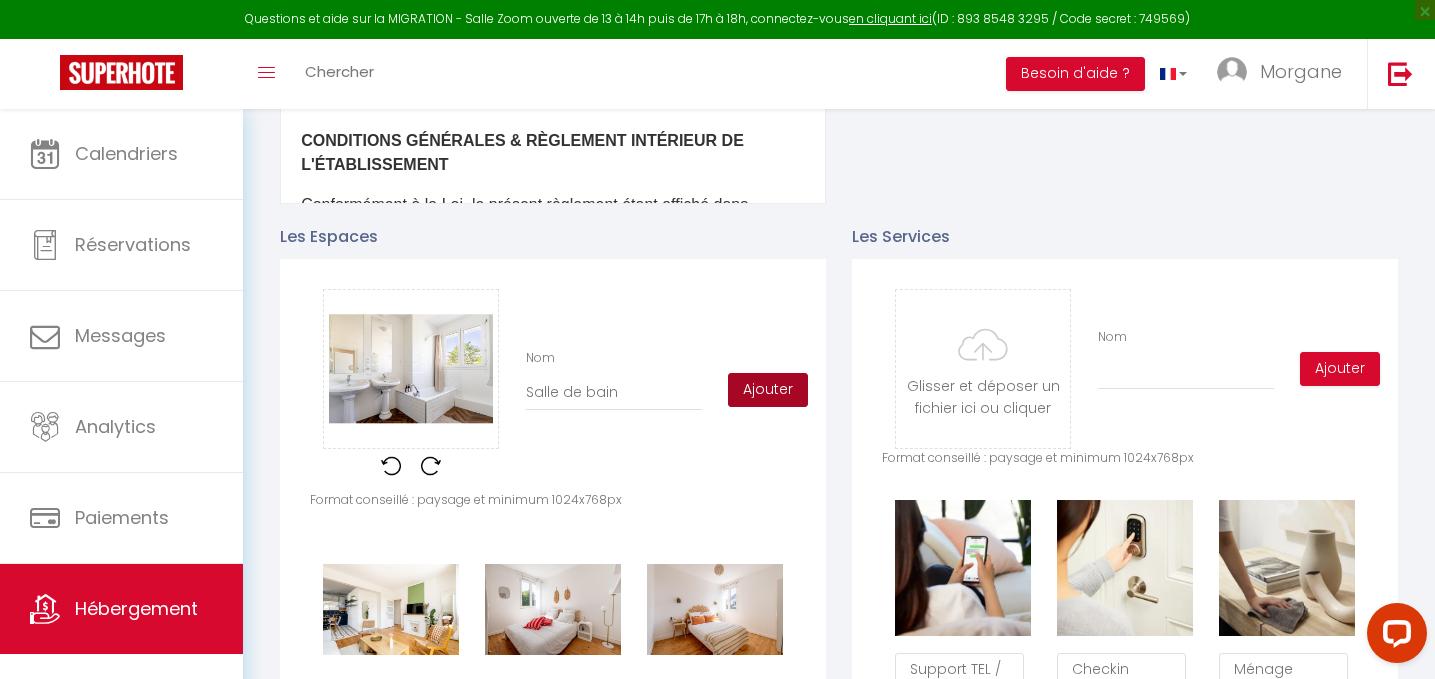 click on "Ajouter" at bounding box center [768, 390] 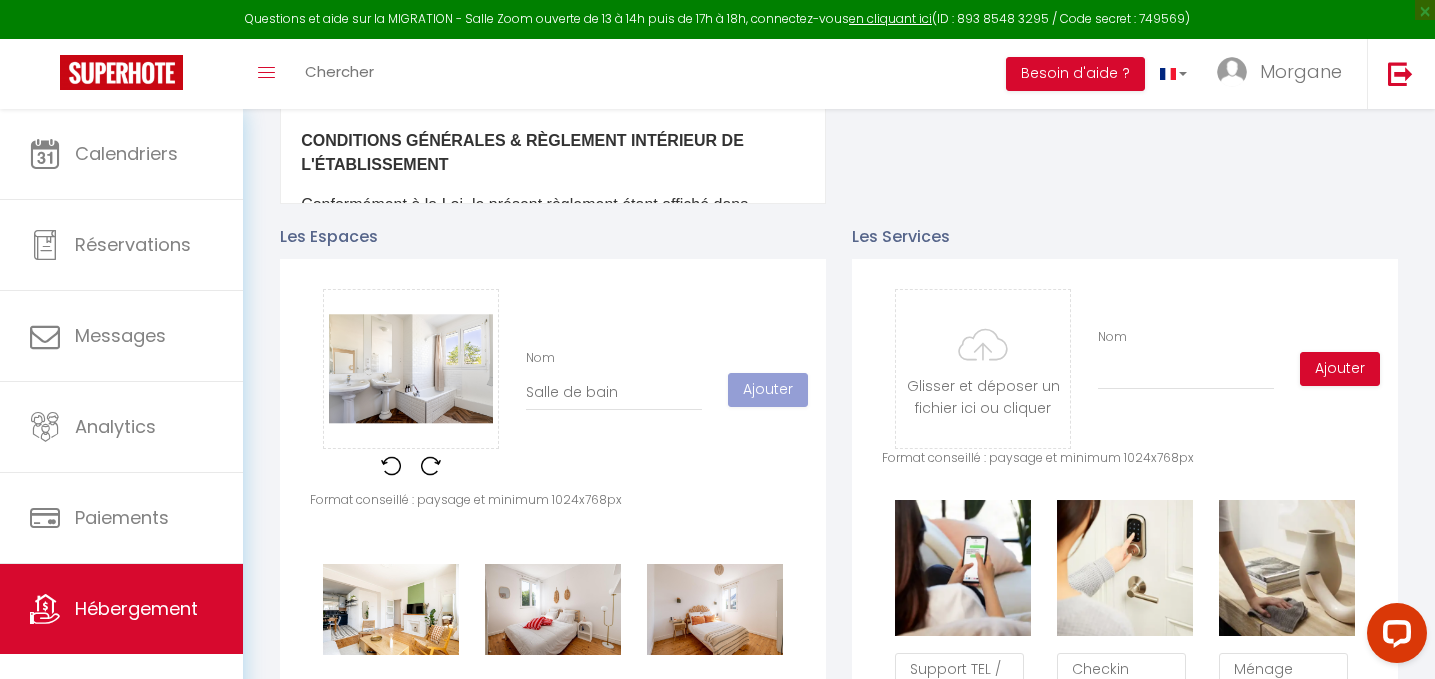 type 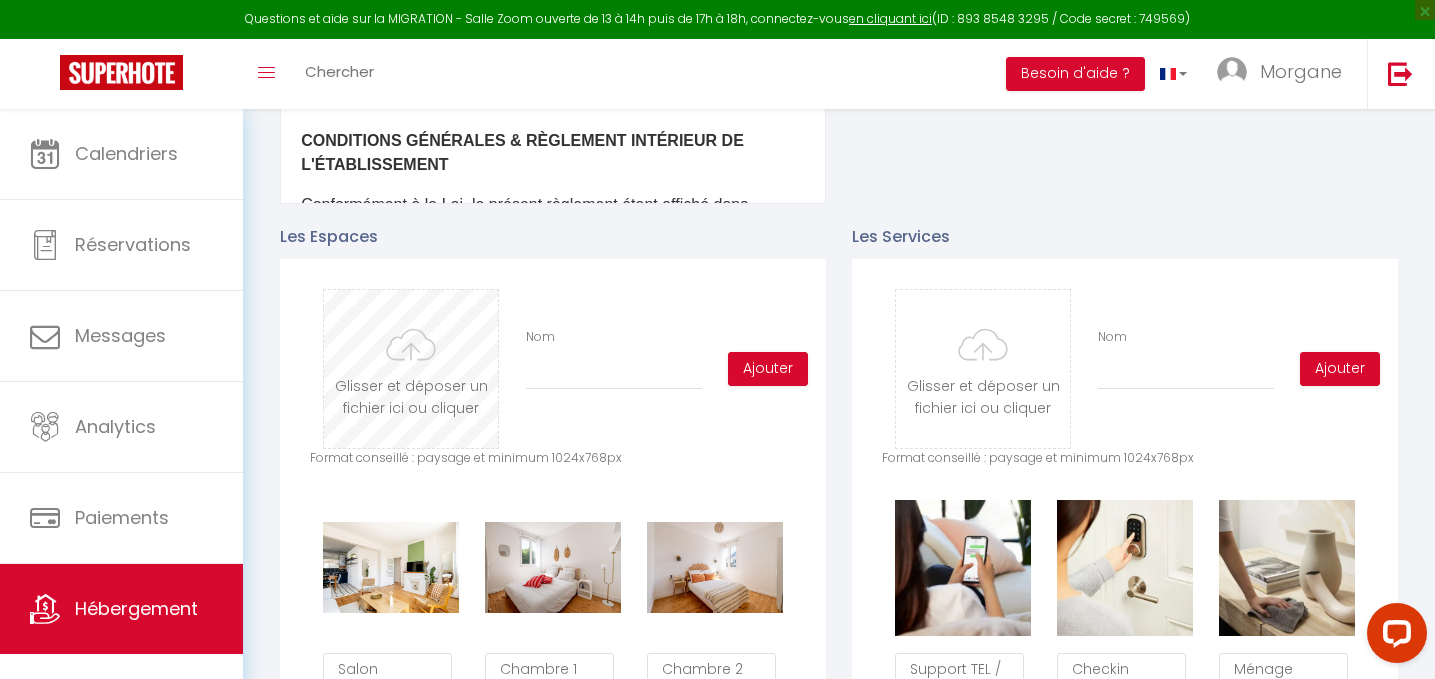 type on "C:\fakepath\DSC07246-HDR.jpg" 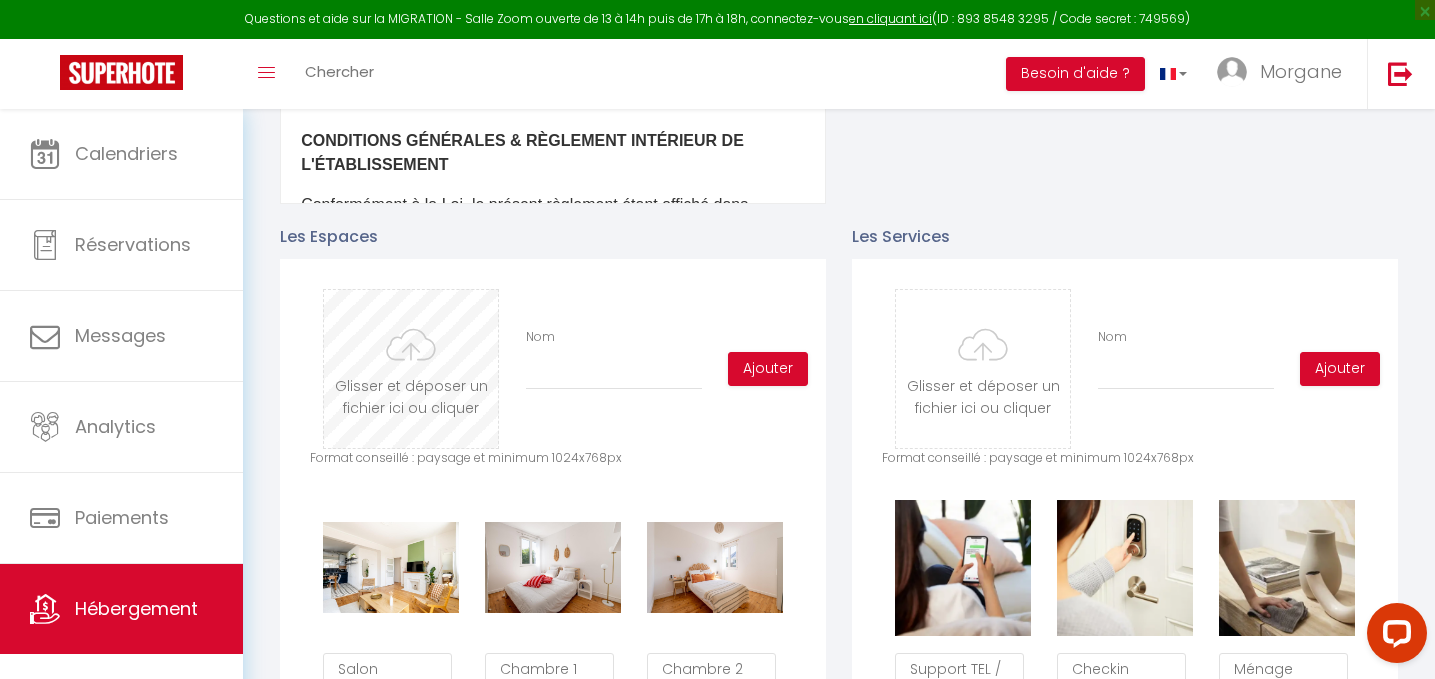 checkbox on "true" 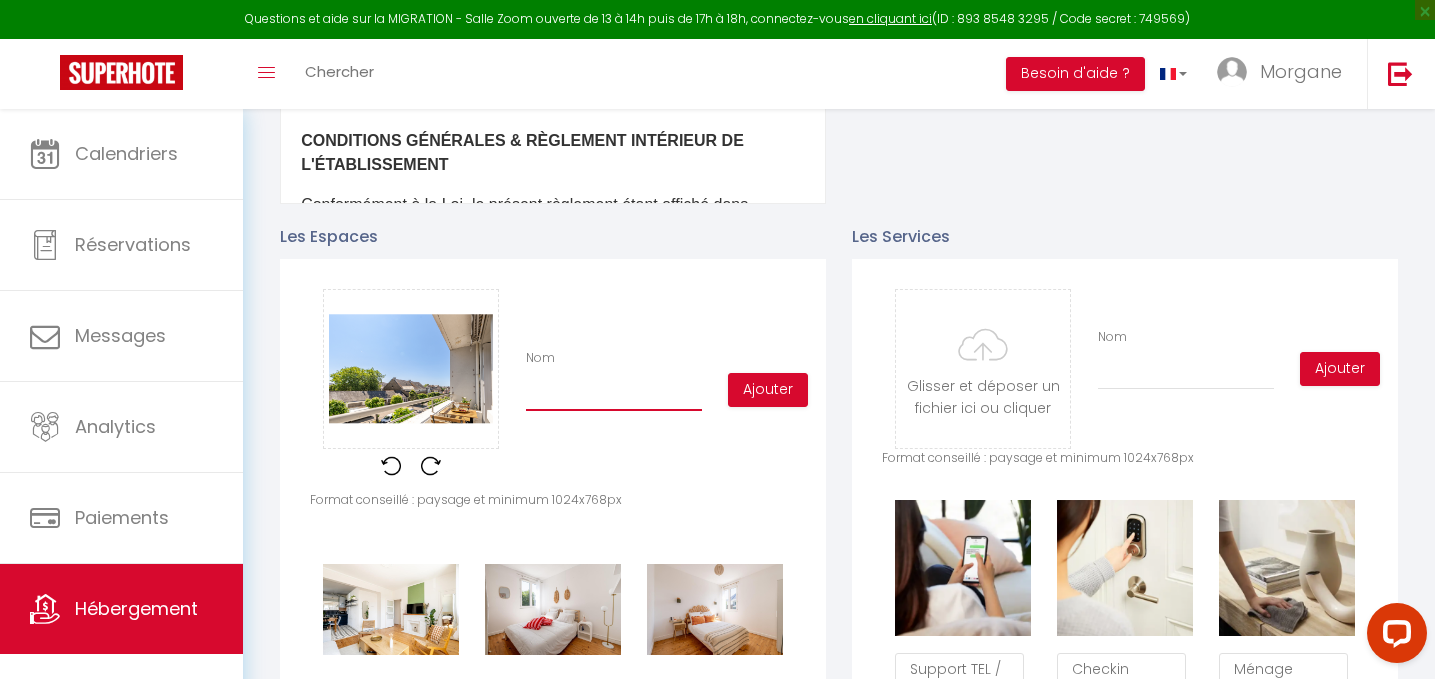 click on "Nom" at bounding box center [614, 393] 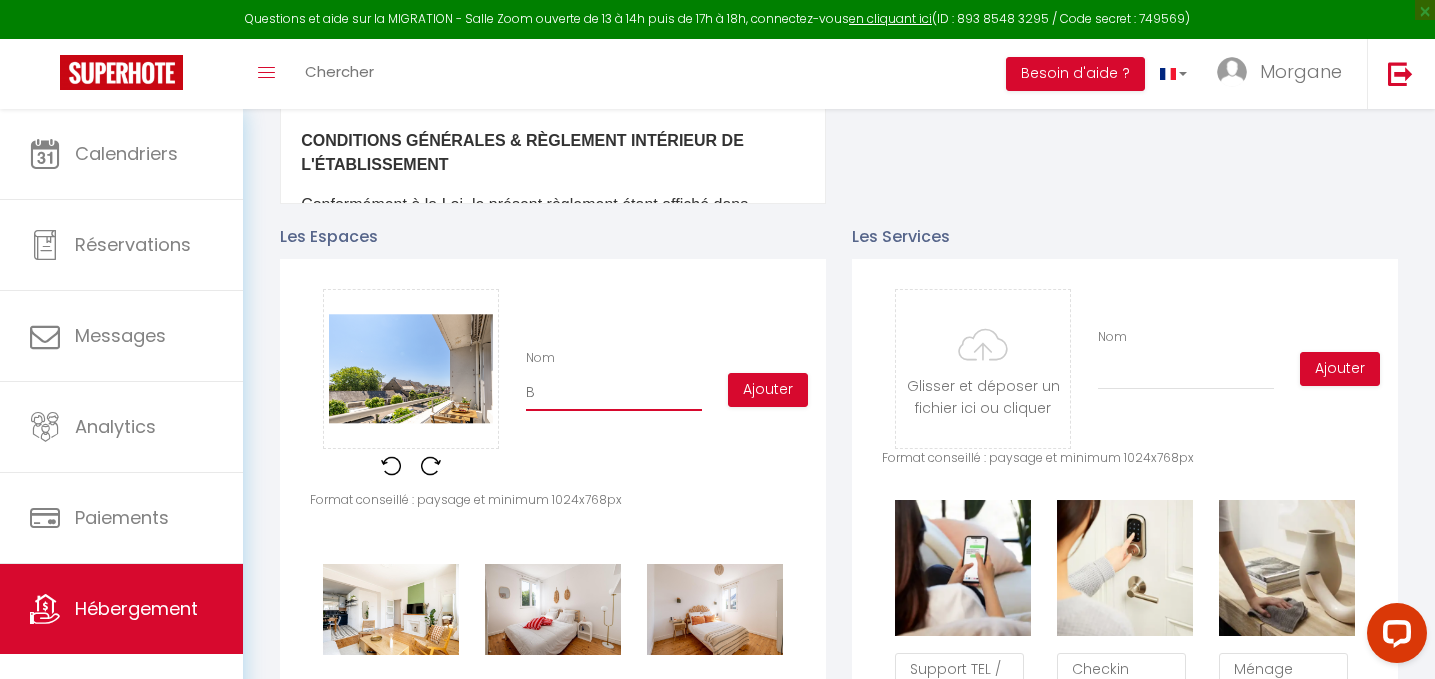type on "Ba" 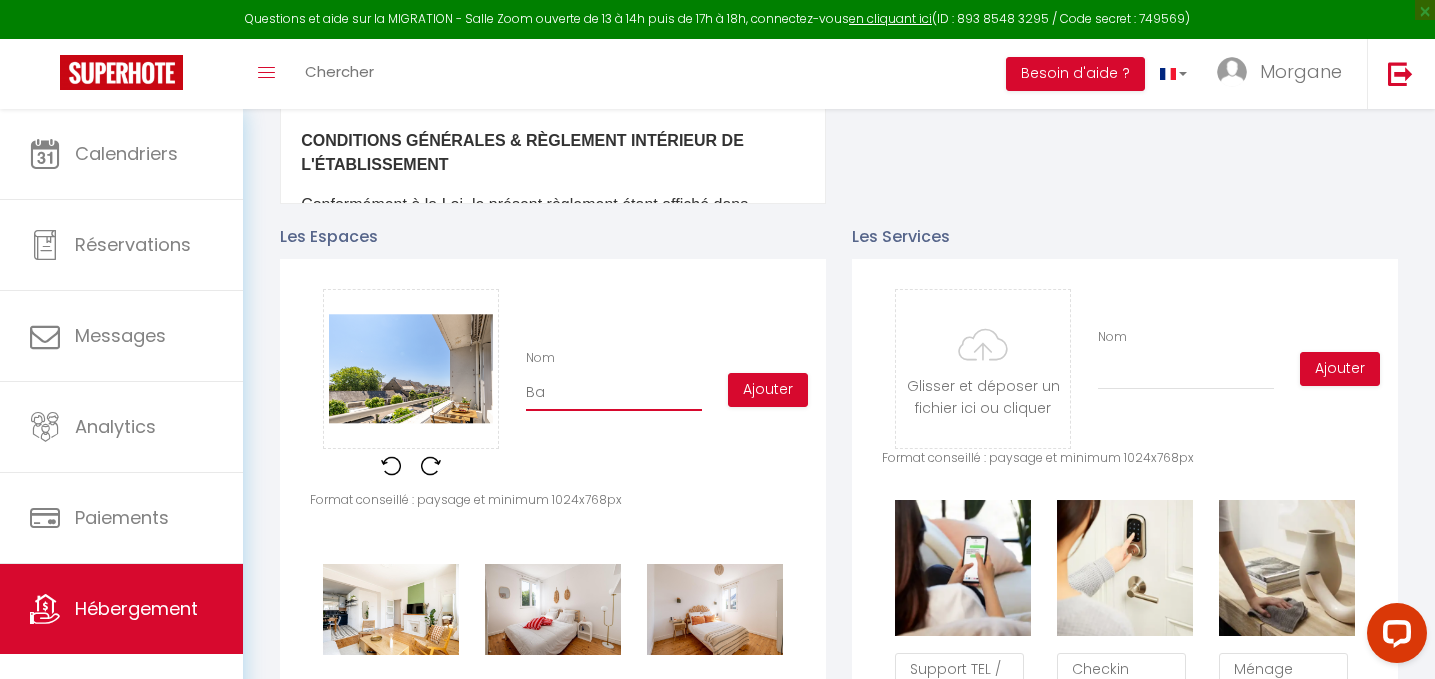 checkbox on "true" 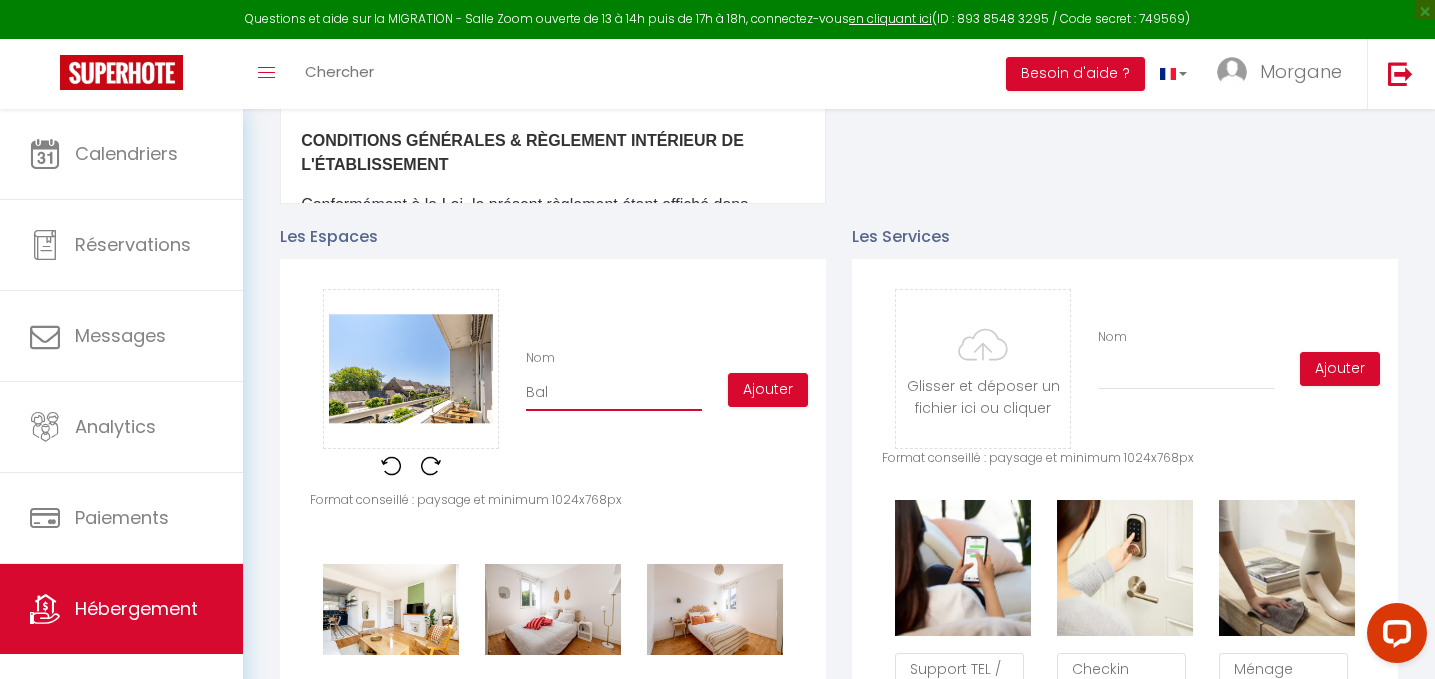 checkbox on "true" 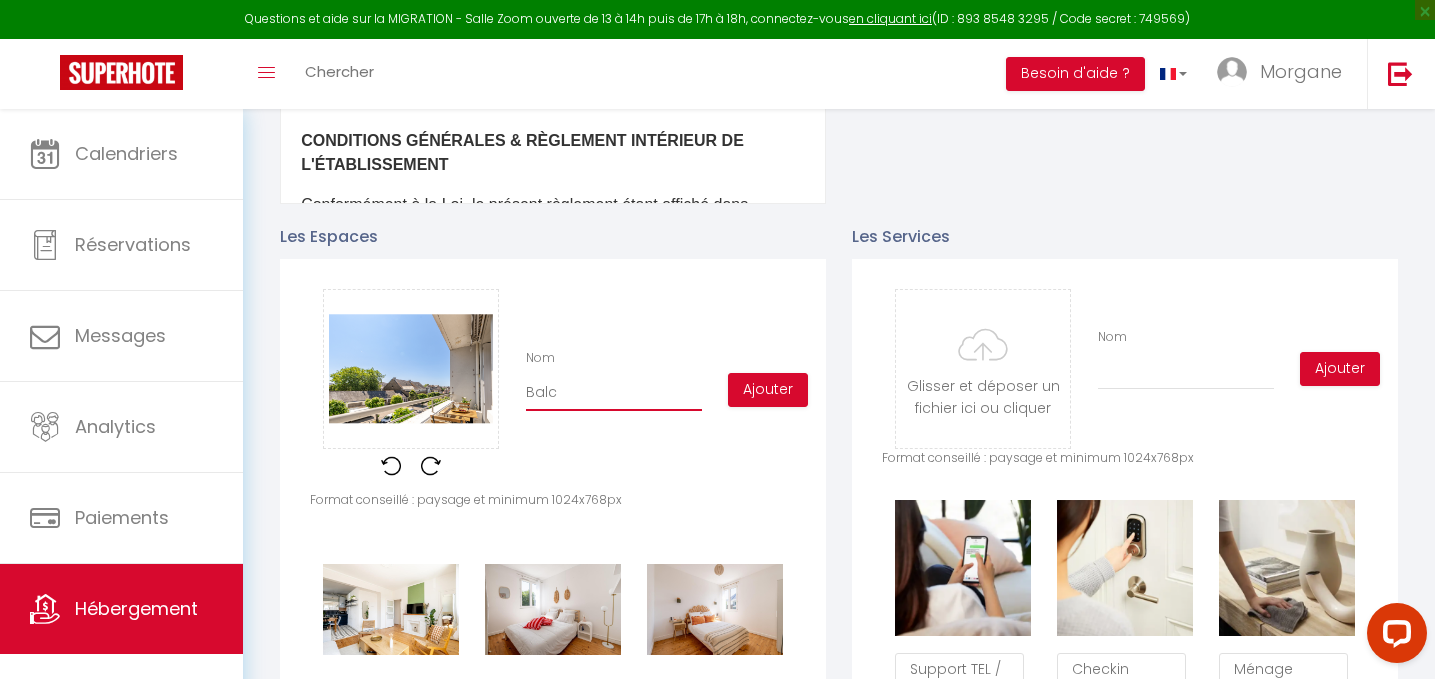 checkbox on "true" 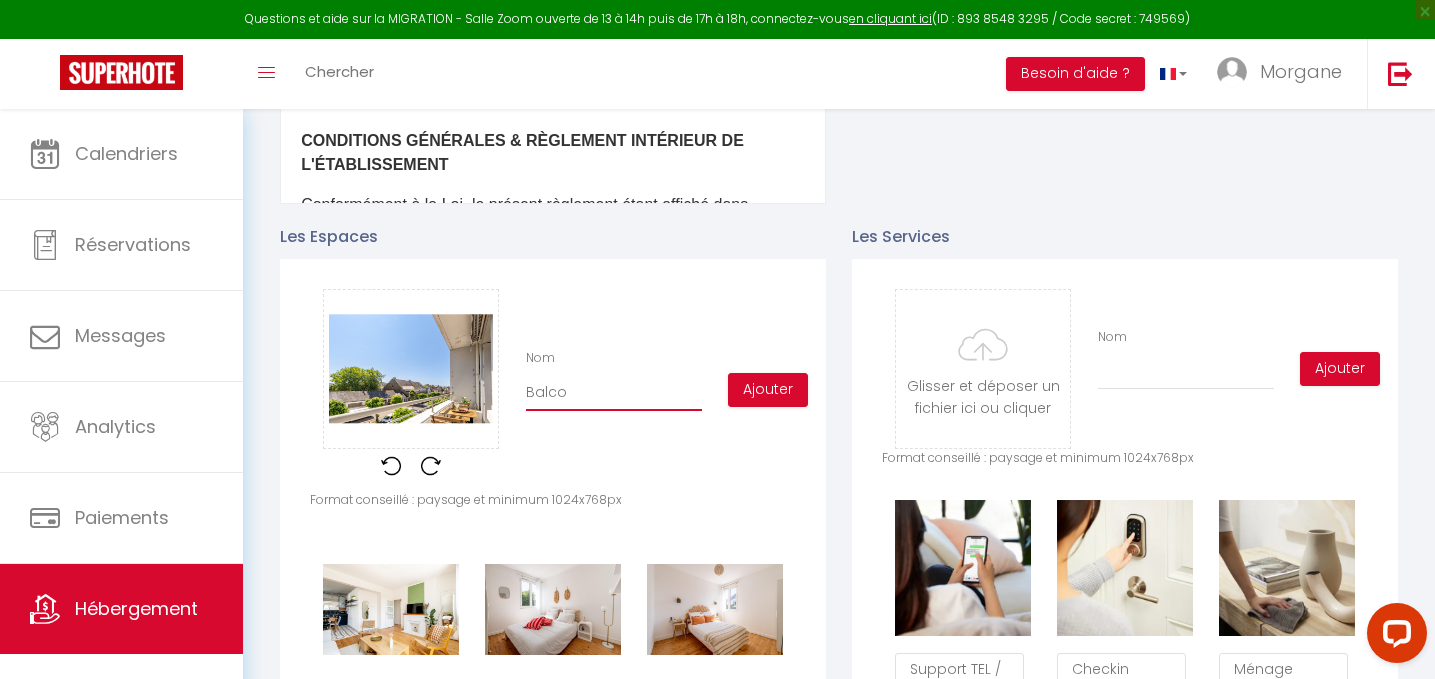 type on "Balcon" 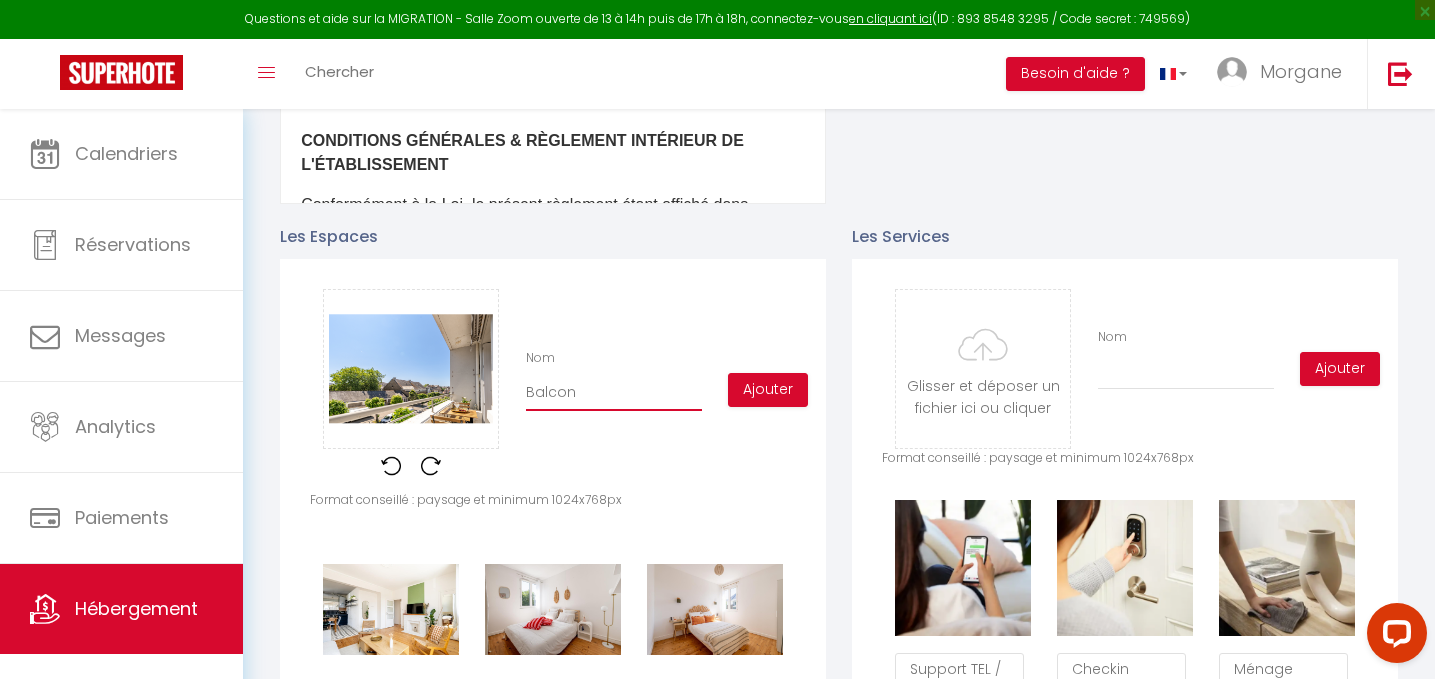checkbox on "true" 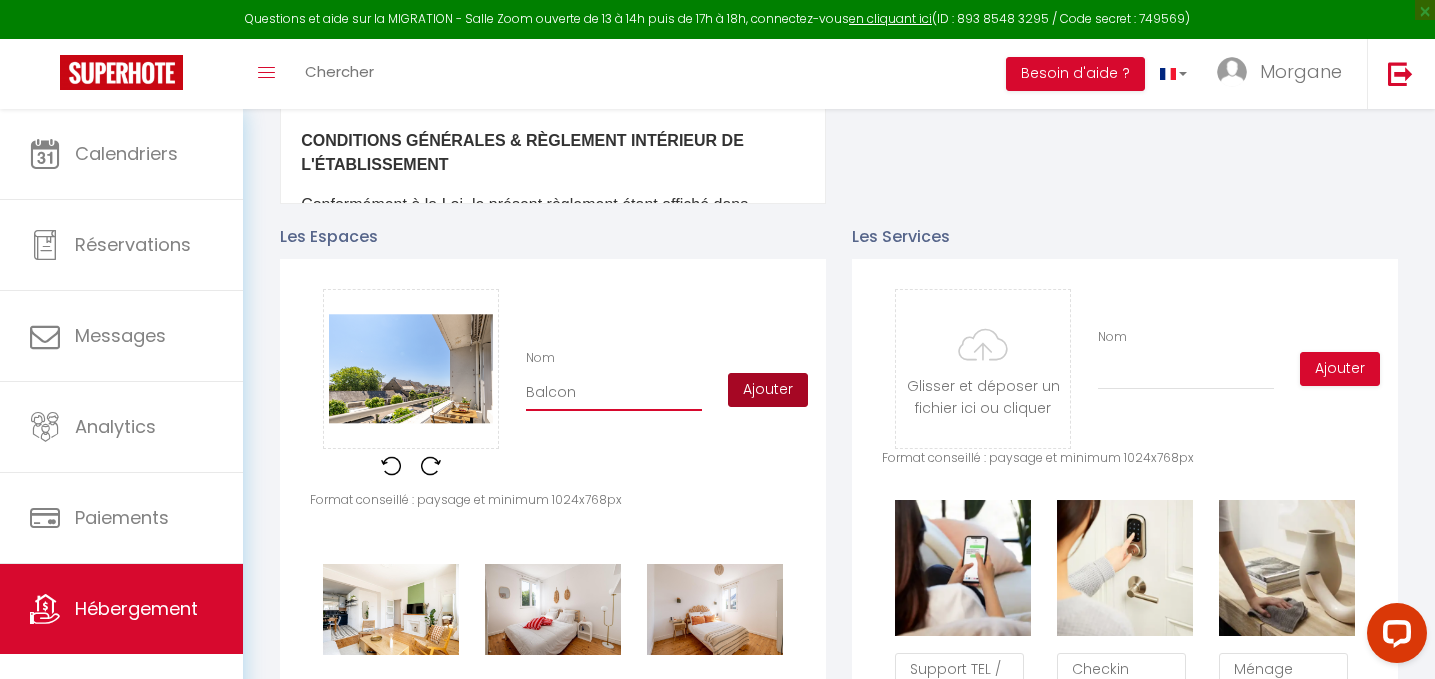 type on "Balcon" 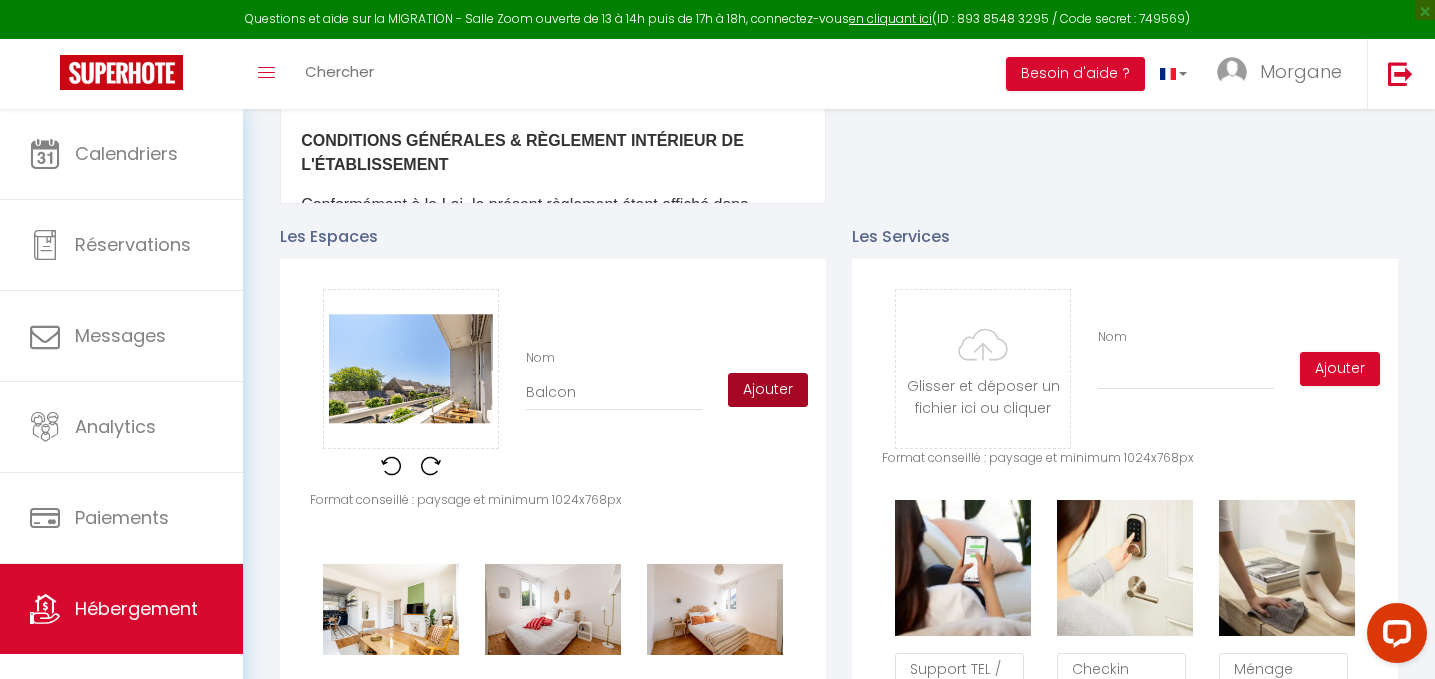 click on "Ajouter" at bounding box center (768, 390) 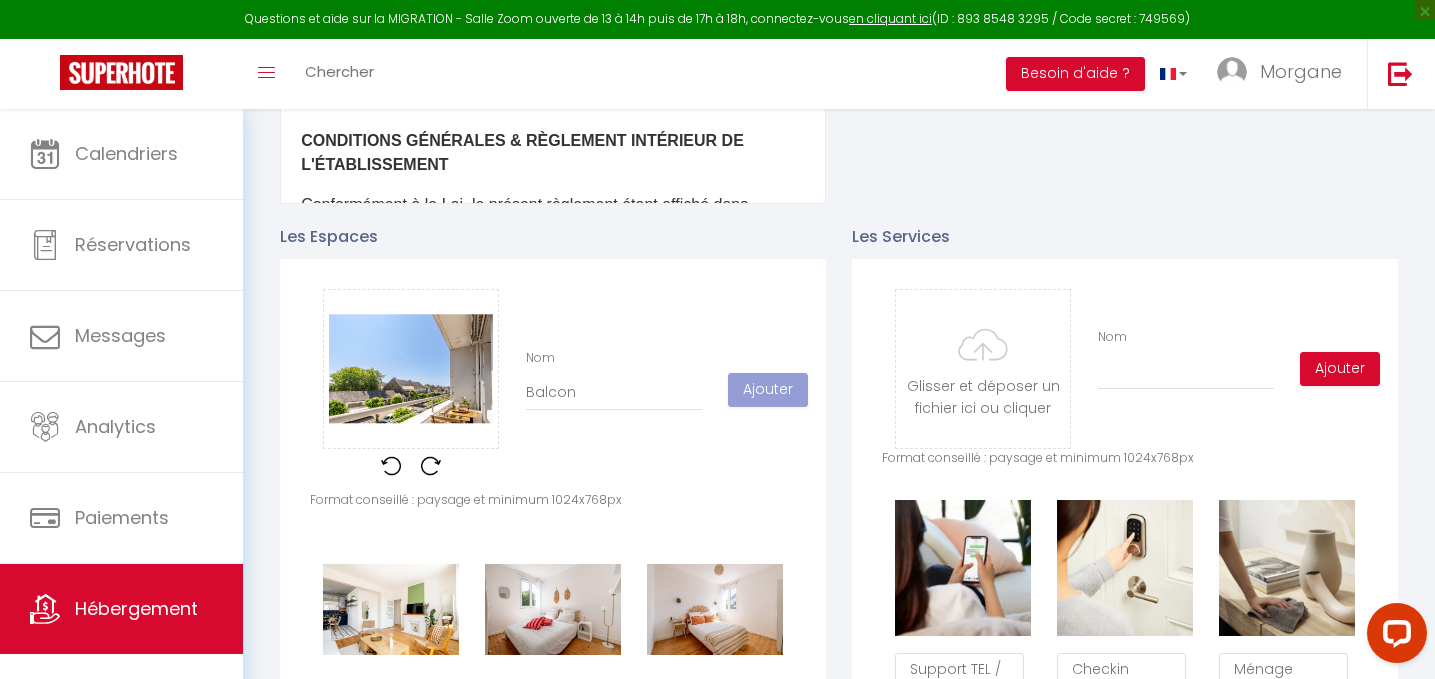 type 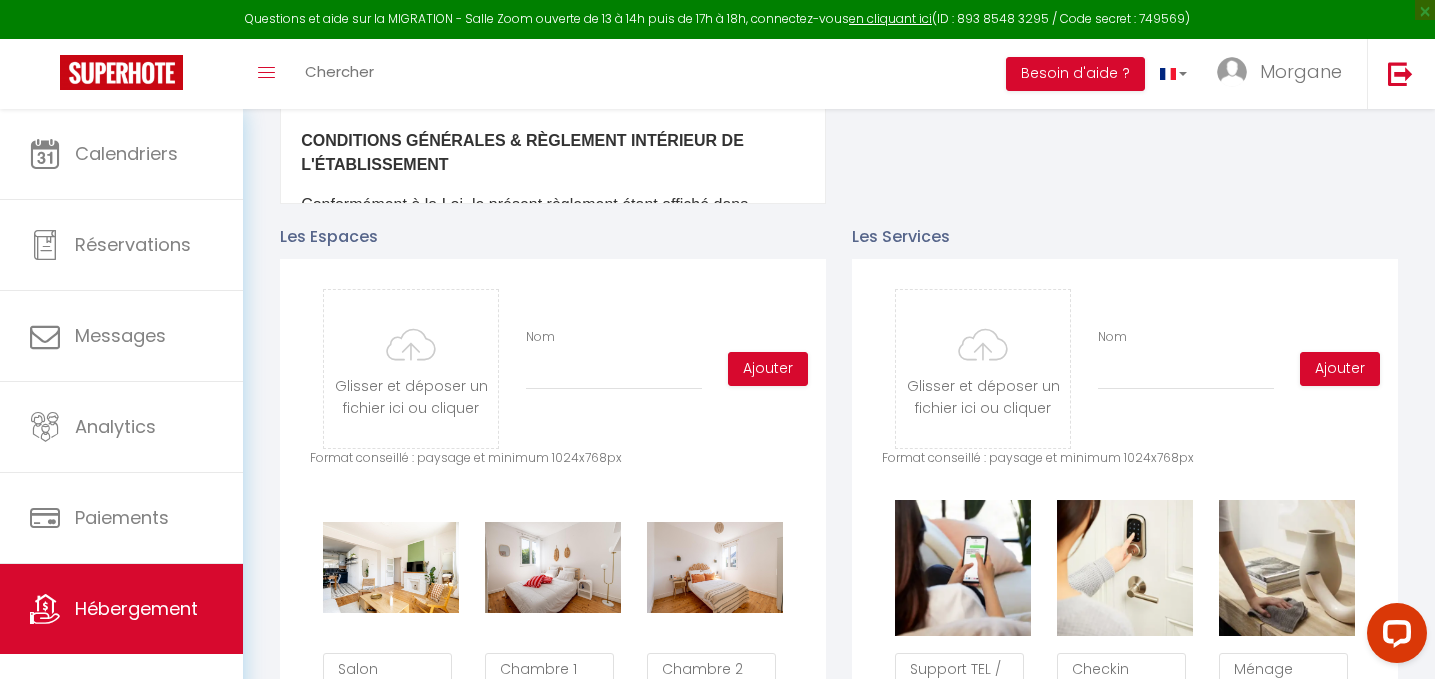type on "C:\fakepath\DSC07195-HDR.jpg" 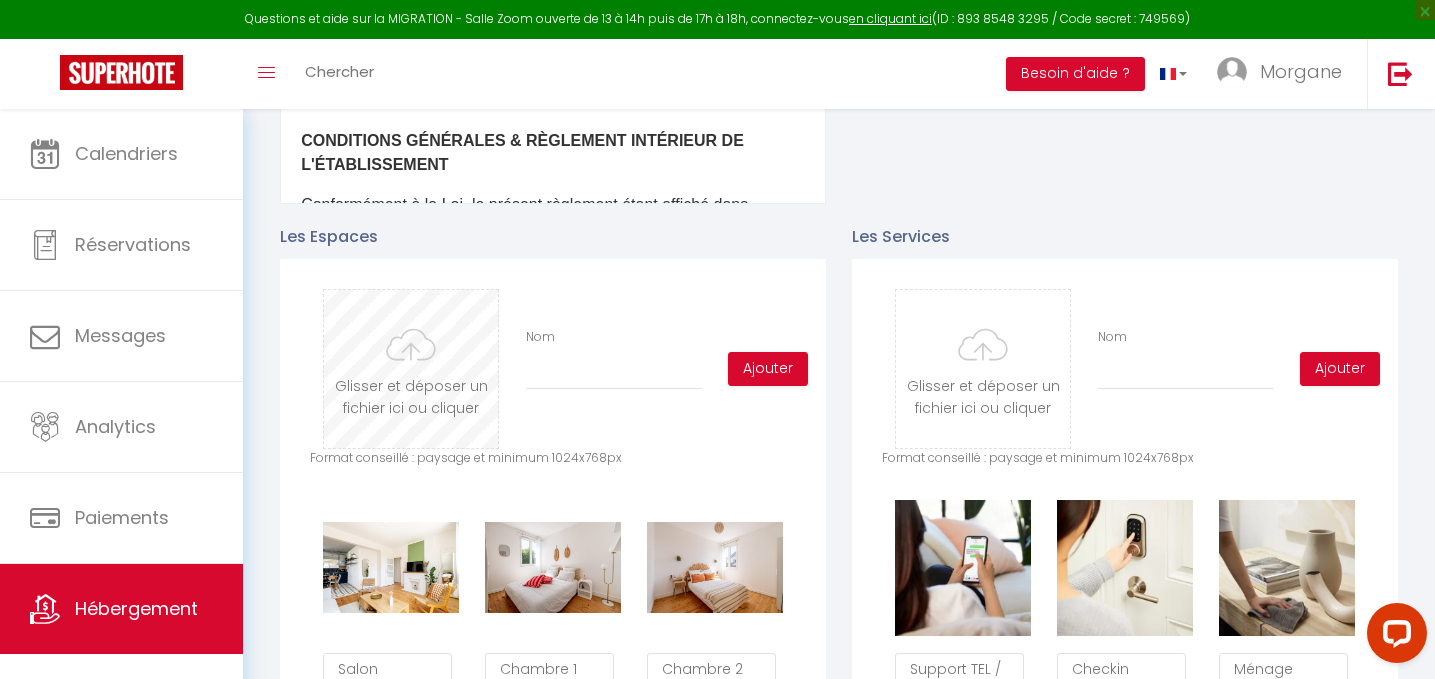 checkbox on "true" 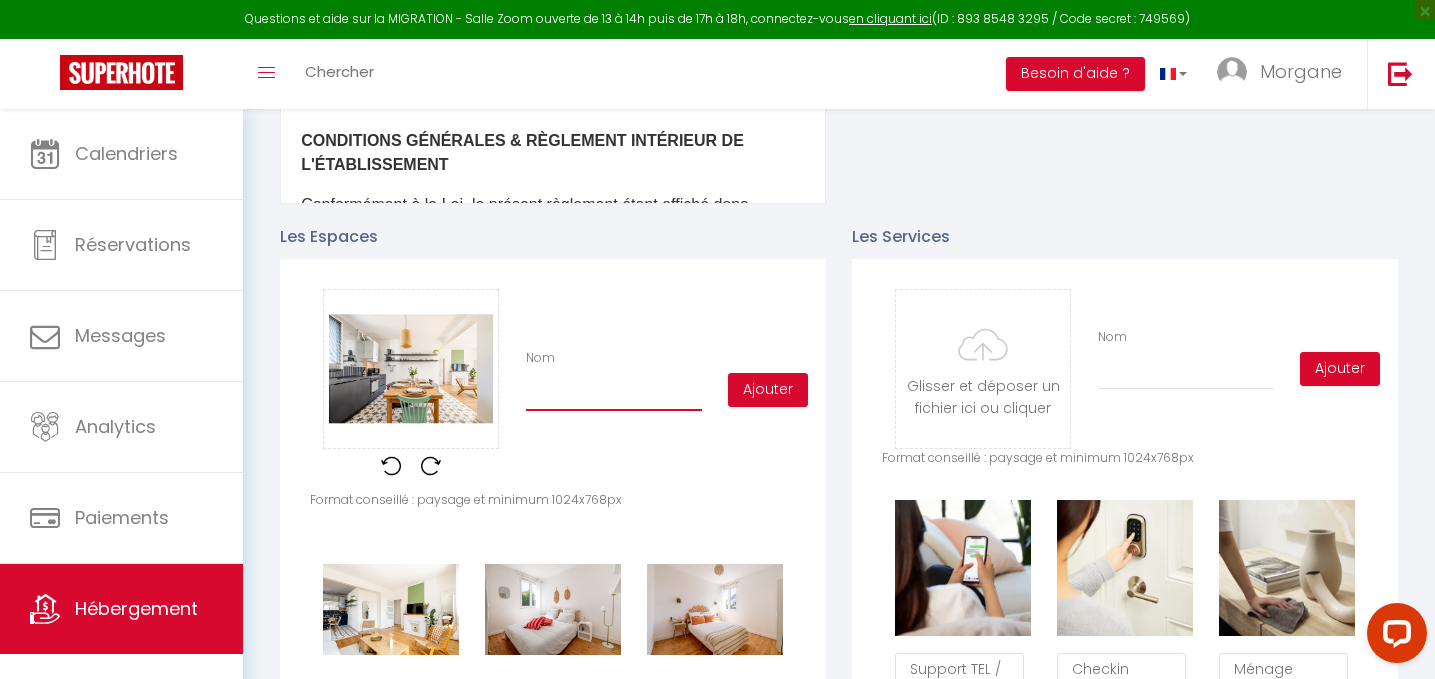 click on "Nom" at bounding box center [614, 393] 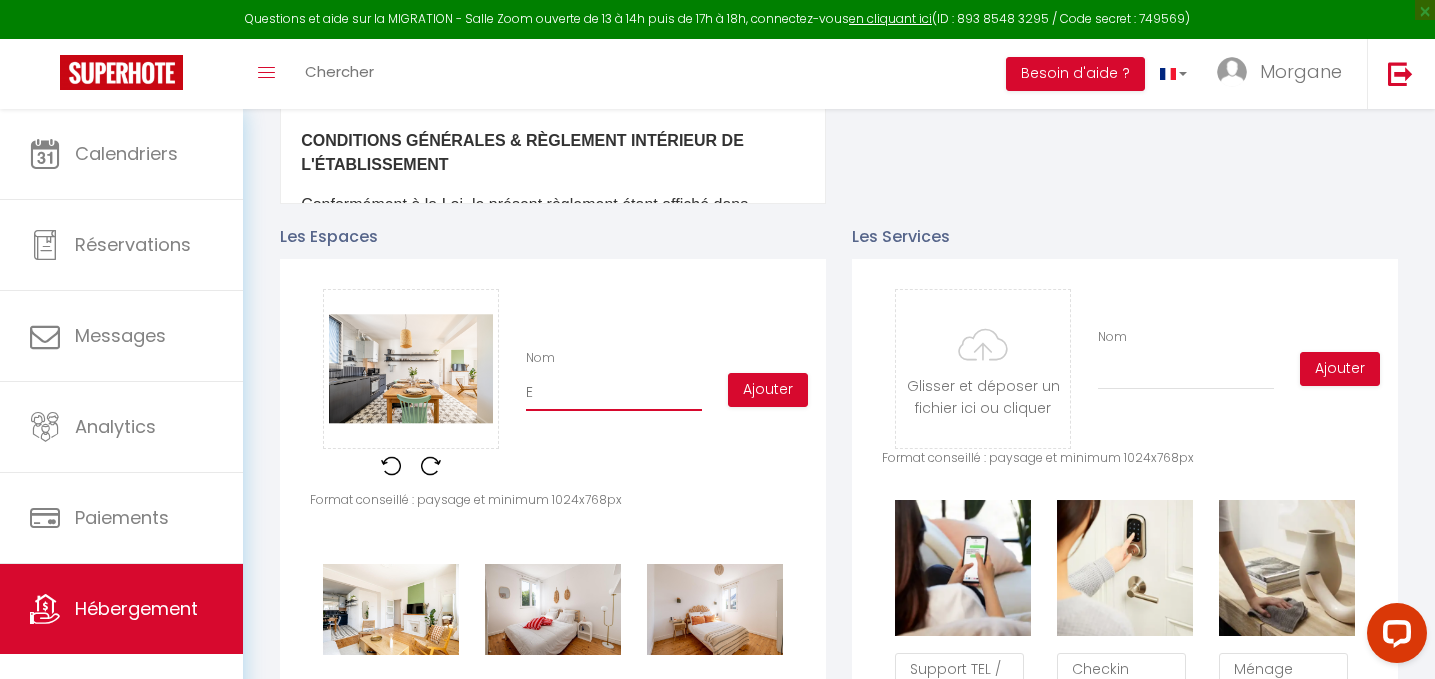 checkbox on "true" 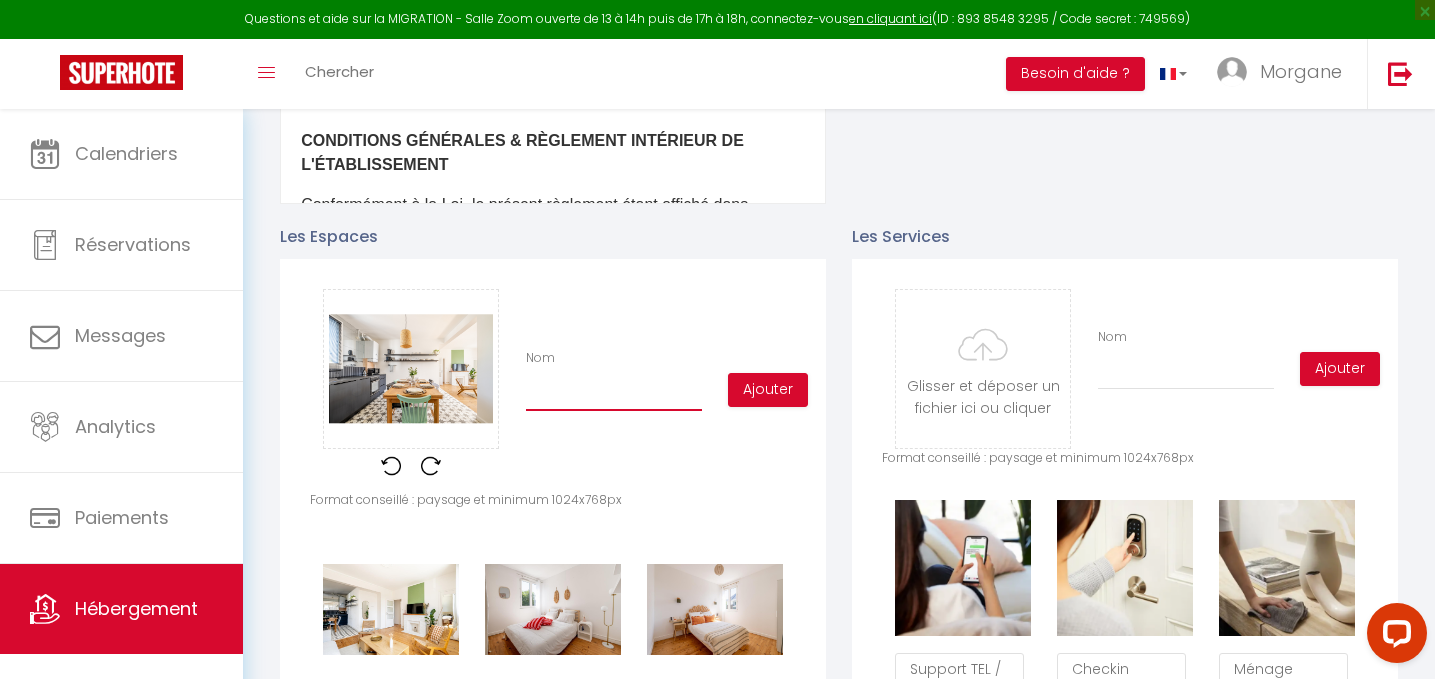 checkbox on "true" 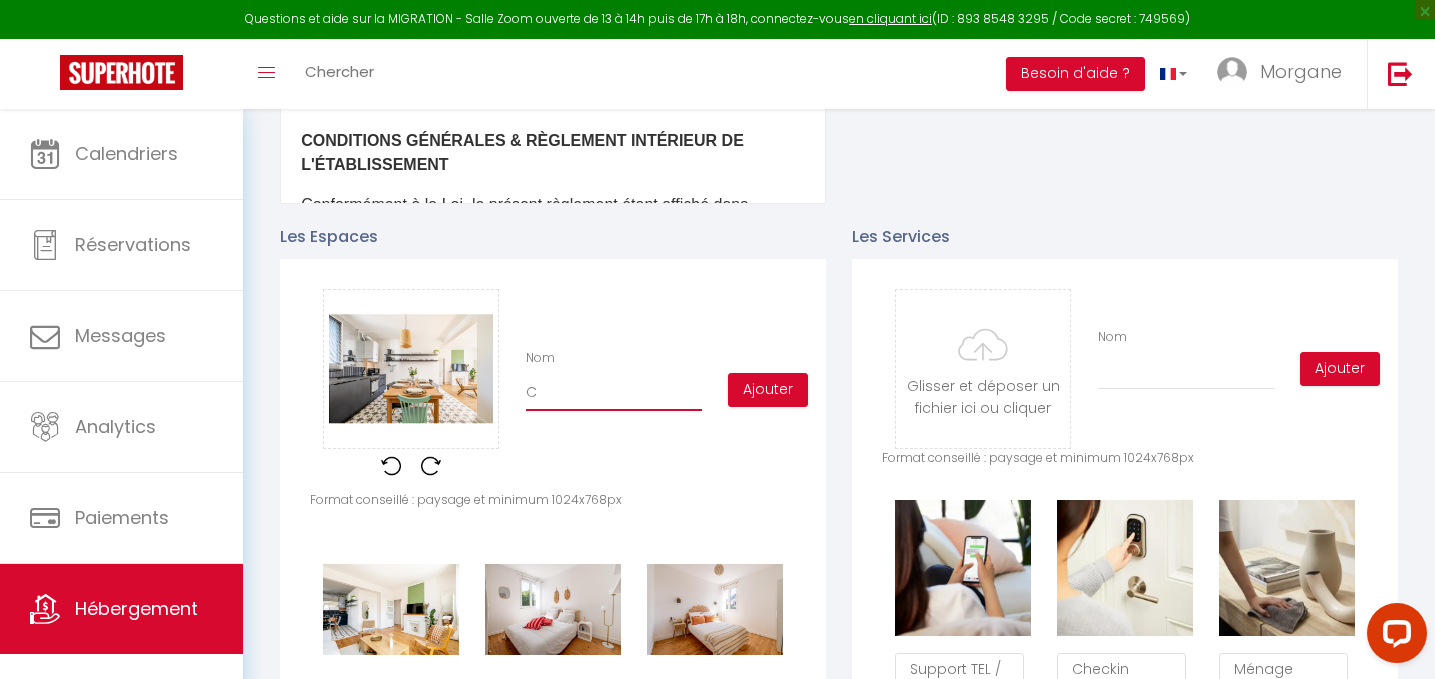 checkbox on "true" 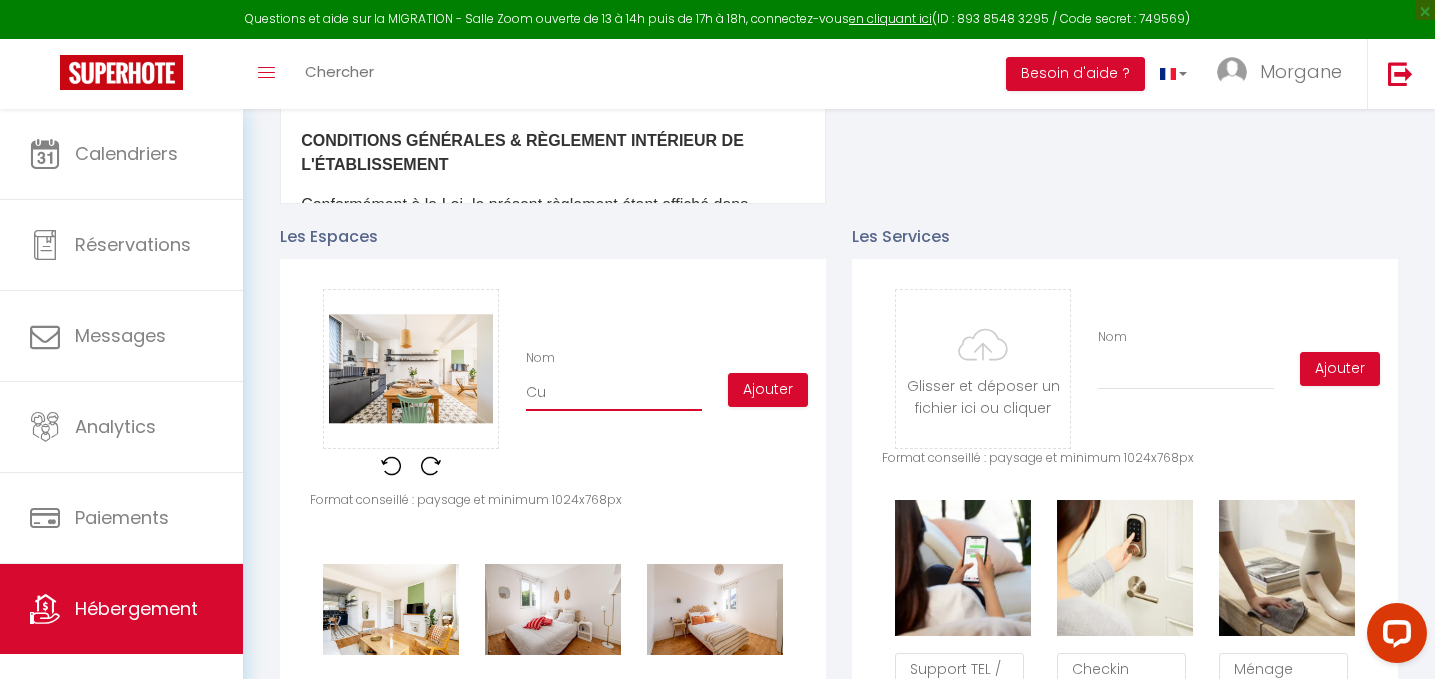 checkbox on "true" 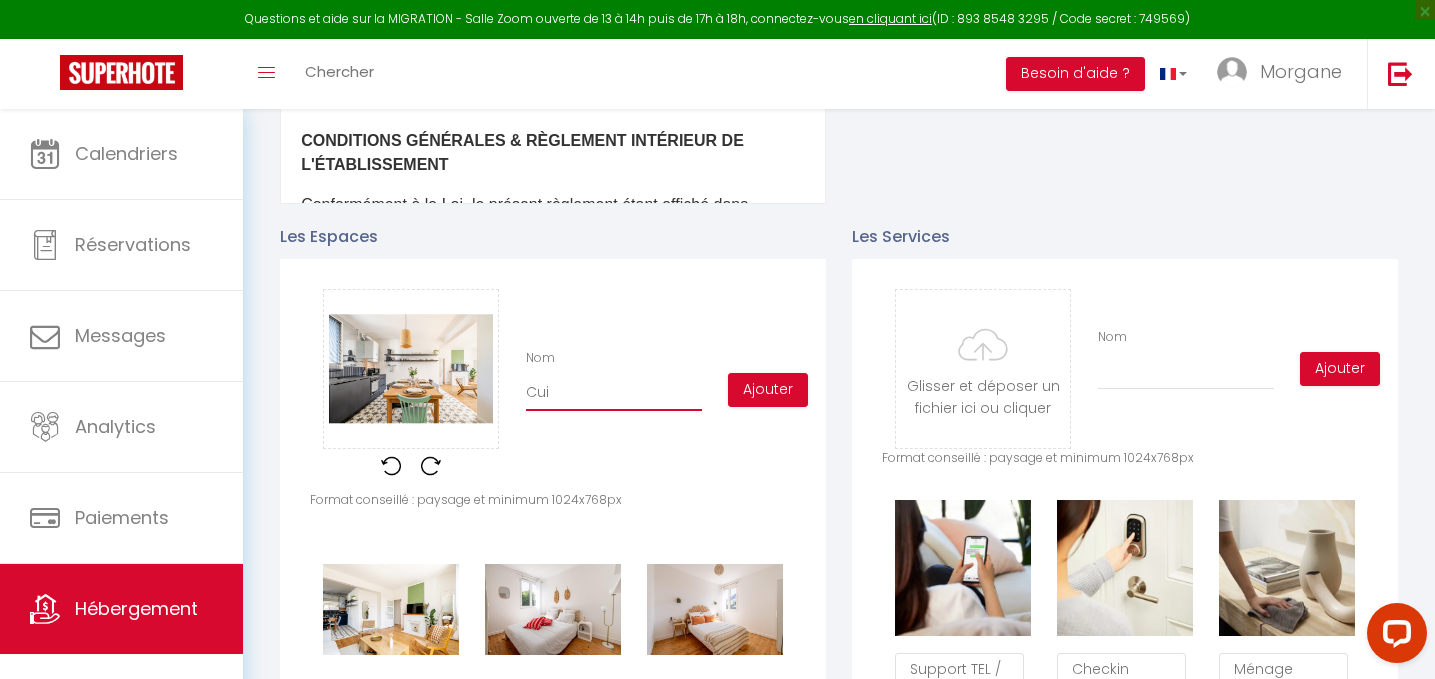 checkbox on "true" 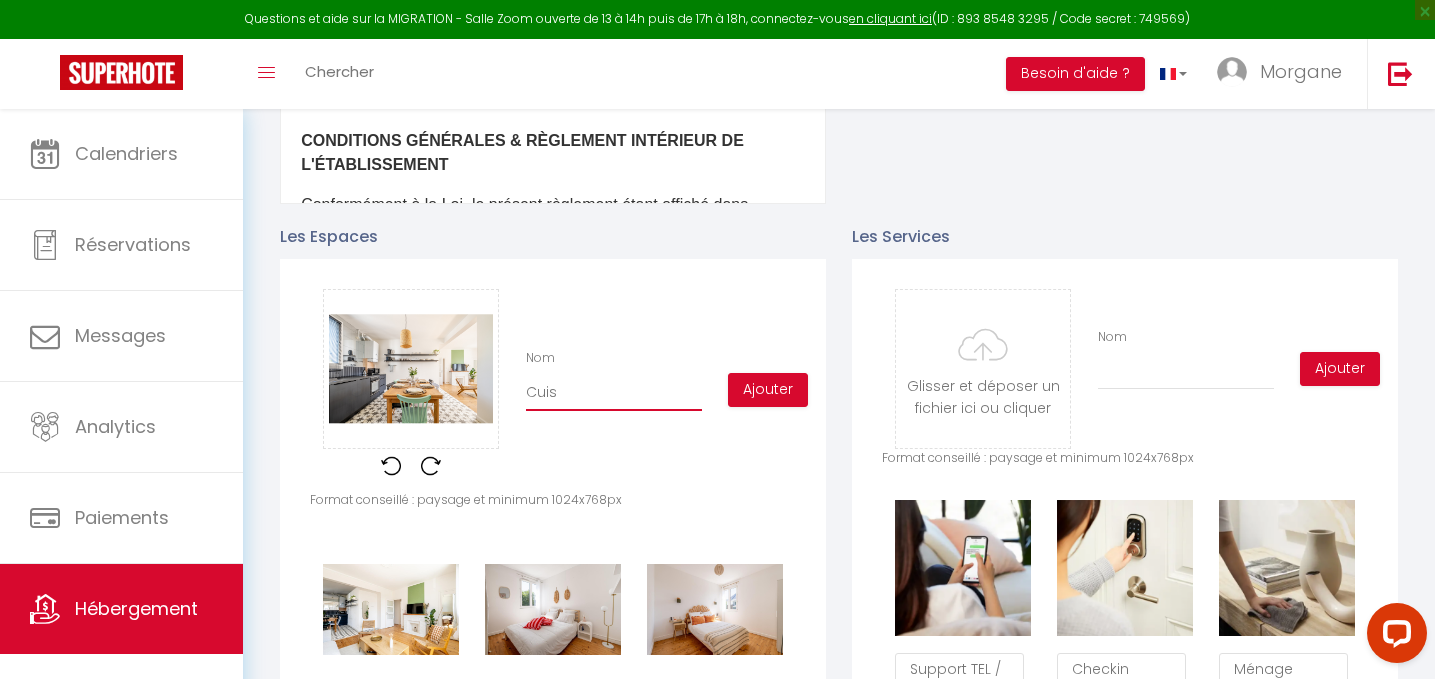 type on "Cuisi" 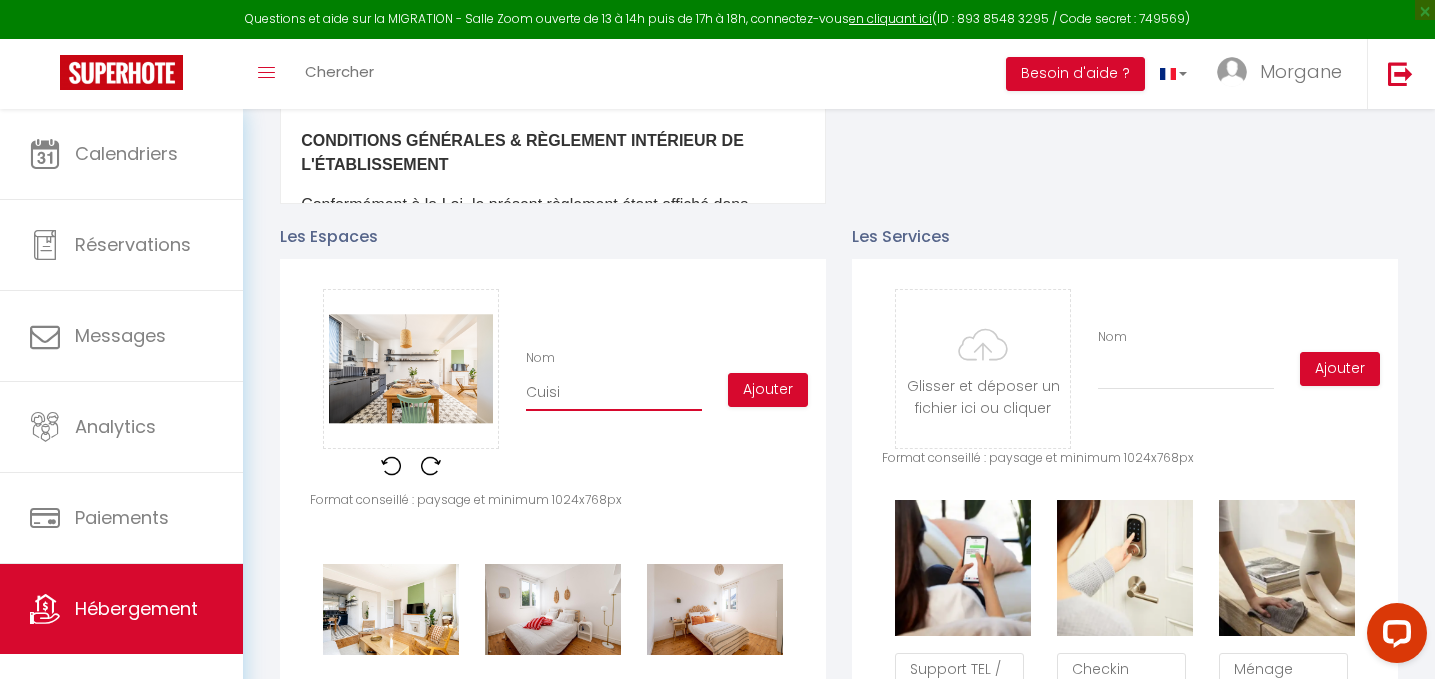 checkbox on "true" 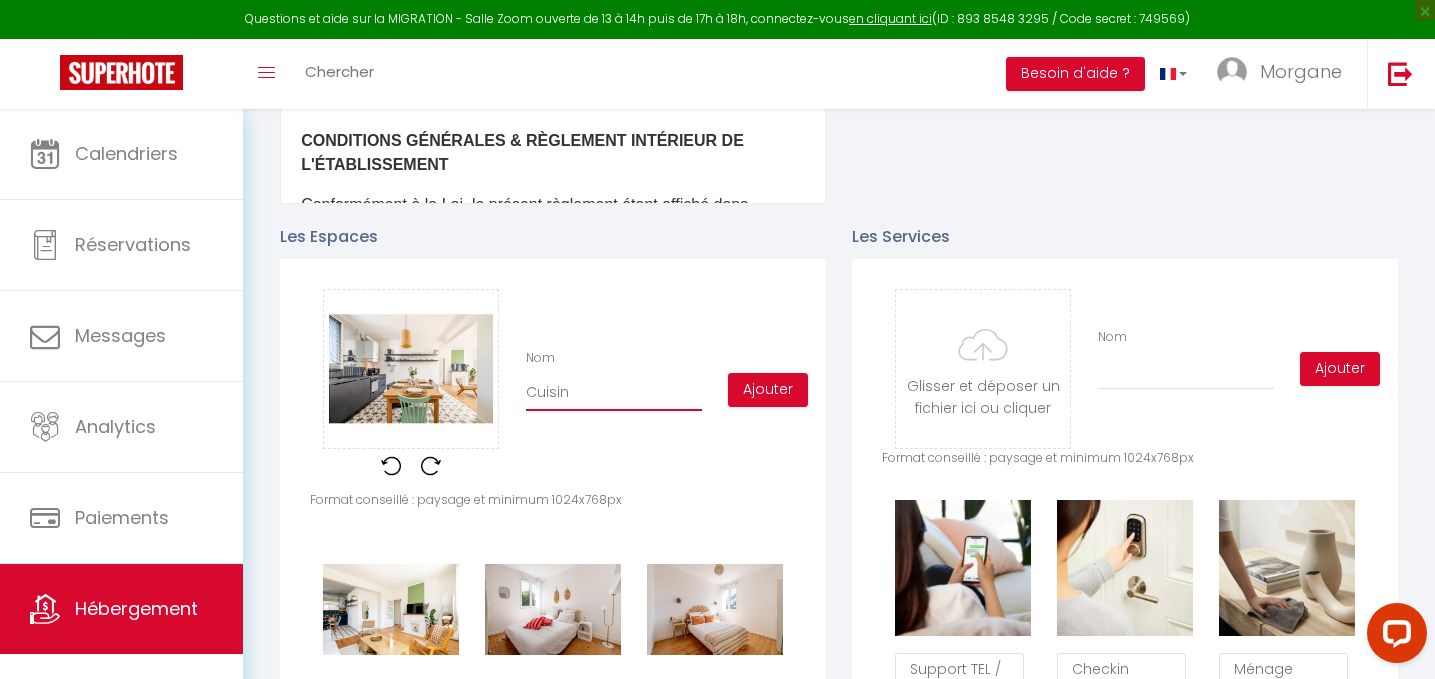 checkbox on "true" 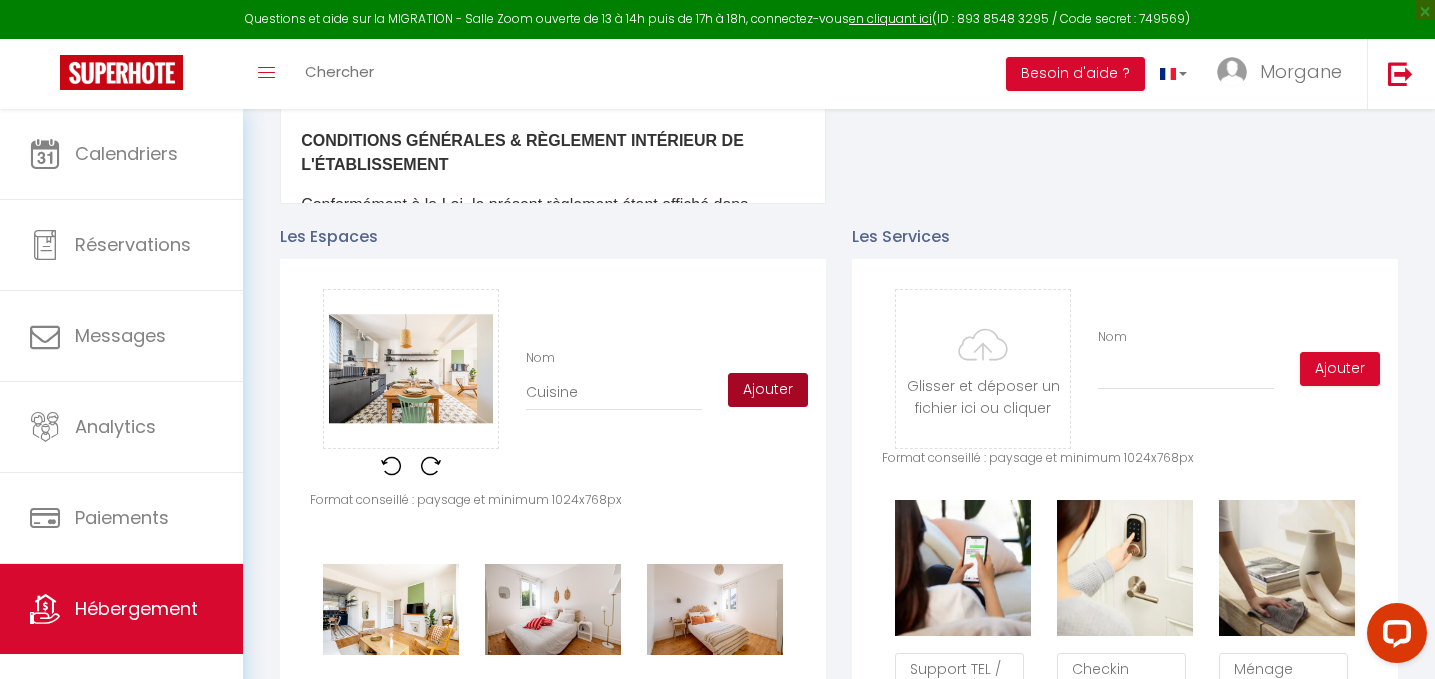 click on "Ajouter" at bounding box center [768, 390] 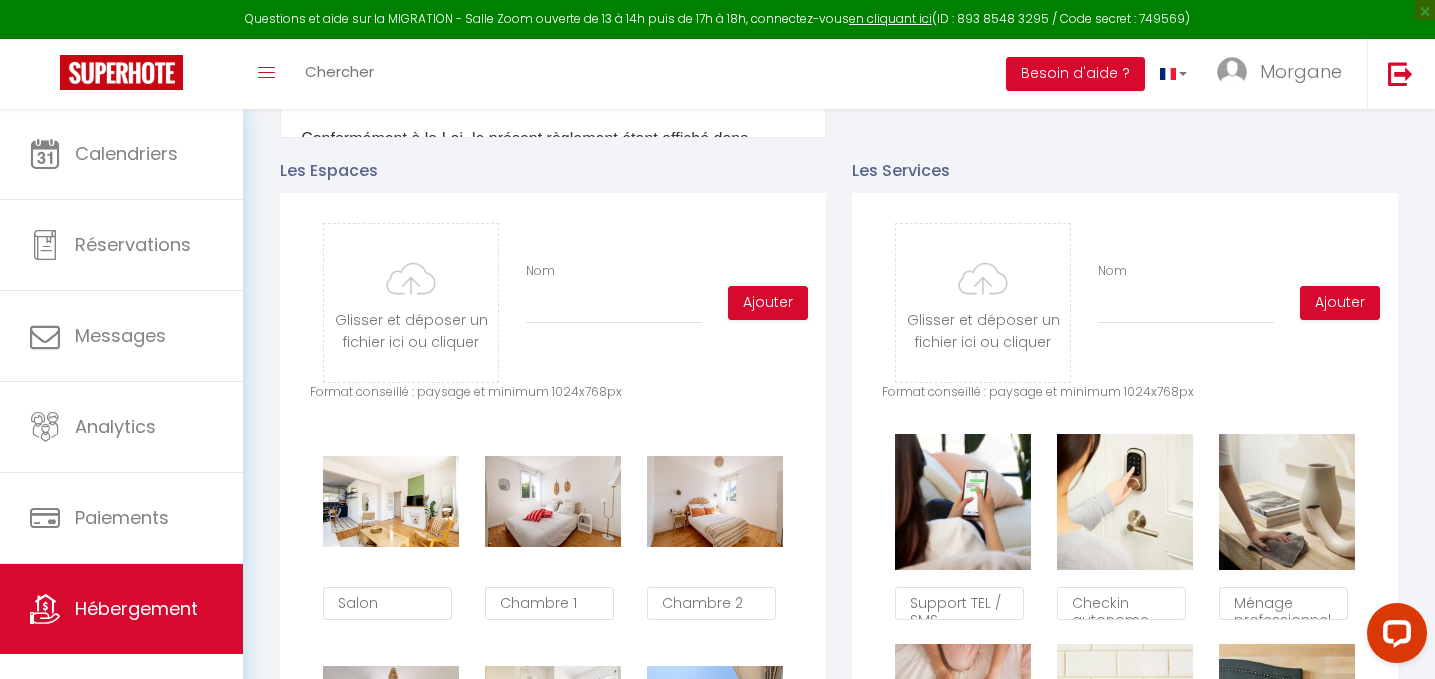 scroll, scrollTop: 893, scrollLeft: 0, axis: vertical 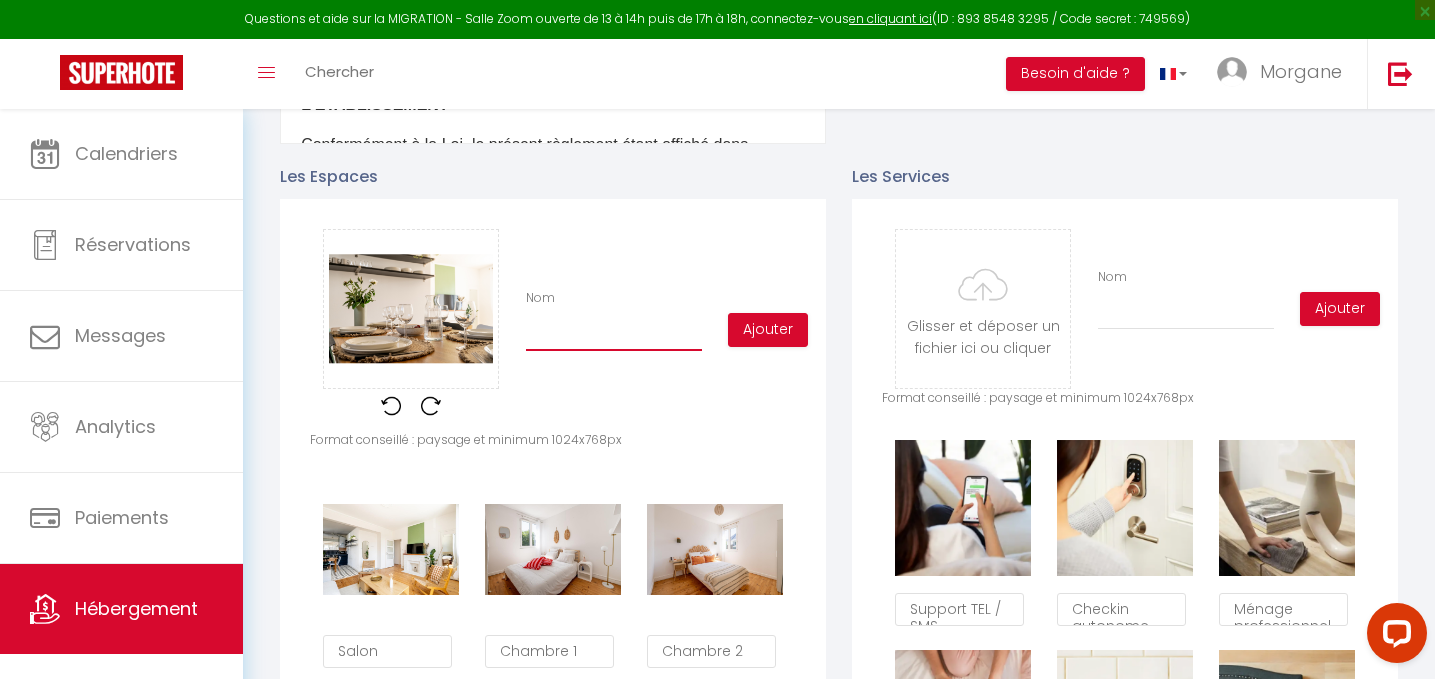 click on "Nom" at bounding box center (614, 333) 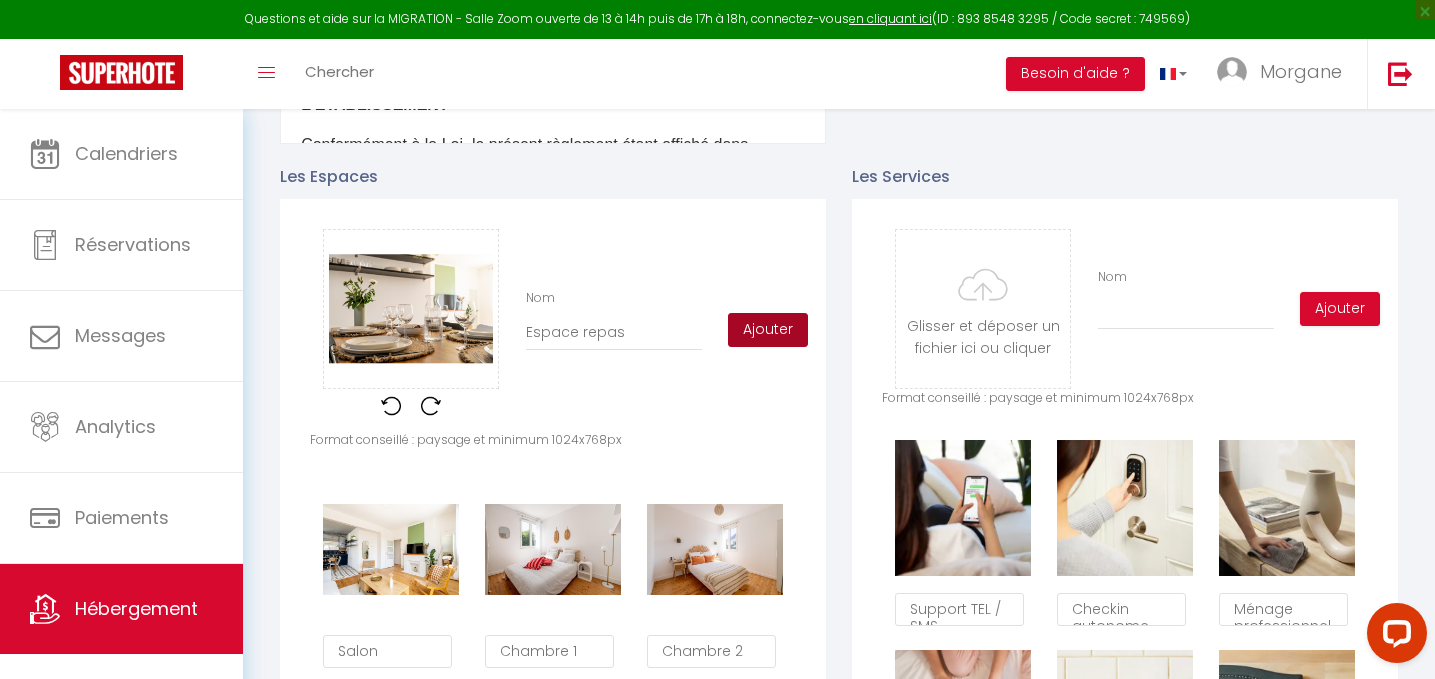 click on "Ajouter" at bounding box center (768, 330) 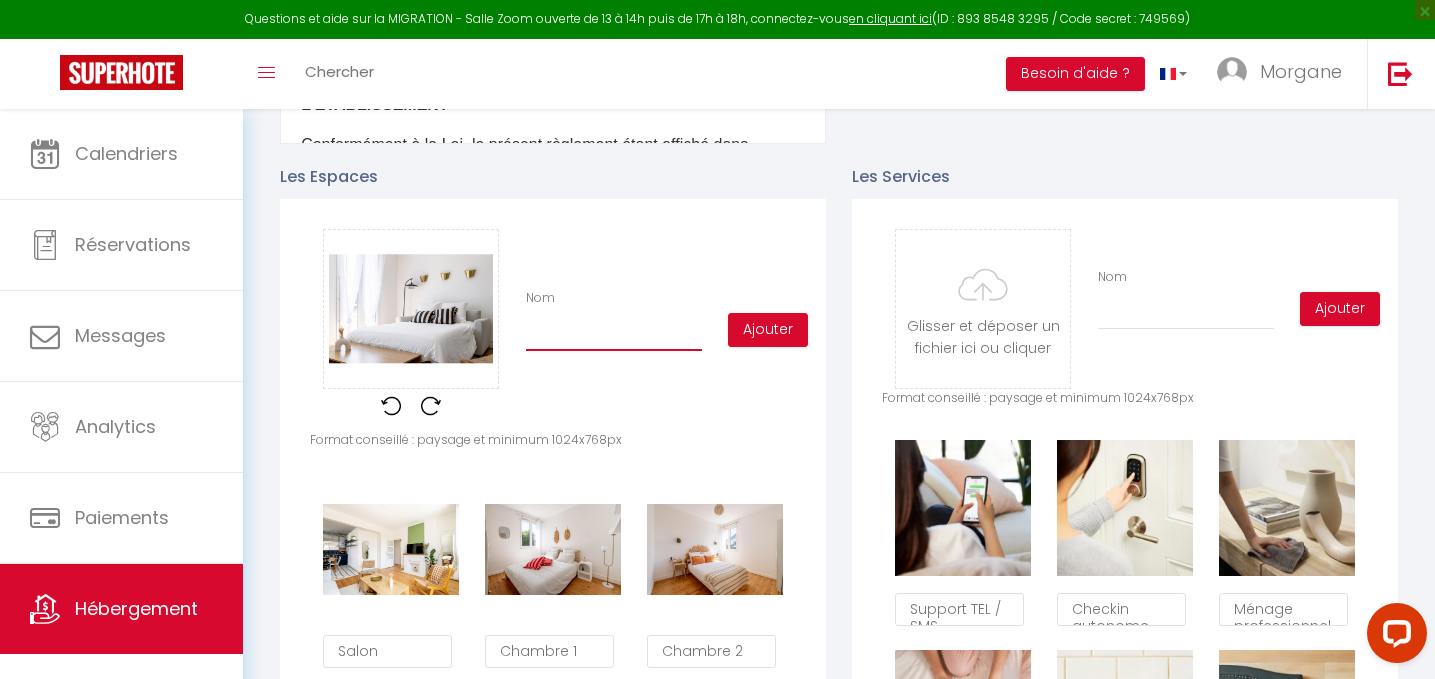 click on "Nom" at bounding box center (614, 333) 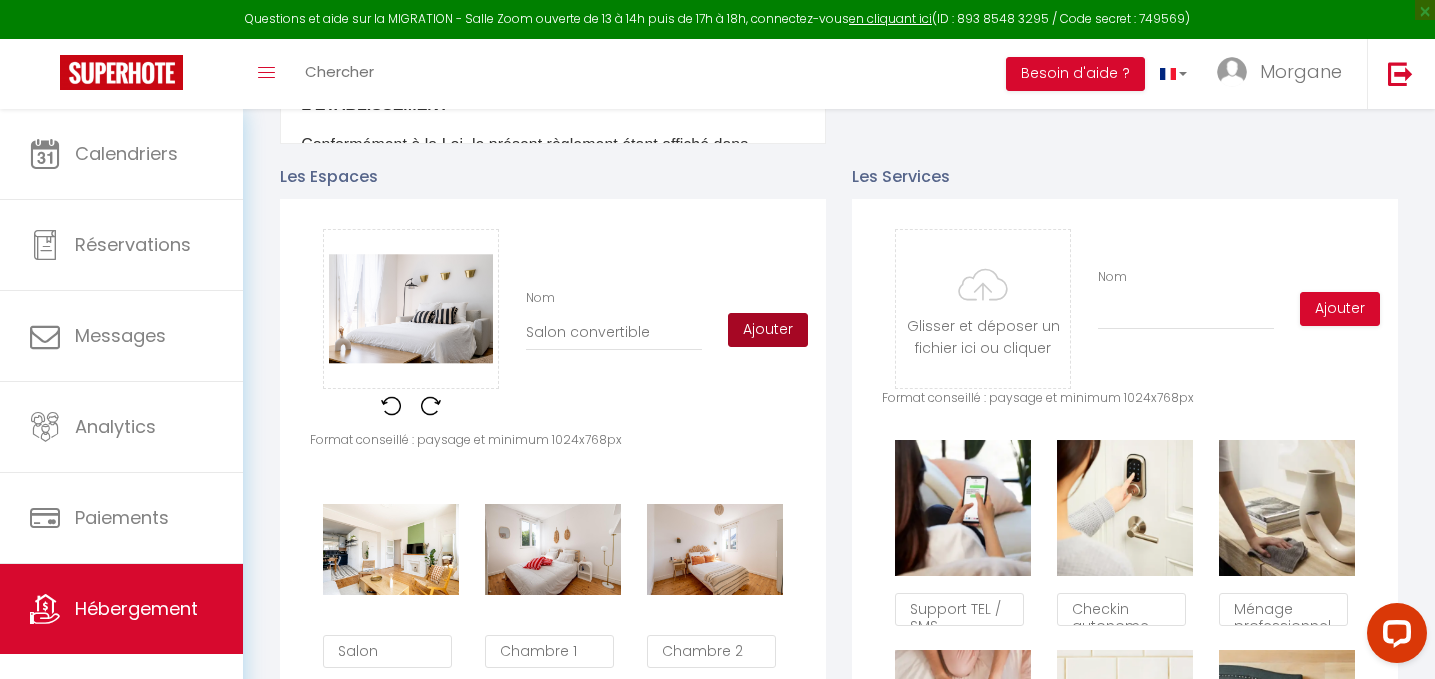 click on "Ajouter" at bounding box center [768, 330] 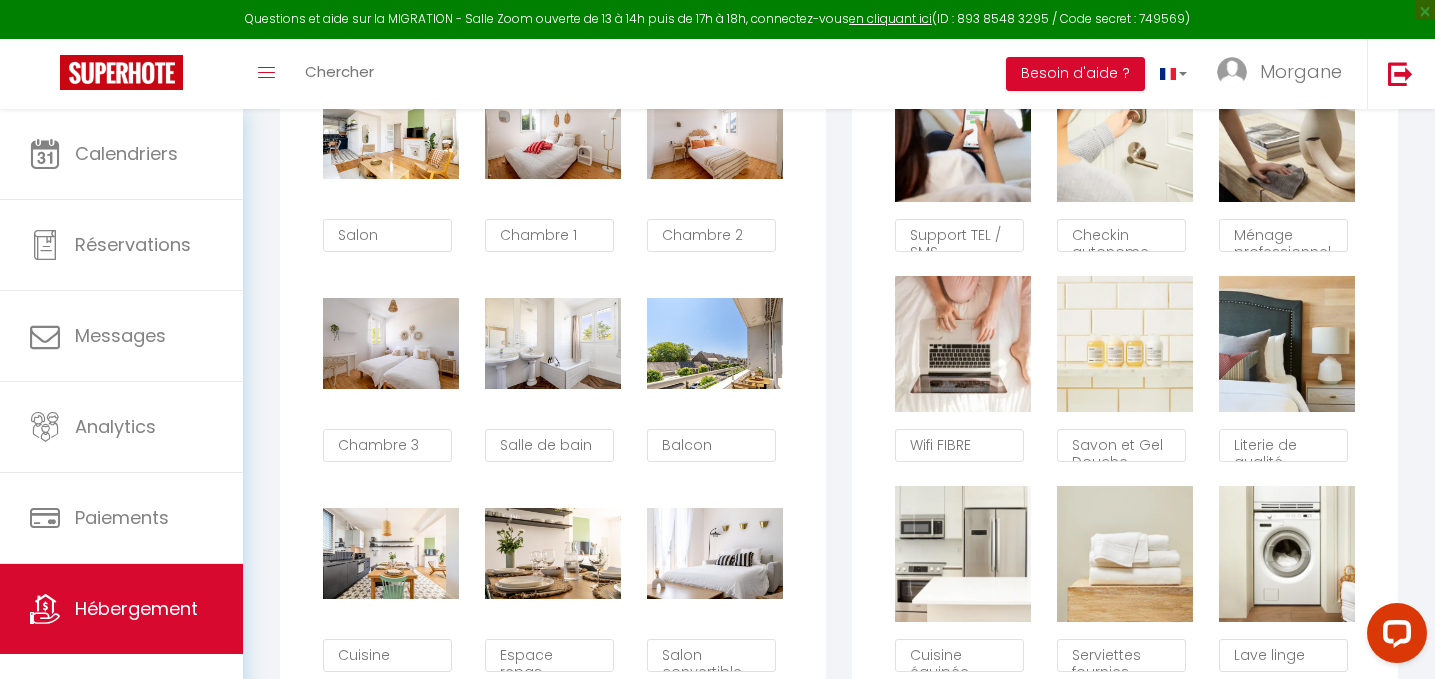scroll, scrollTop: 1291, scrollLeft: 0, axis: vertical 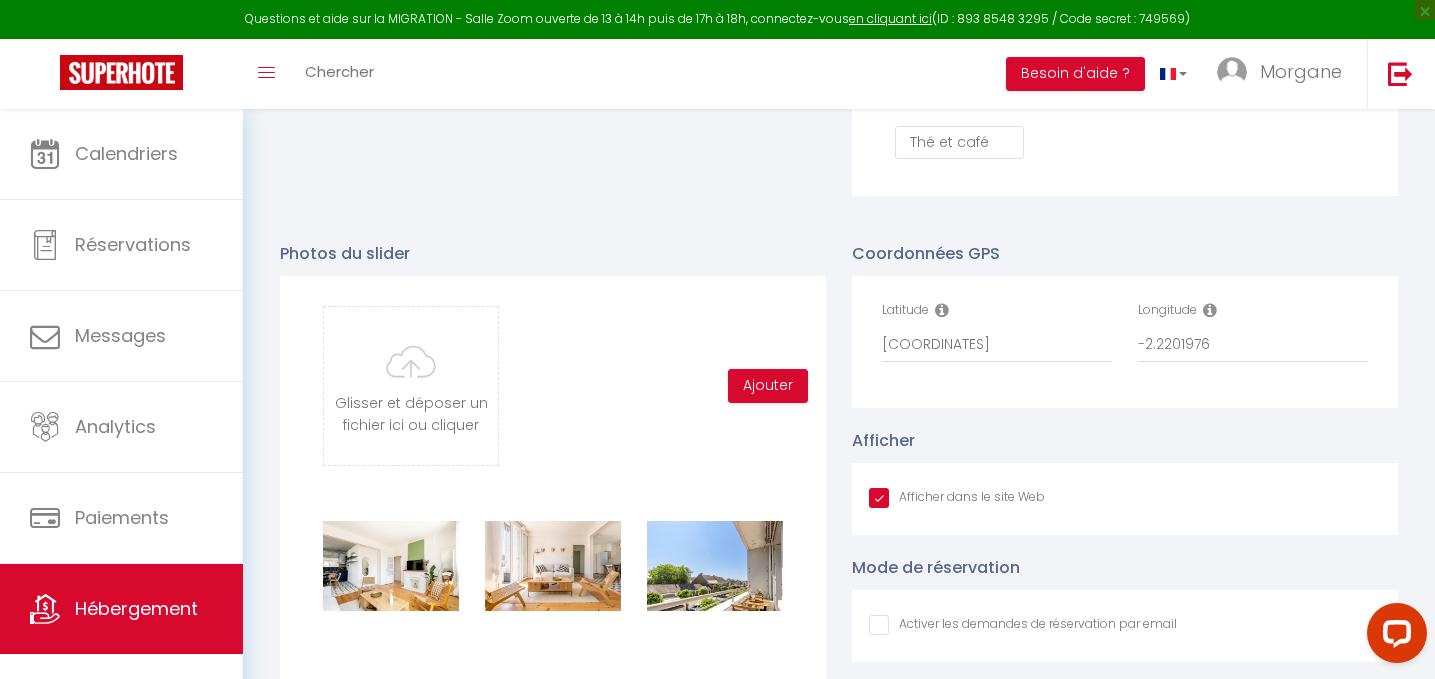 click on "Glisser et déposer un fichier ici ou cliquer Ooops, something wrong happened. Remove   DSC07232-HDR.jpg Drag and drop or click to replace
Ajouter" at bounding box center [553, 386] 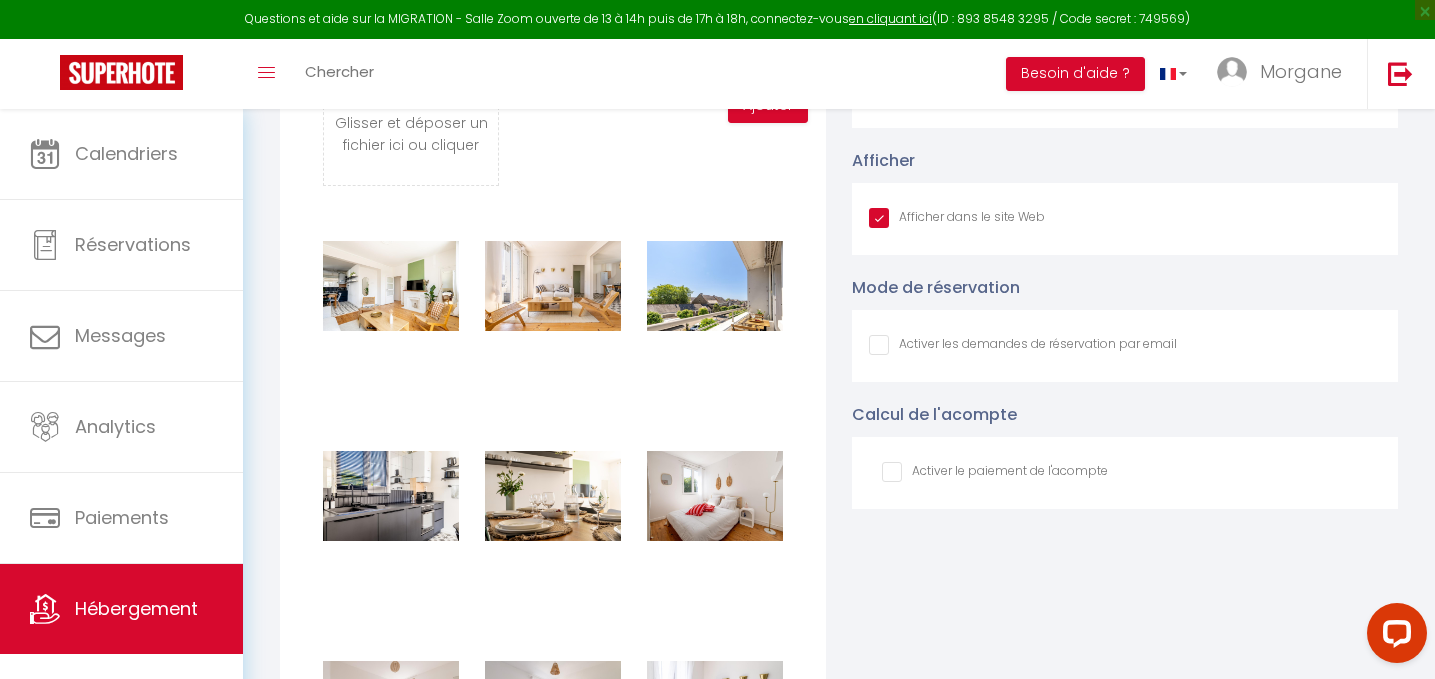 scroll, scrollTop: 2177, scrollLeft: 0, axis: vertical 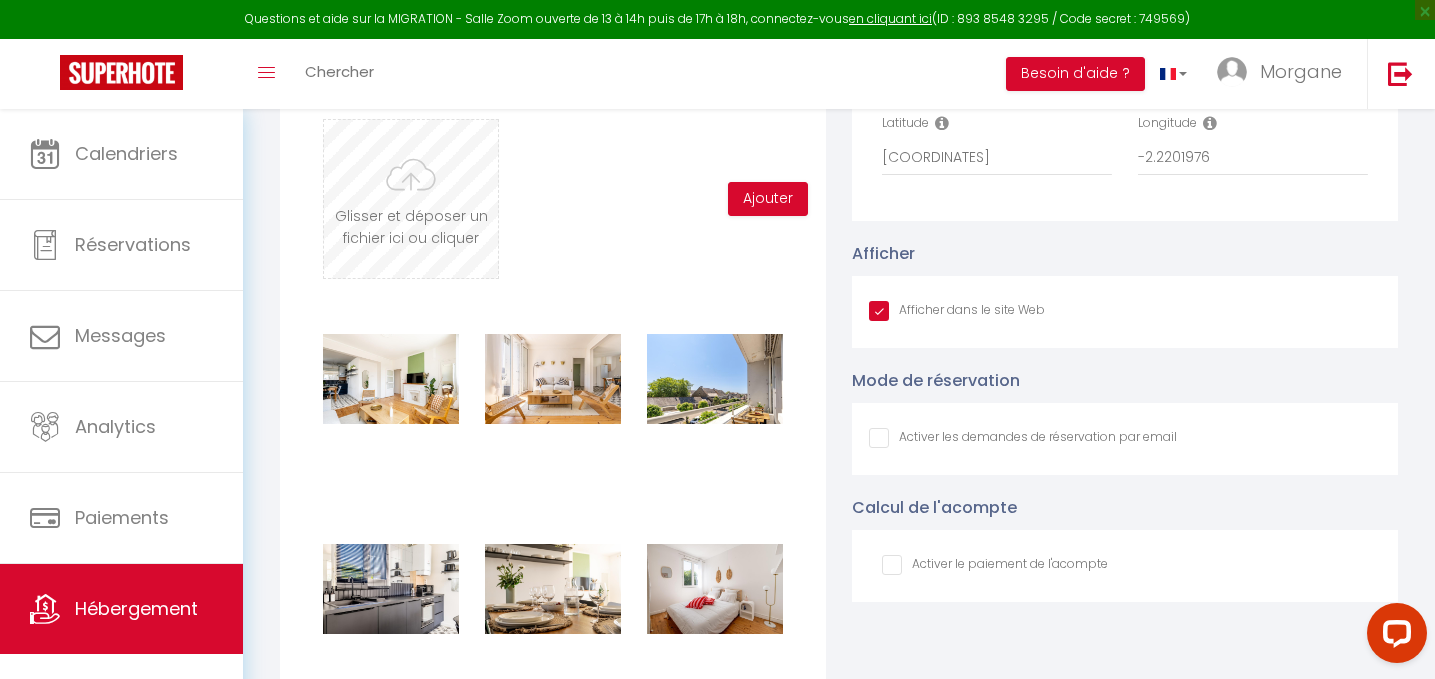 type on "C:\fakepath\DSC07271.jpg" 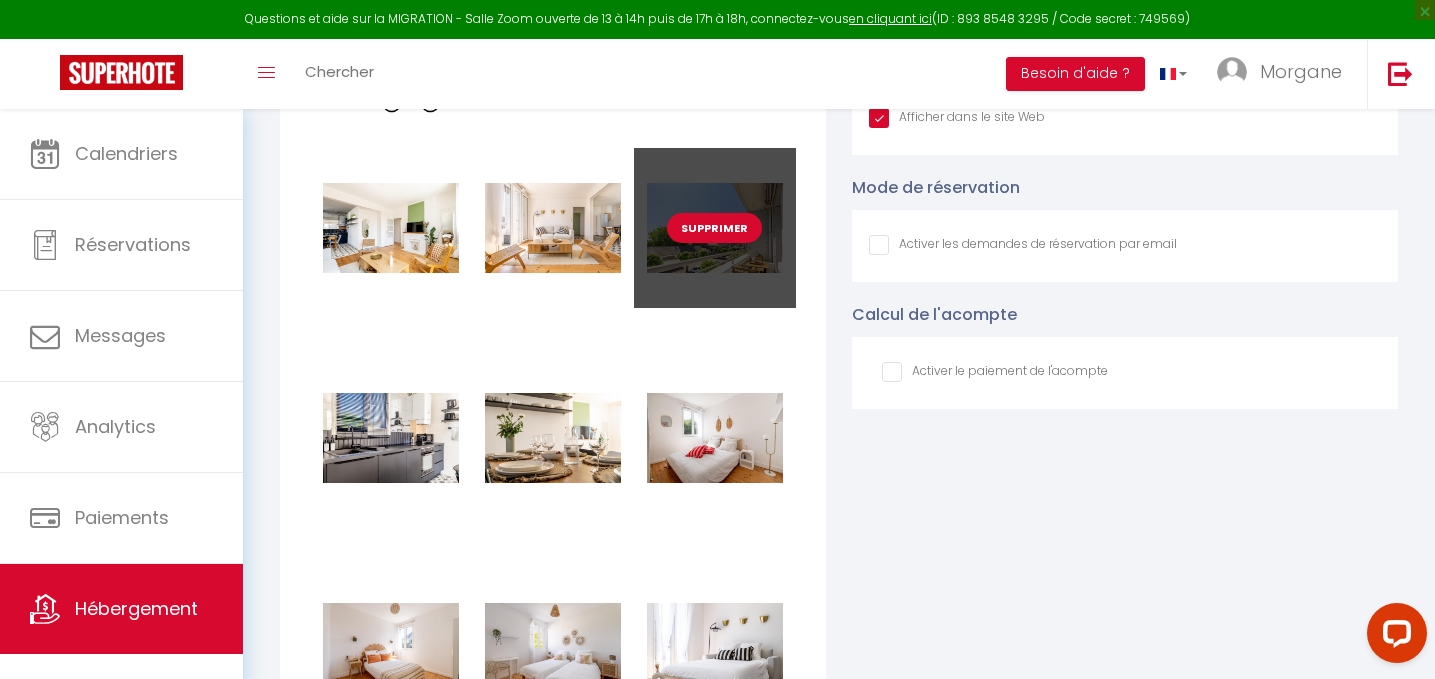 scroll, scrollTop: 2182, scrollLeft: 0, axis: vertical 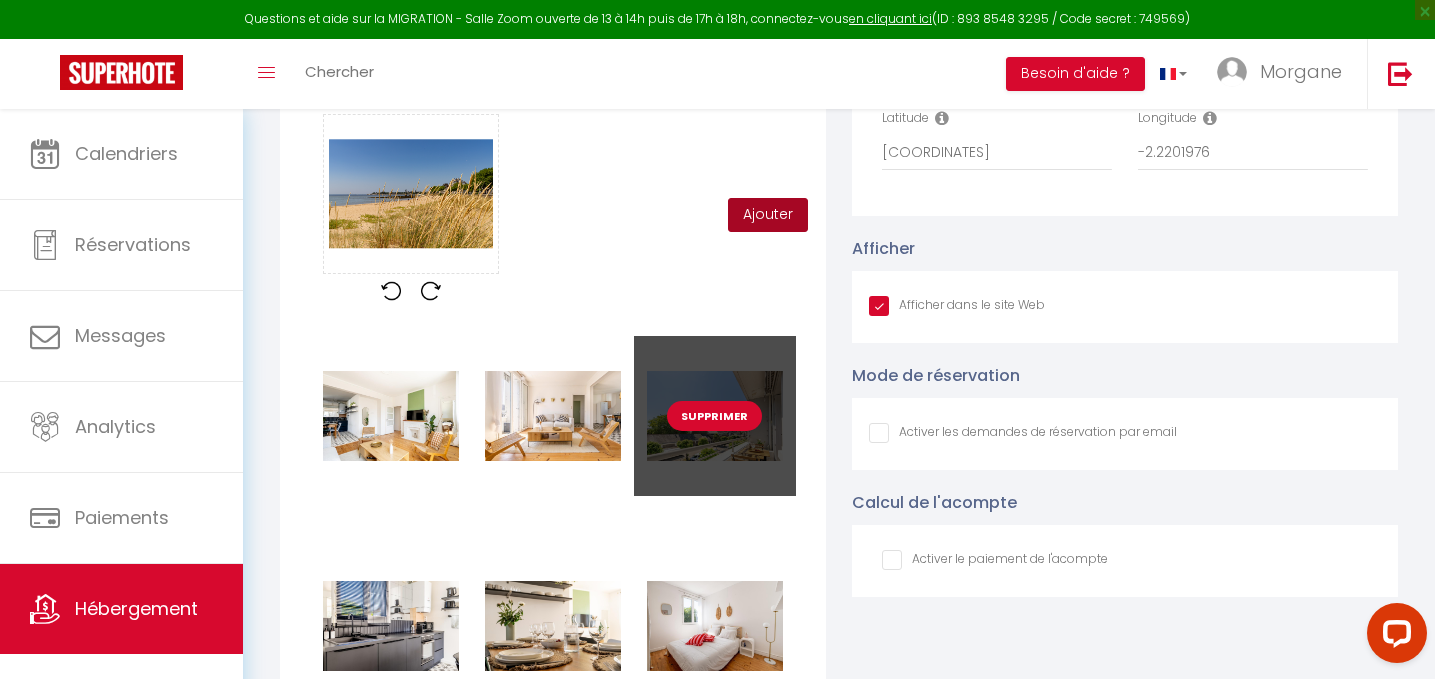 click on "Ajouter" at bounding box center (768, 215) 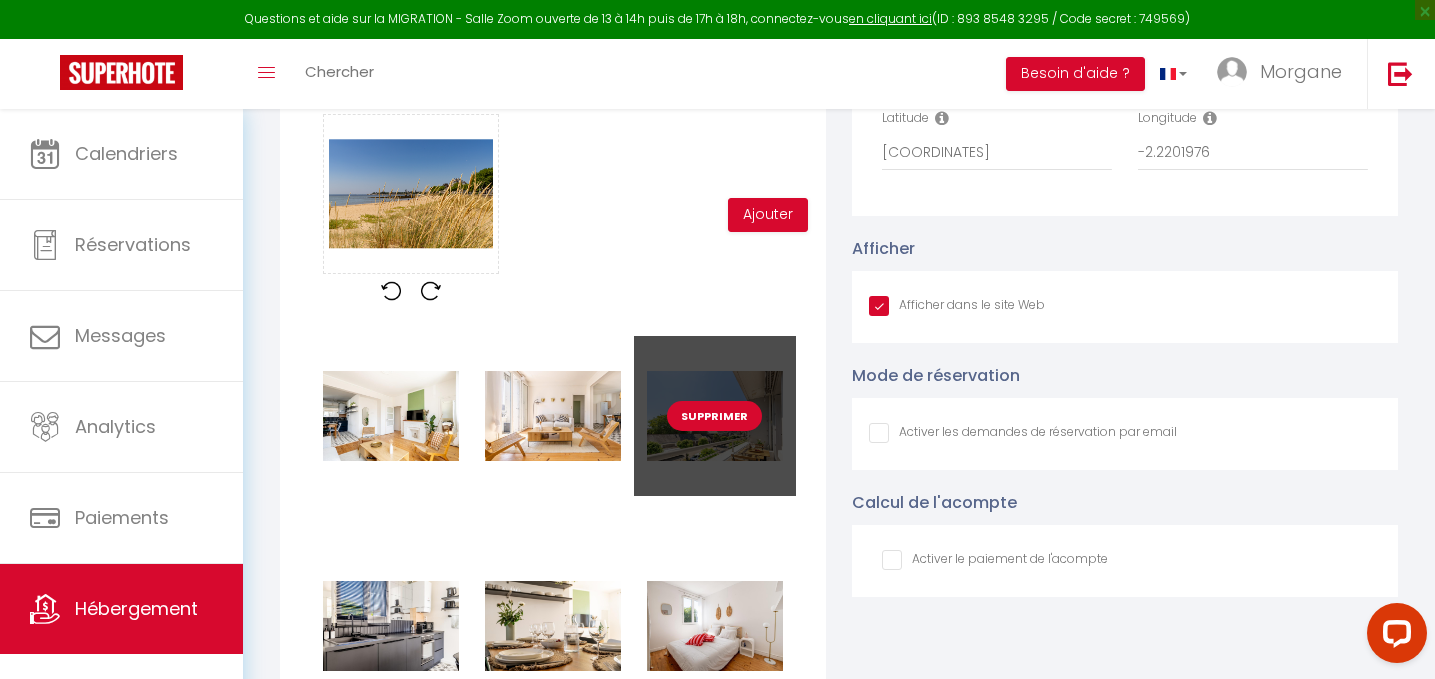 checkbox on "true" 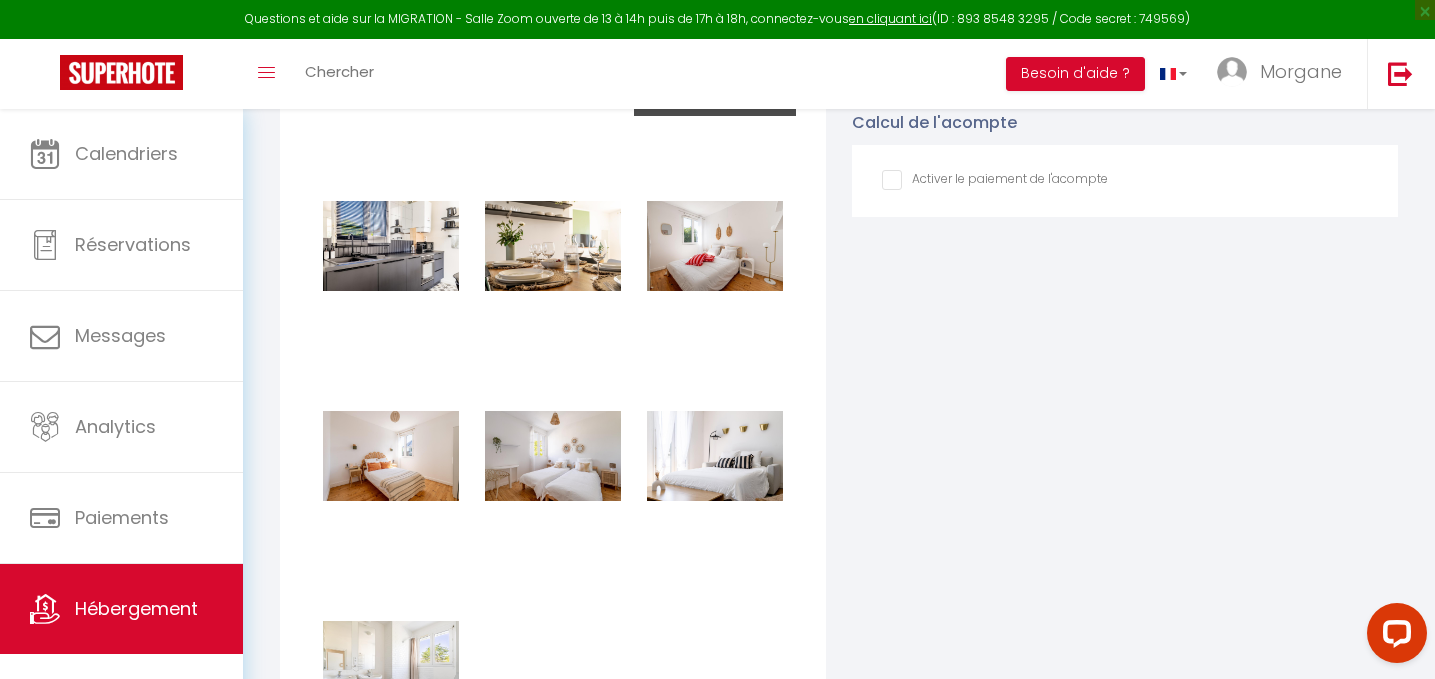 scroll, scrollTop: 2594, scrollLeft: 0, axis: vertical 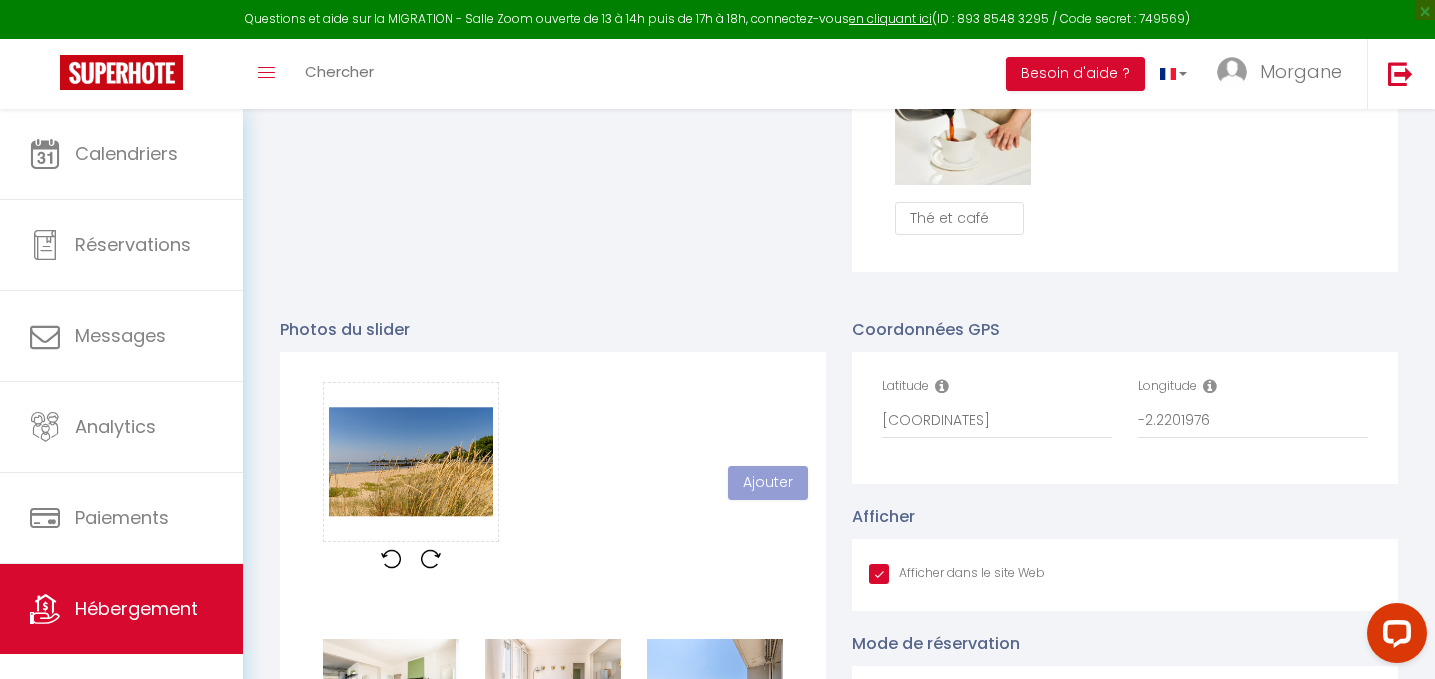 type 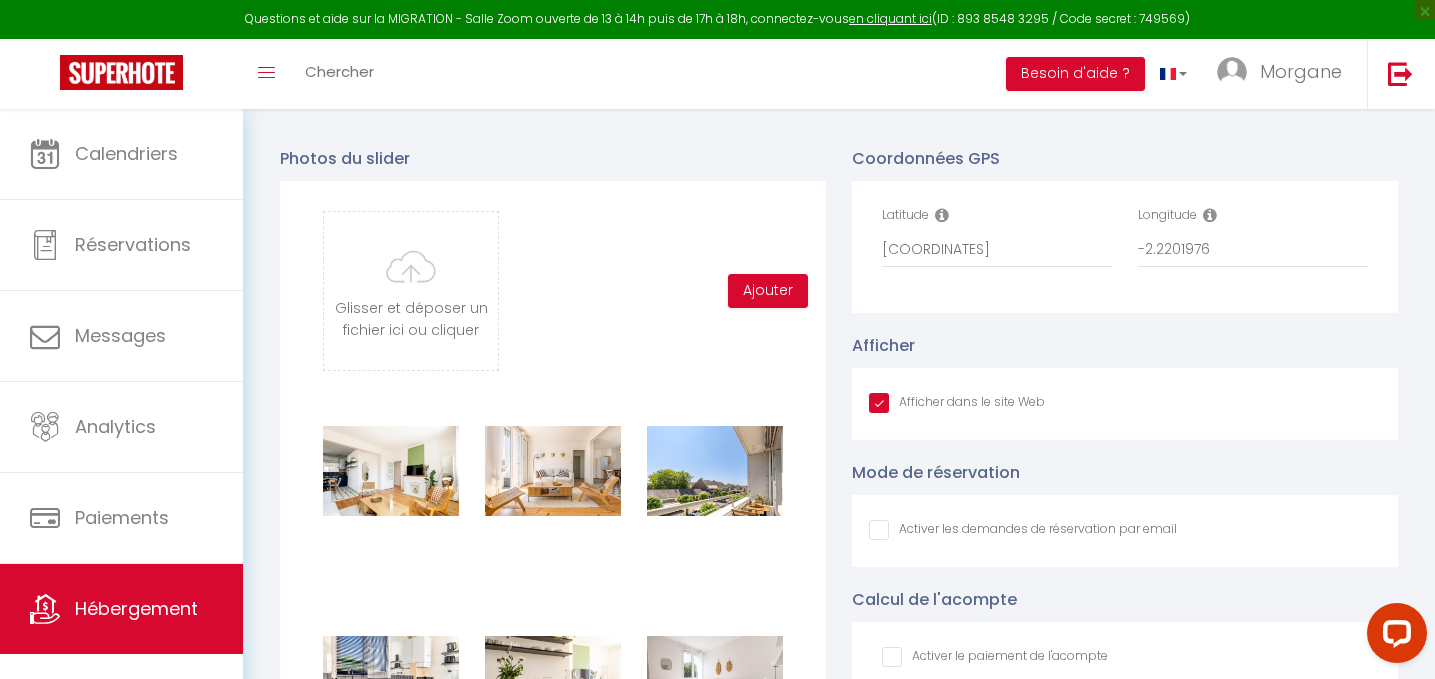 scroll, scrollTop: 2062, scrollLeft: 0, axis: vertical 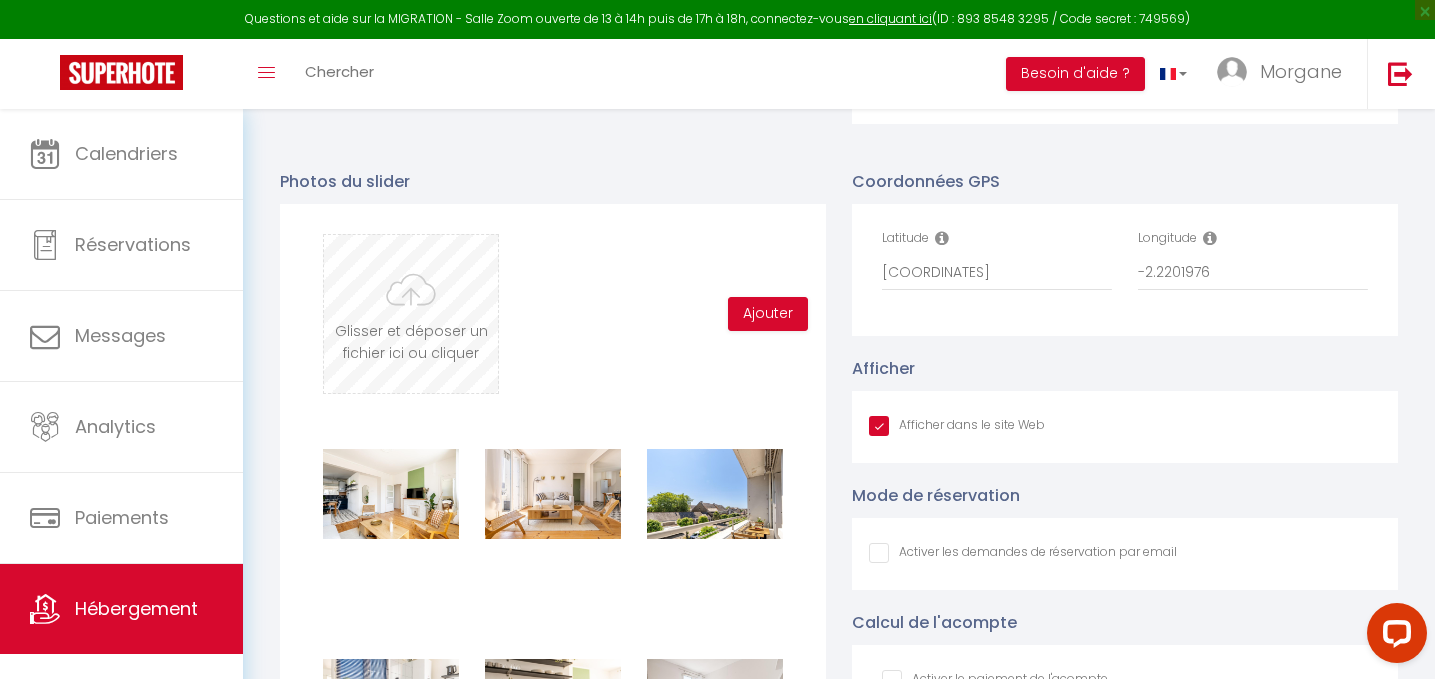 type on "C:\fakepath\DSC07241-HDR.jpg" 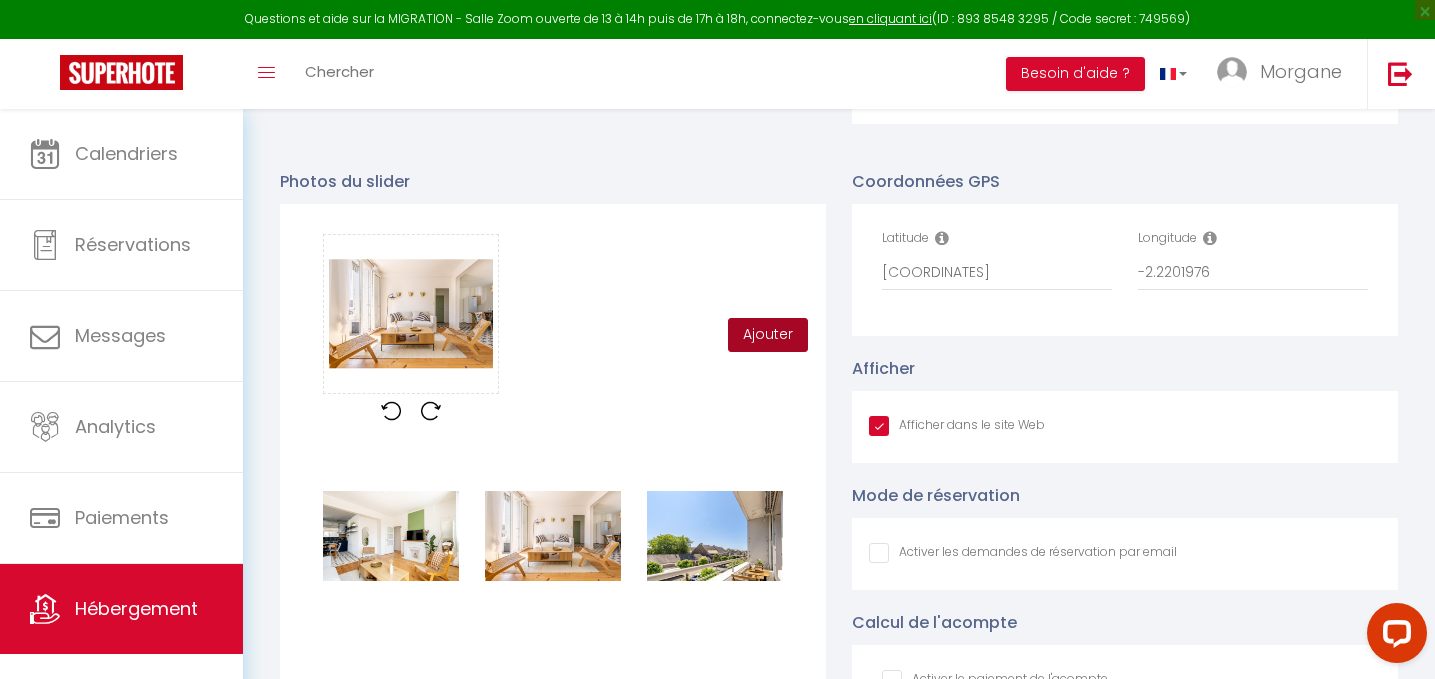 click on "Ajouter" at bounding box center (768, 335) 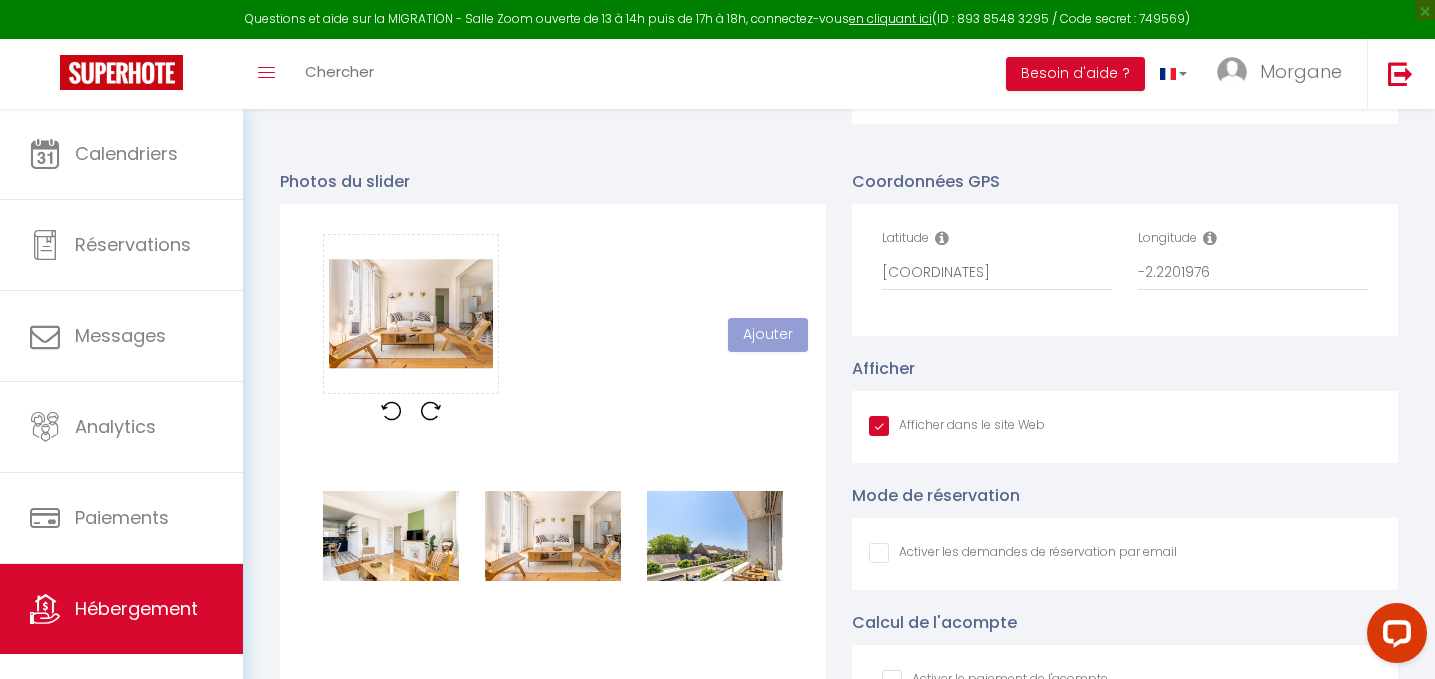 type 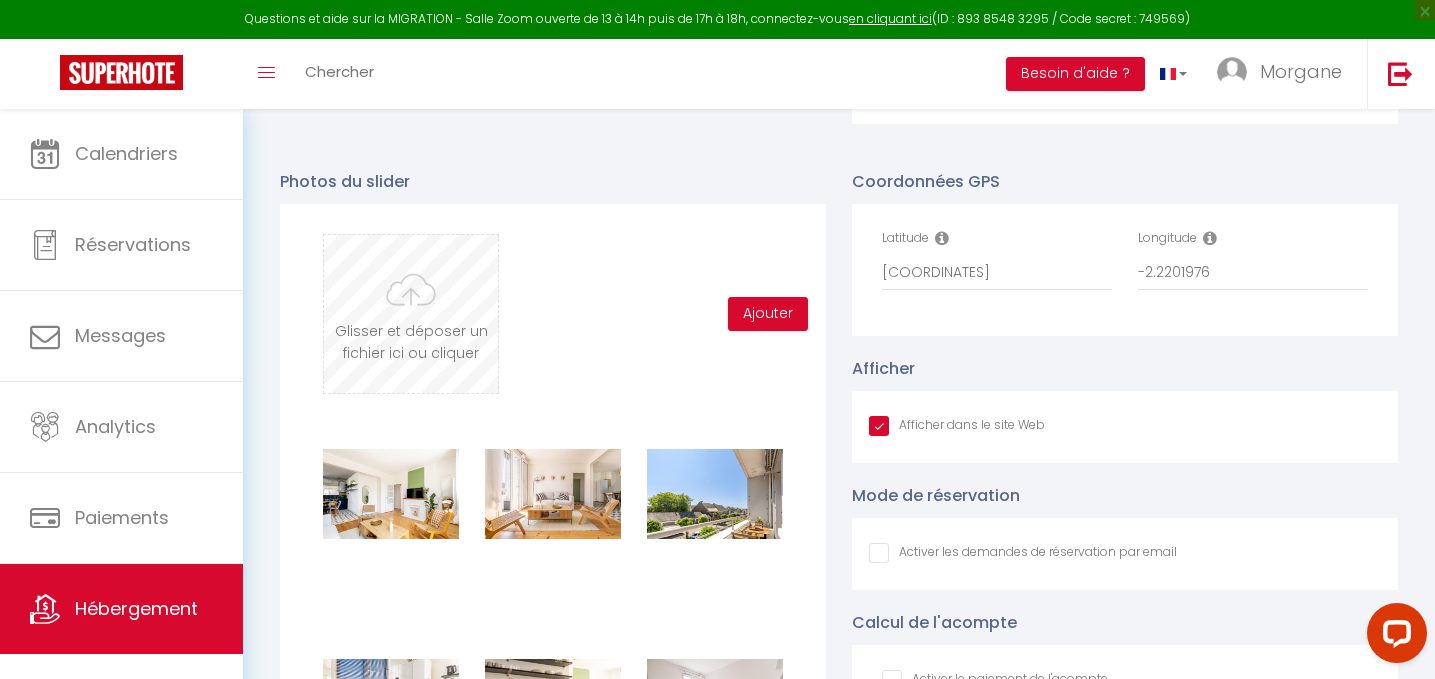 type on "C:\fakepath\DSC07273.jpg" 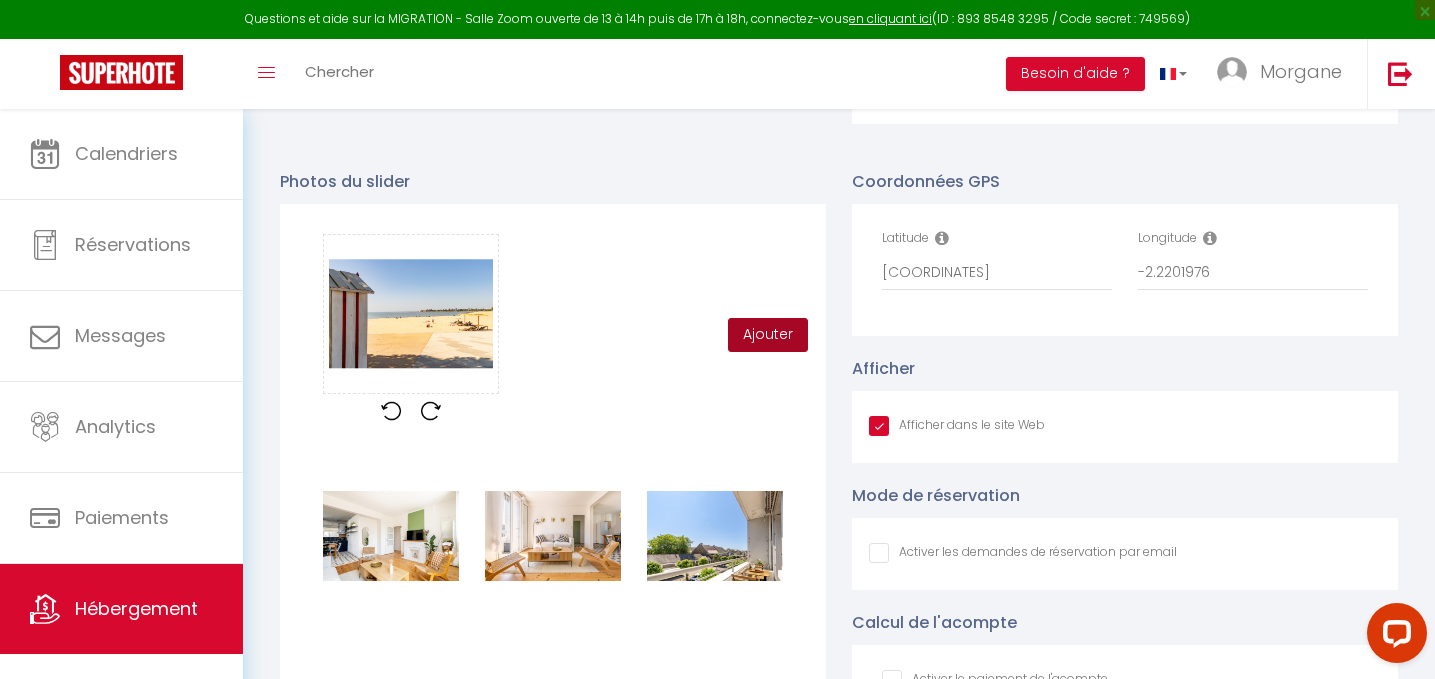 click on "Ajouter" at bounding box center (768, 335) 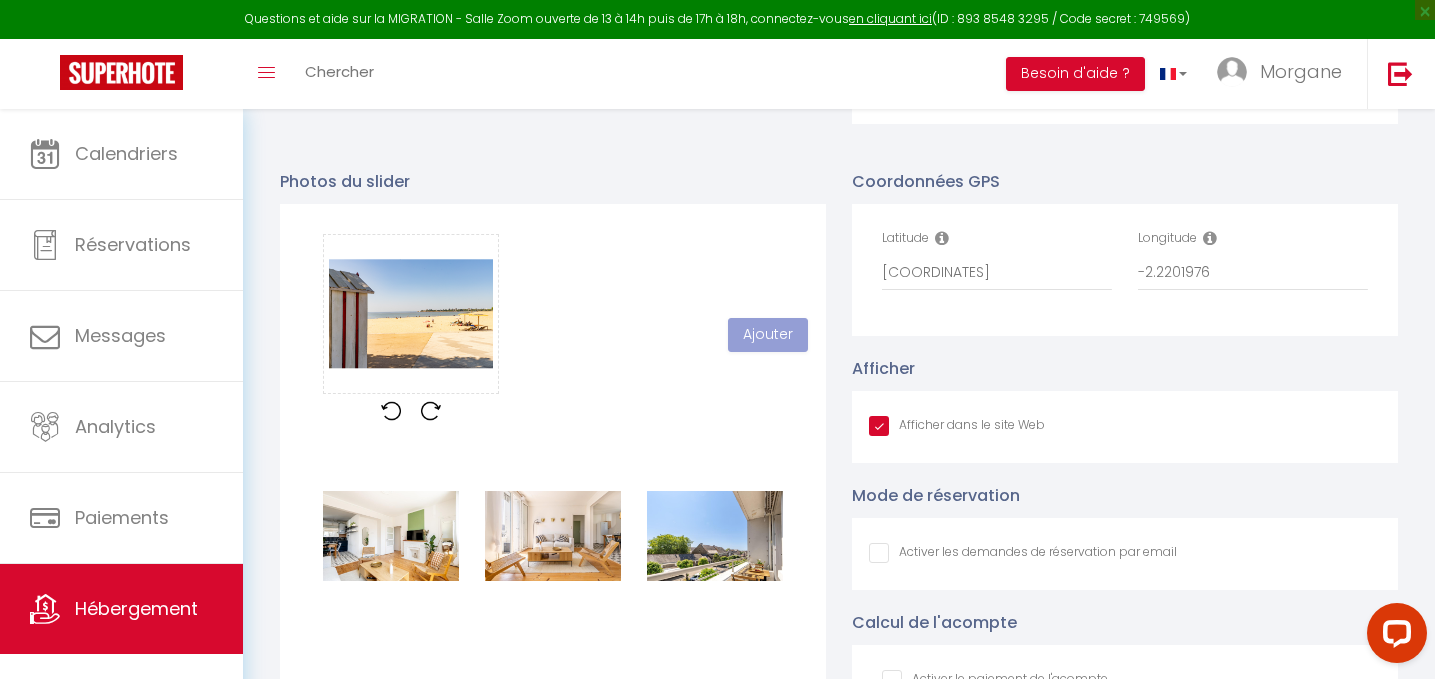 type 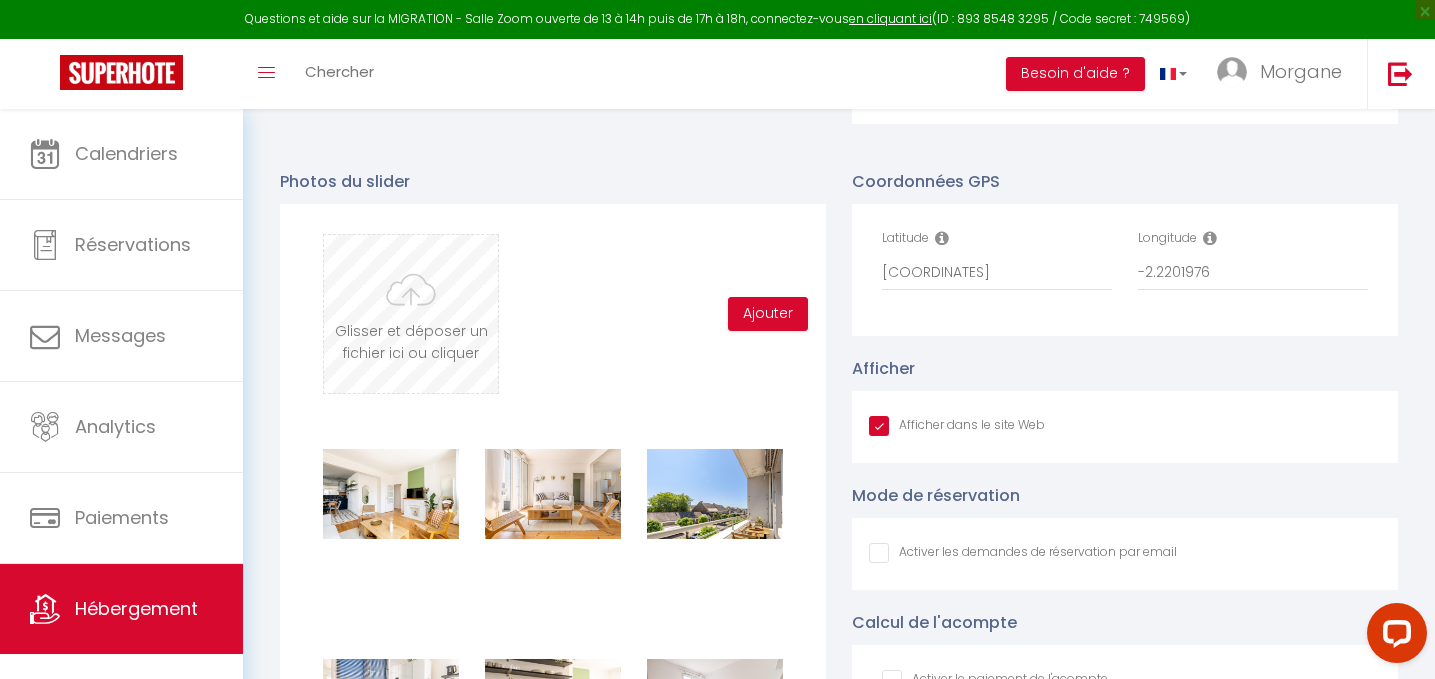 type on "C:\fakepath\DSC07274.jpg" 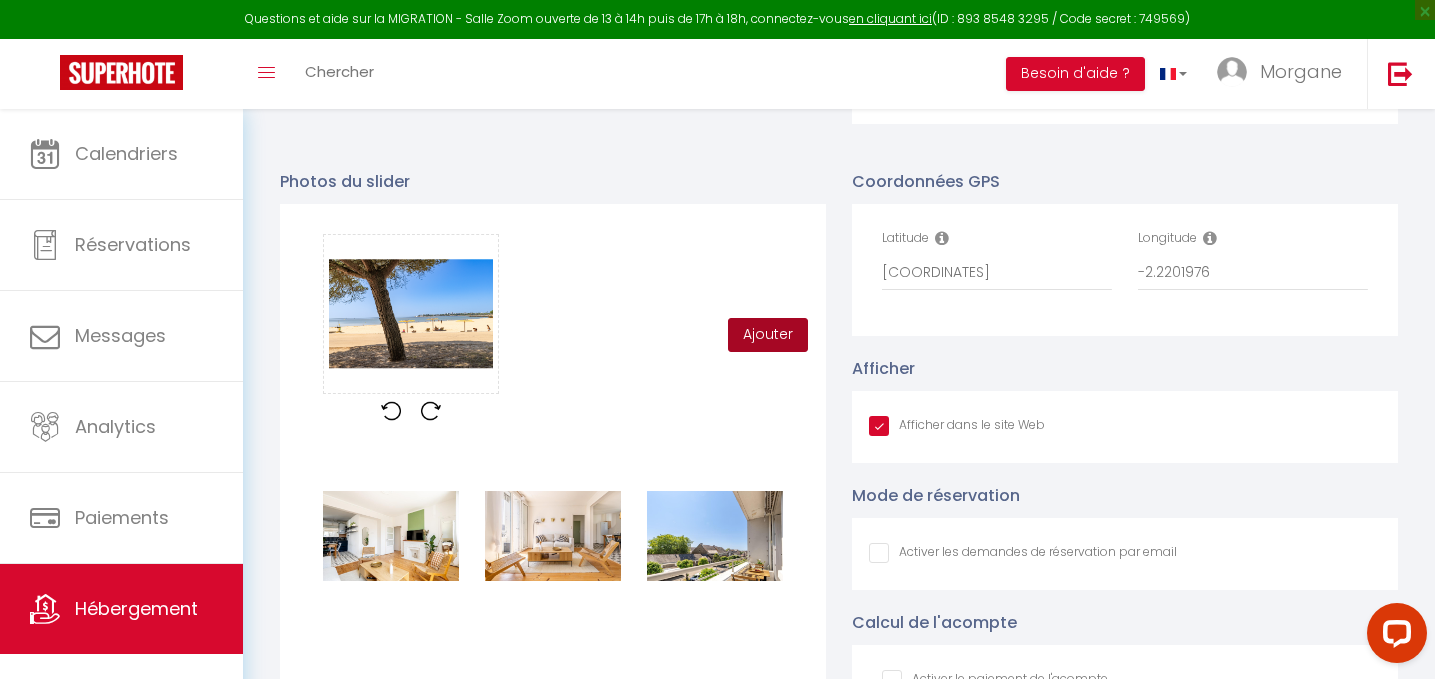 click on "Ajouter" at bounding box center (768, 335) 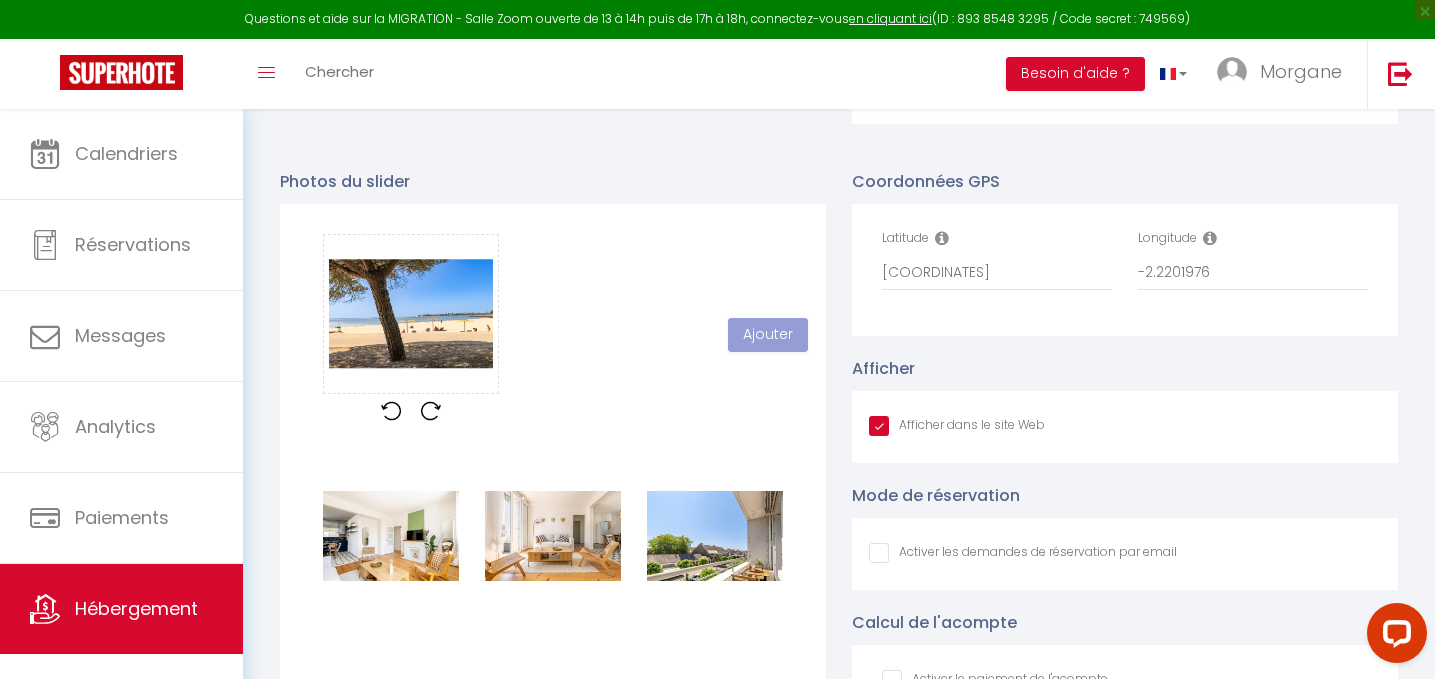 type 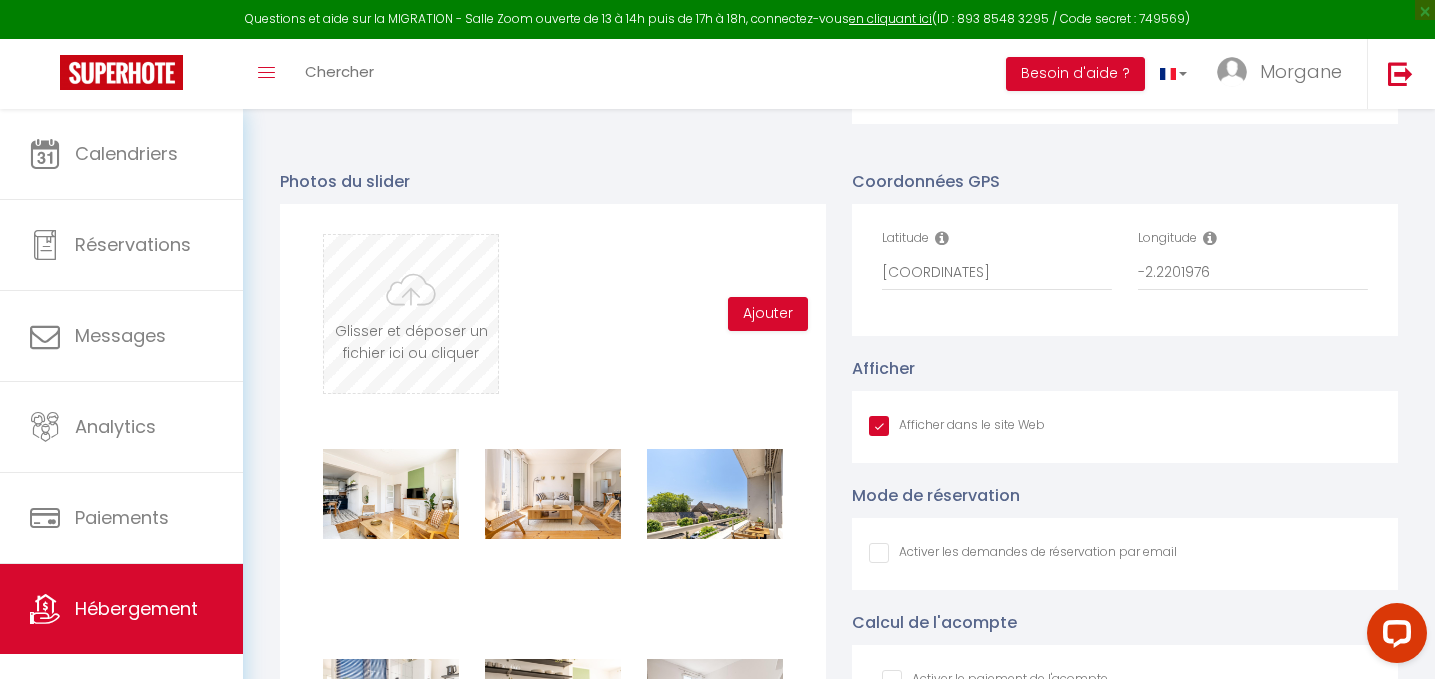 type on "C:\fakepath\DSC07276.jpg" 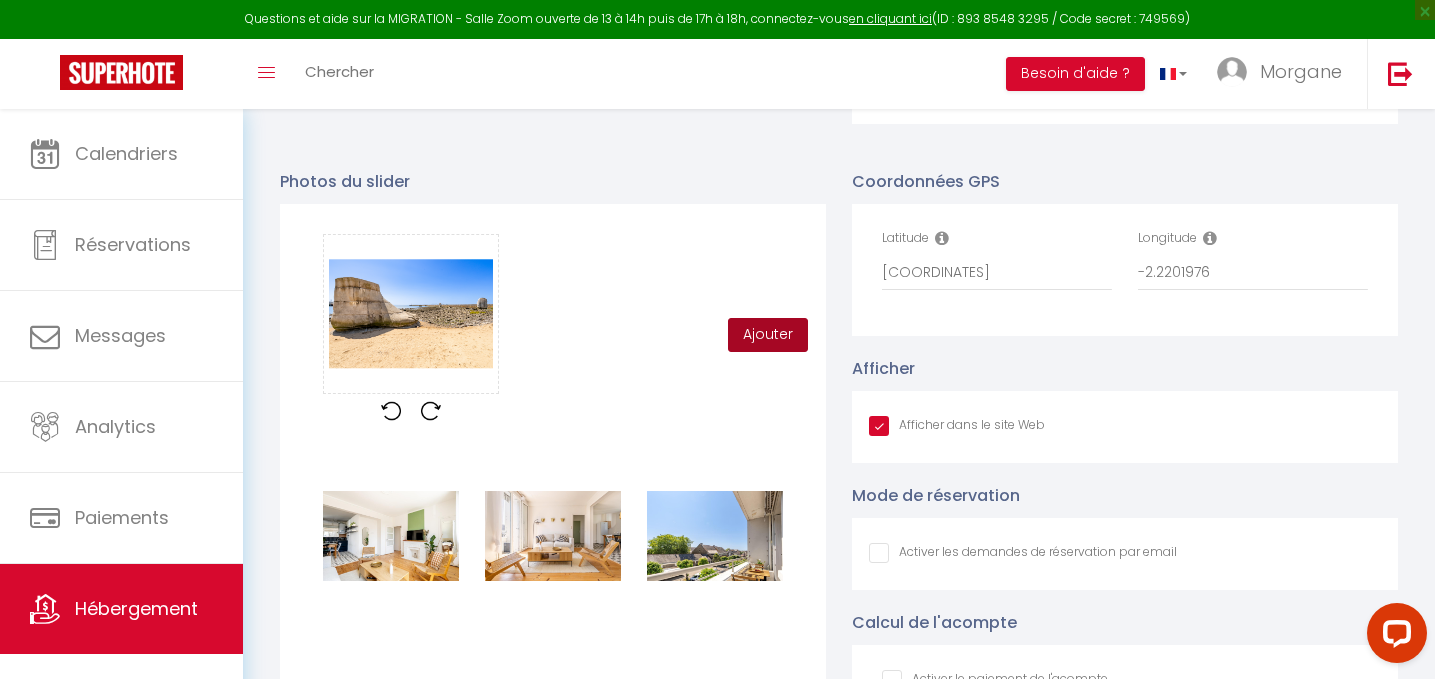 click on "Ajouter" at bounding box center [768, 335] 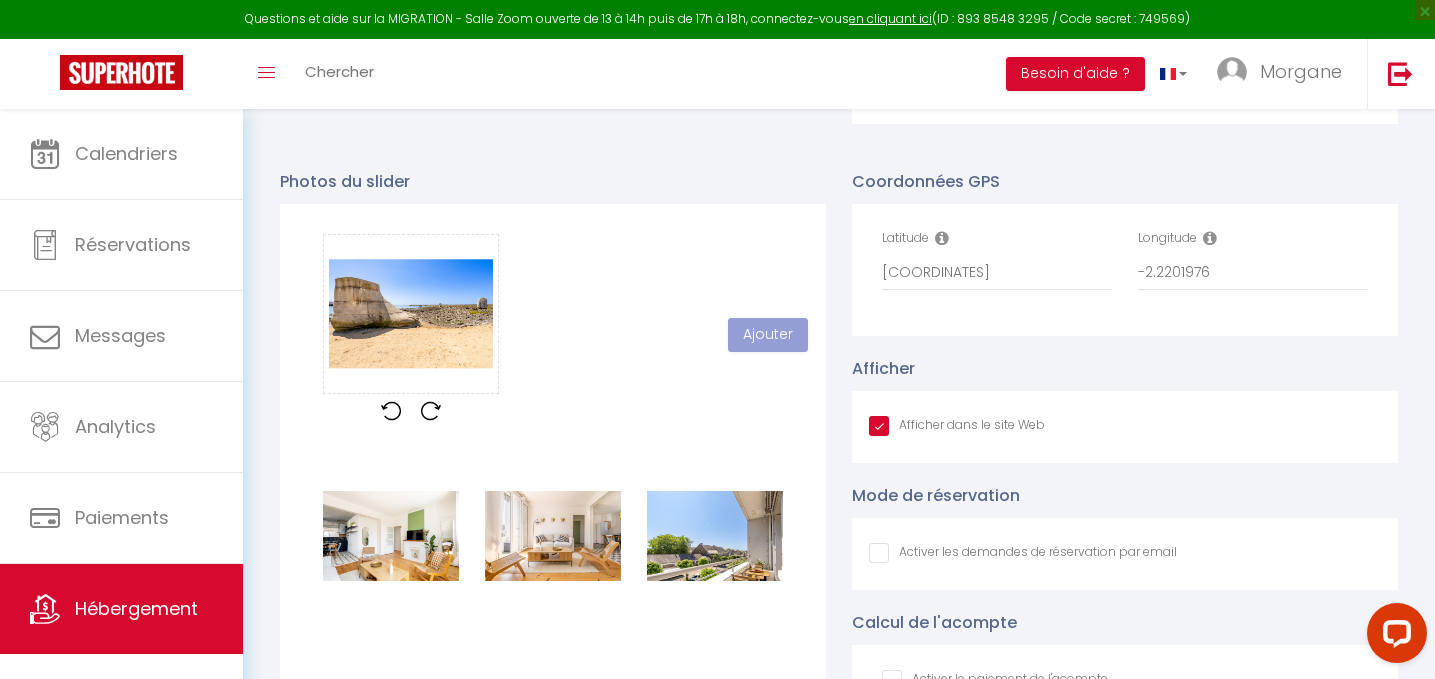 type 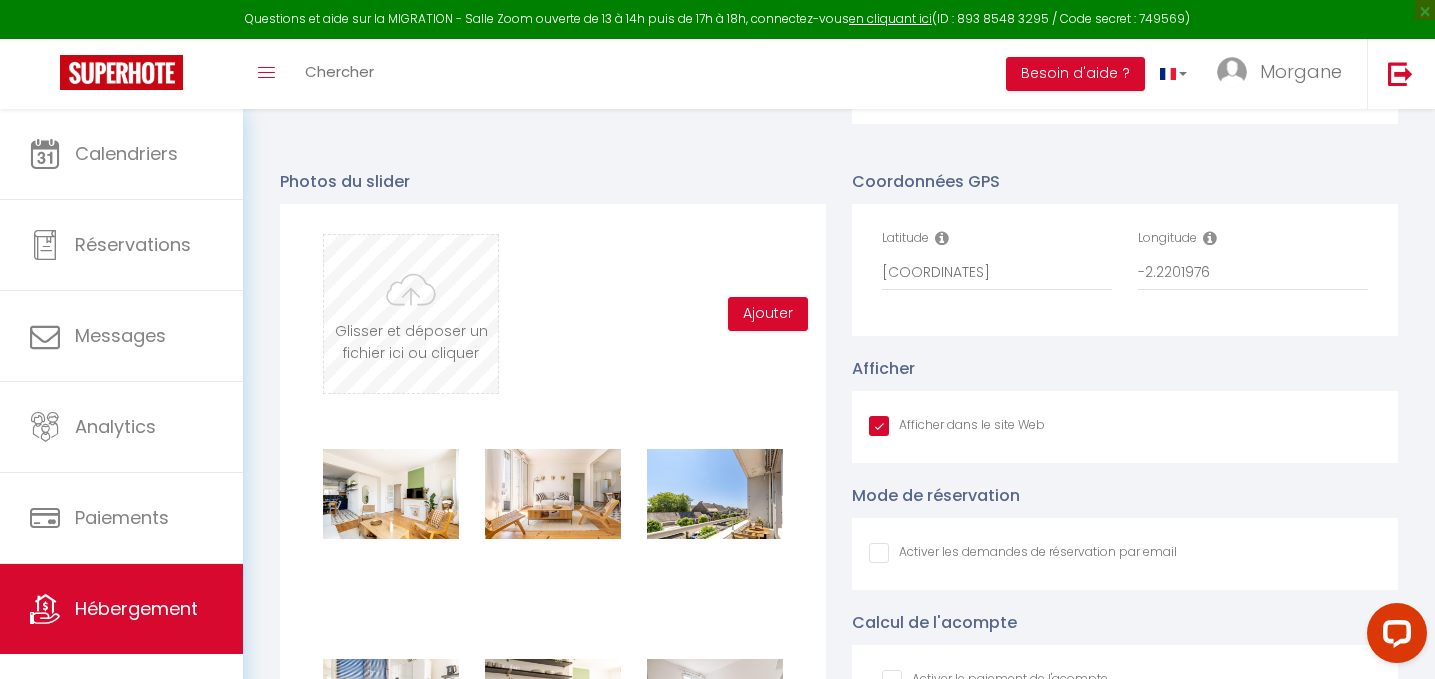 type on "C:\fakepath\DSC07266-HDR.jpg" 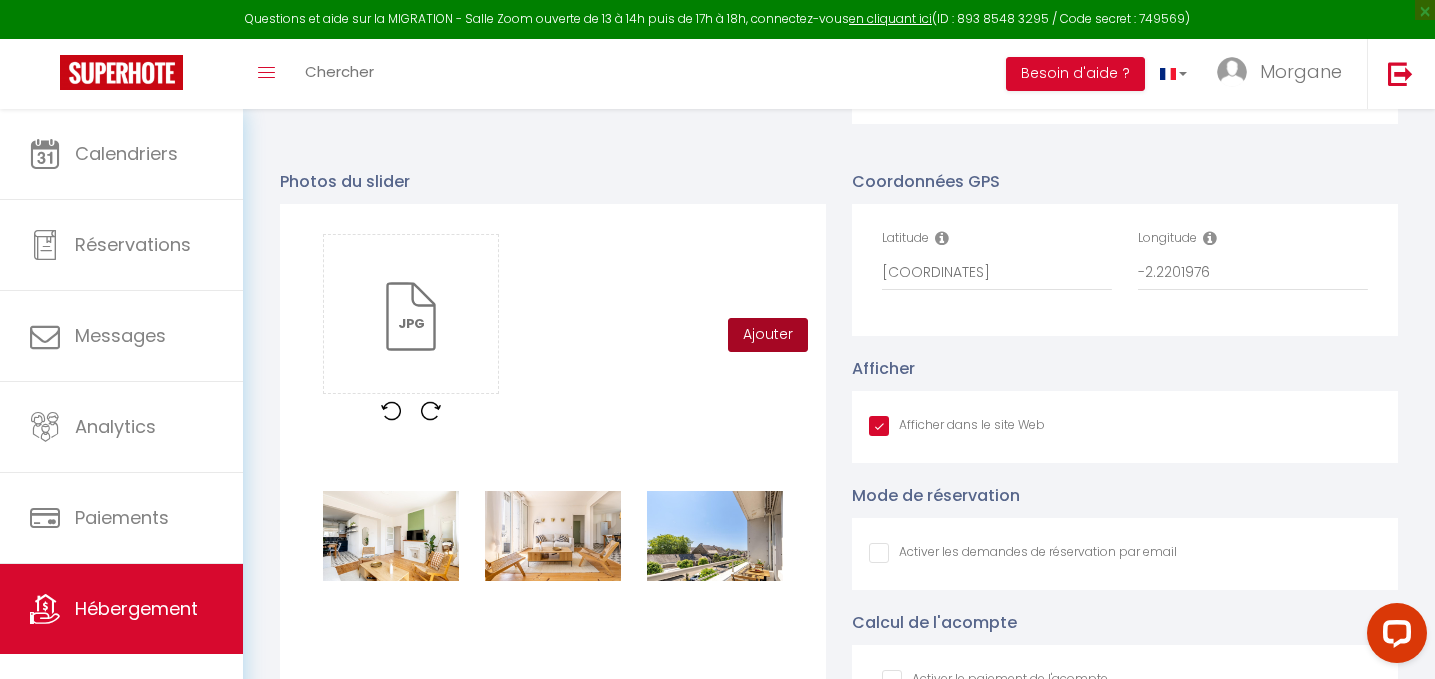 click on "Ajouter" at bounding box center [768, 335] 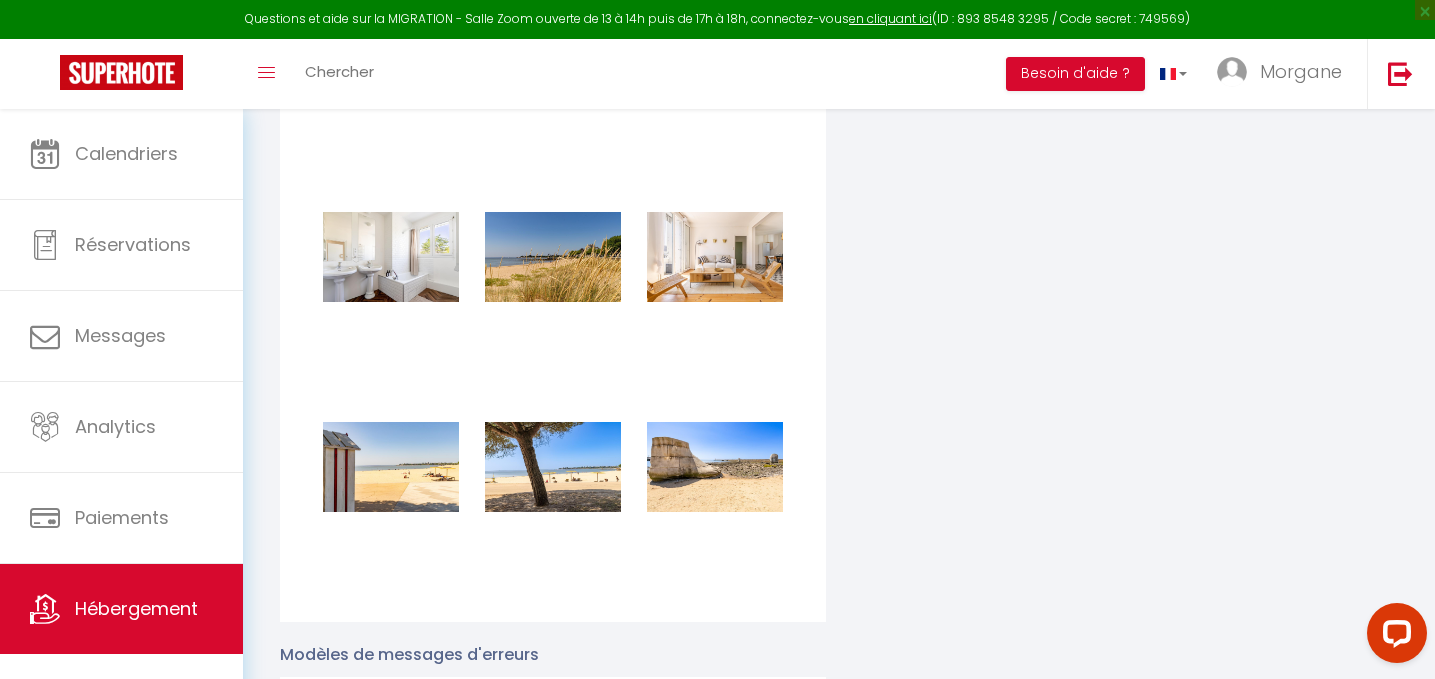 type 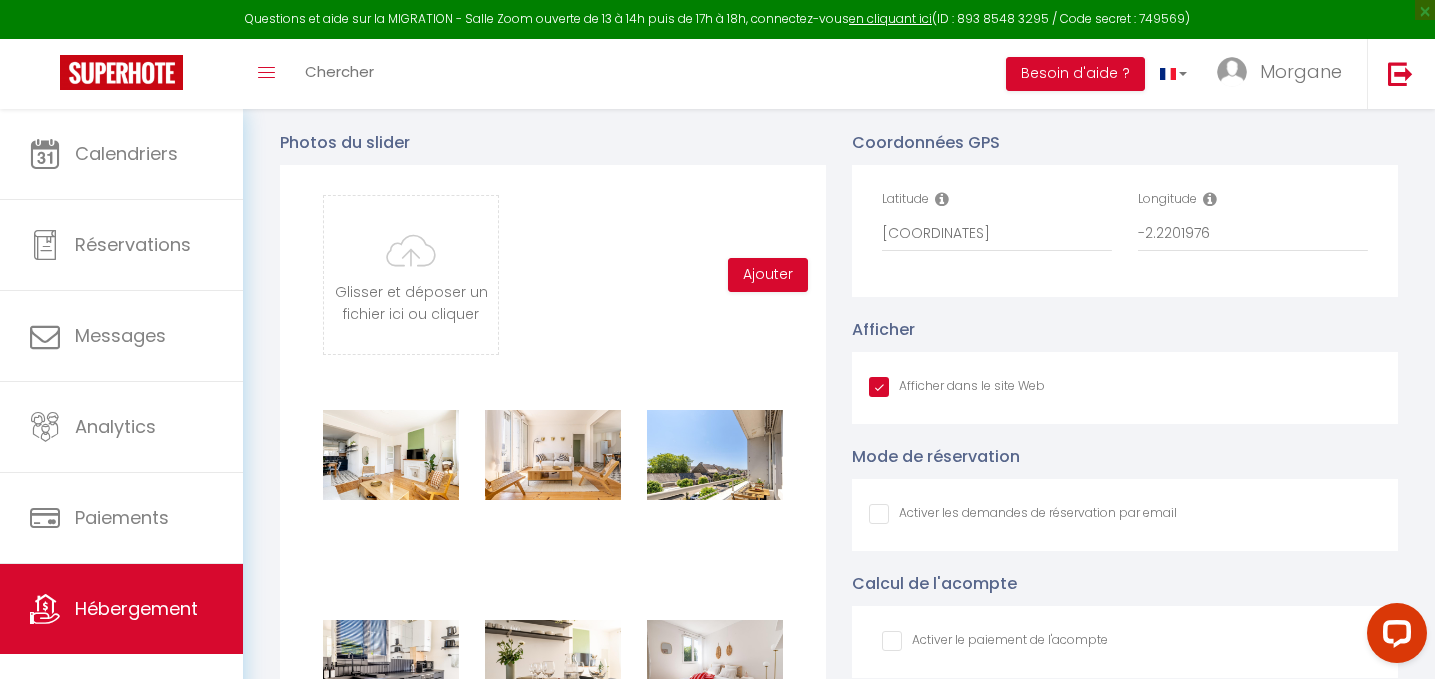 scroll, scrollTop: 2104, scrollLeft: 0, axis: vertical 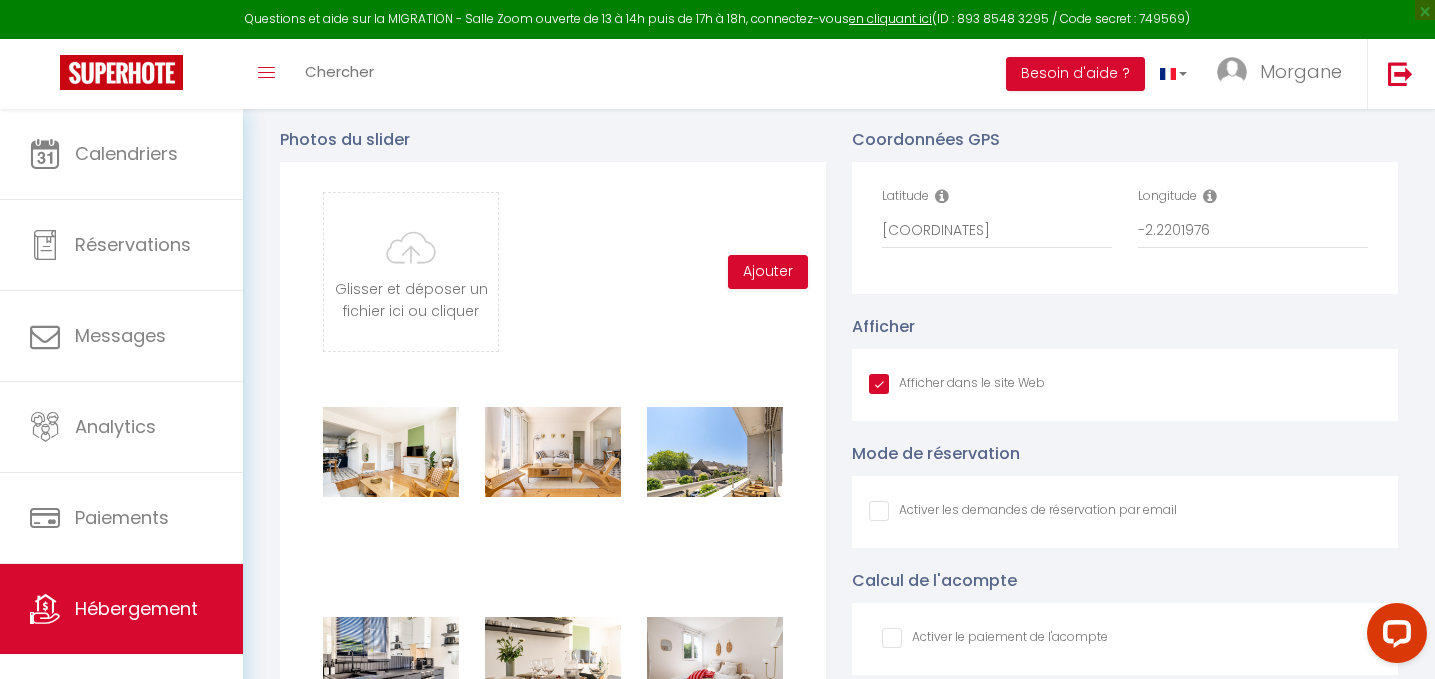 click on "Glisser et déposer un fichier ici ou cliquer Ooops, something wrong happened. Remove   DSC07266-HDR.jpg Drag and drop or click to replace
Ajouter" at bounding box center [553, 272] 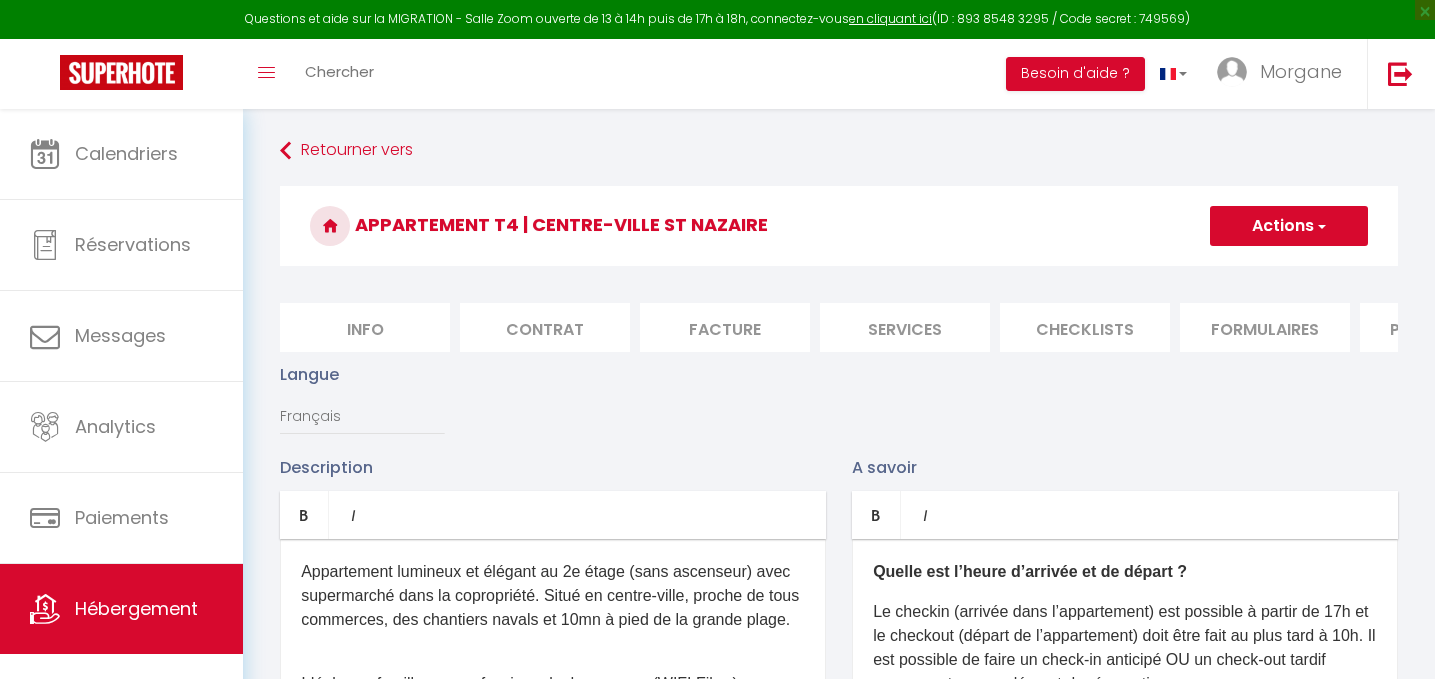 scroll, scrollTop: 2104, scrollLeft: 0, axis: vertical 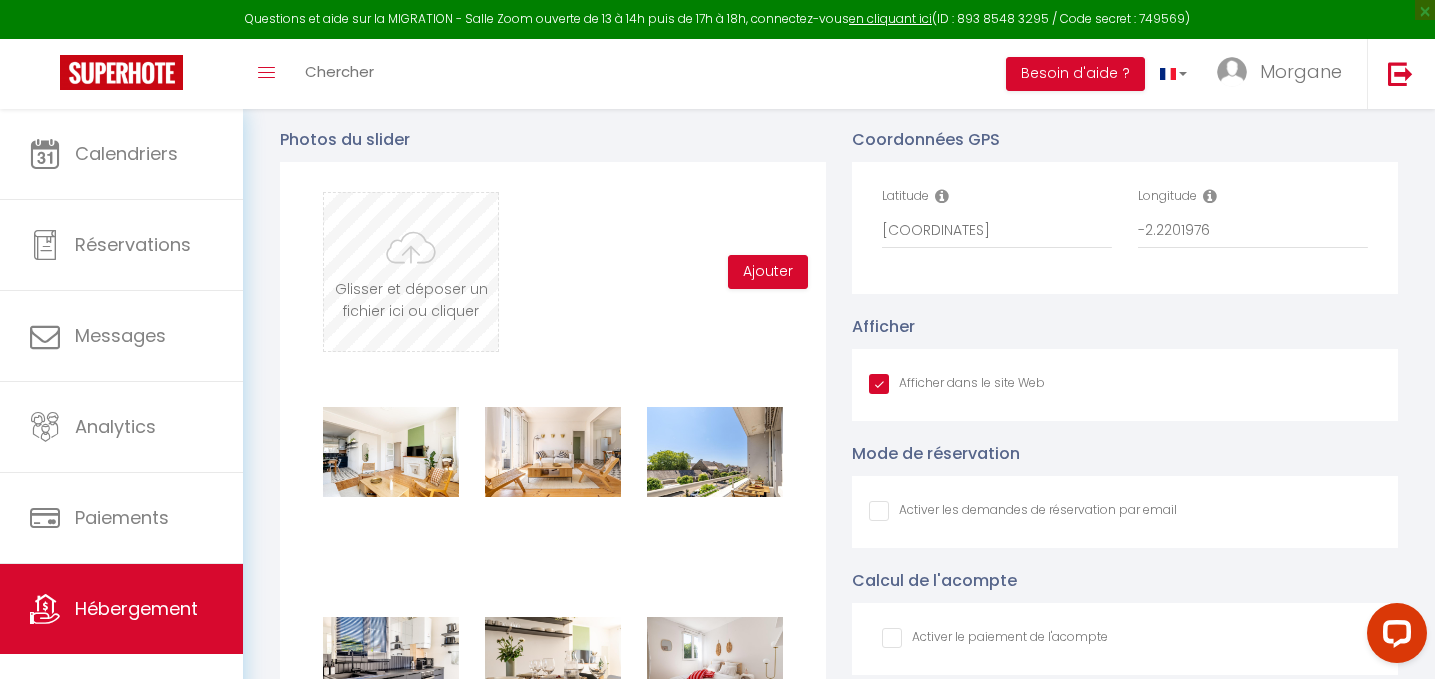 type on "C:\fakepath\DSC07221-HDR.jpg" 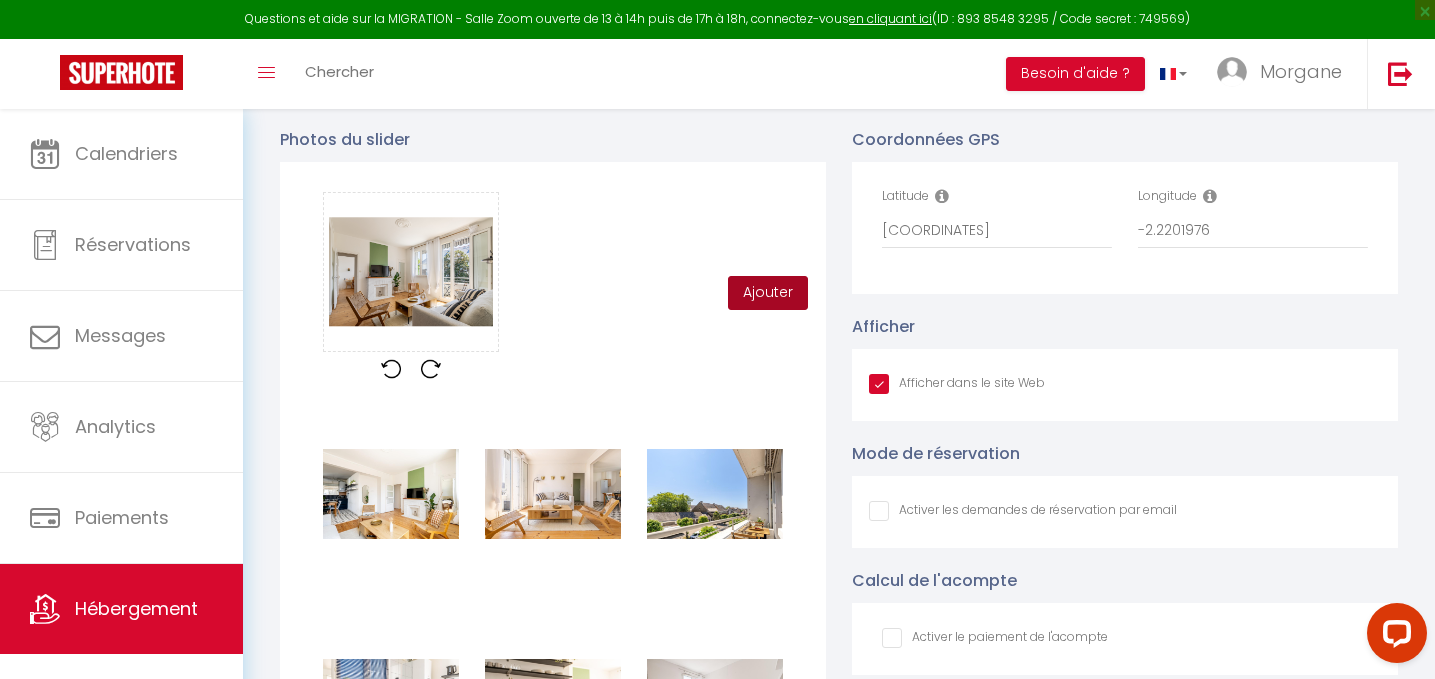 click on "Ajouter" at bounding box center [768, 293] 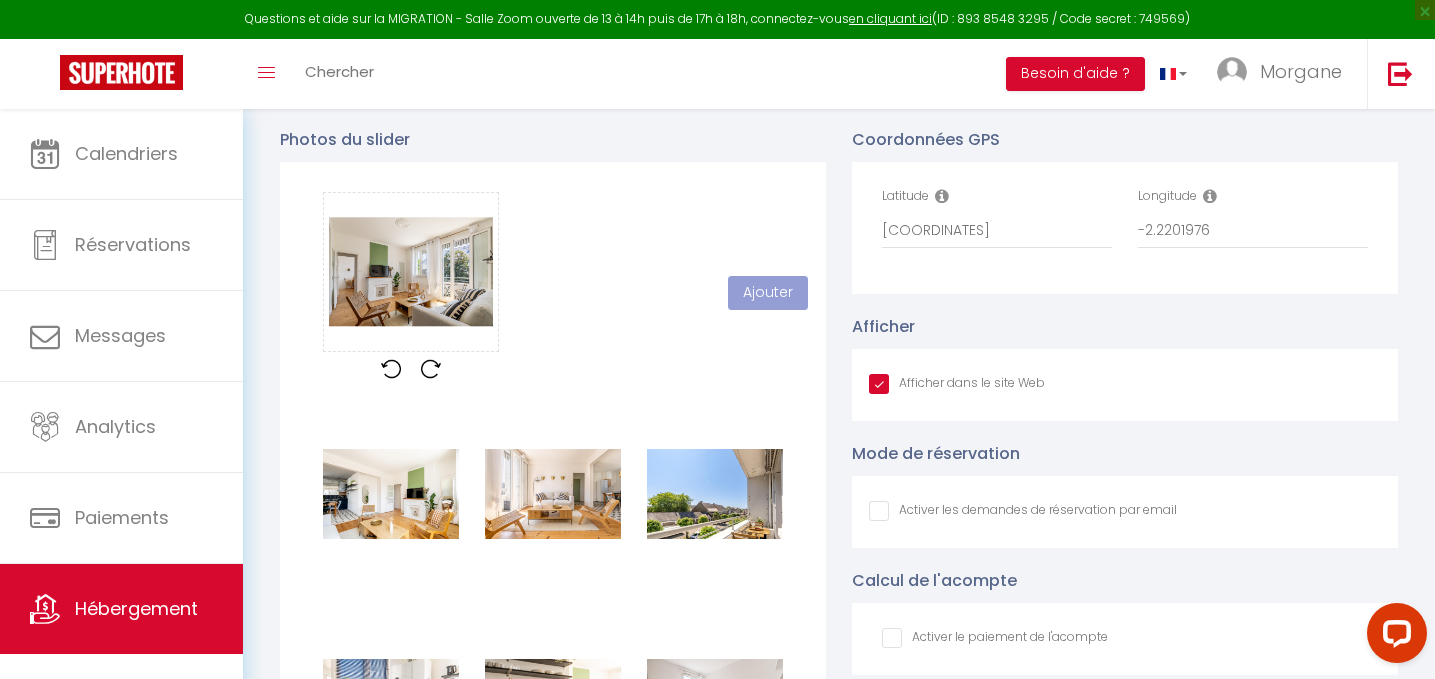 type 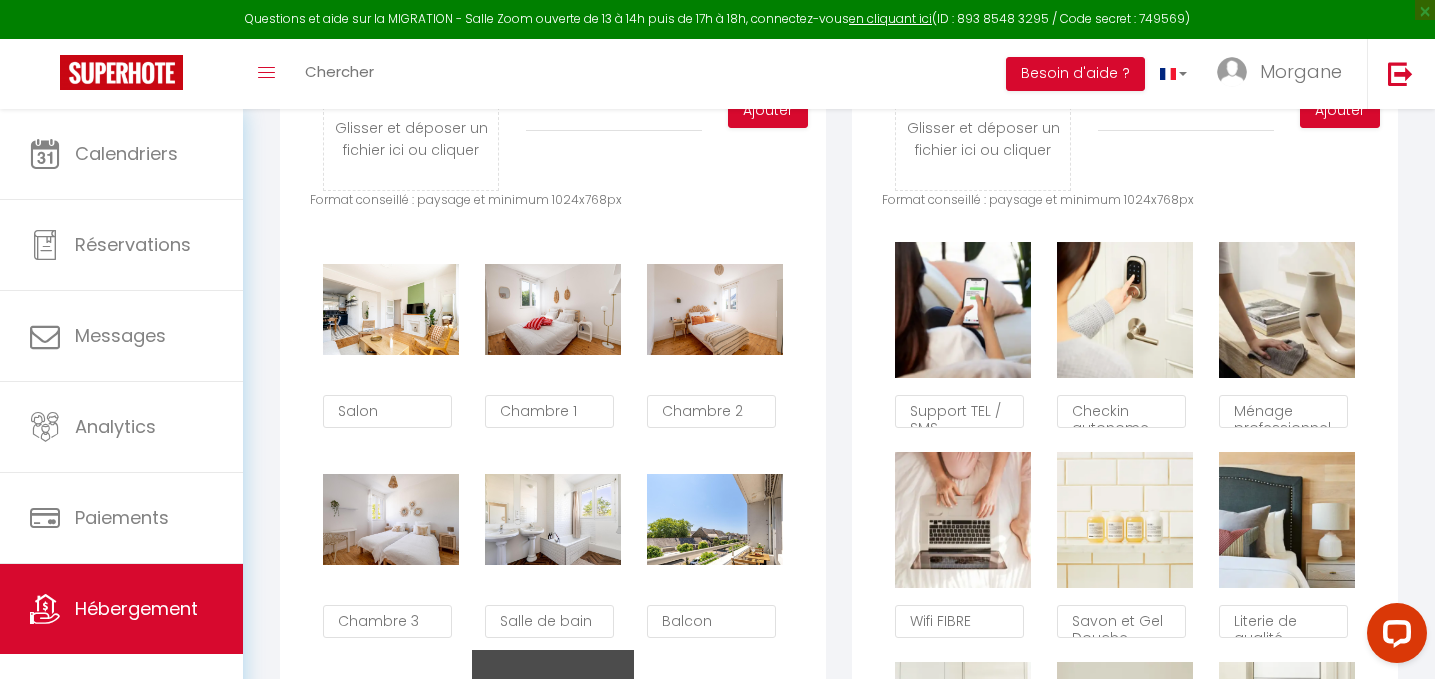 scroll, scrollTop: 0, scrollLeft: 0, axis: both 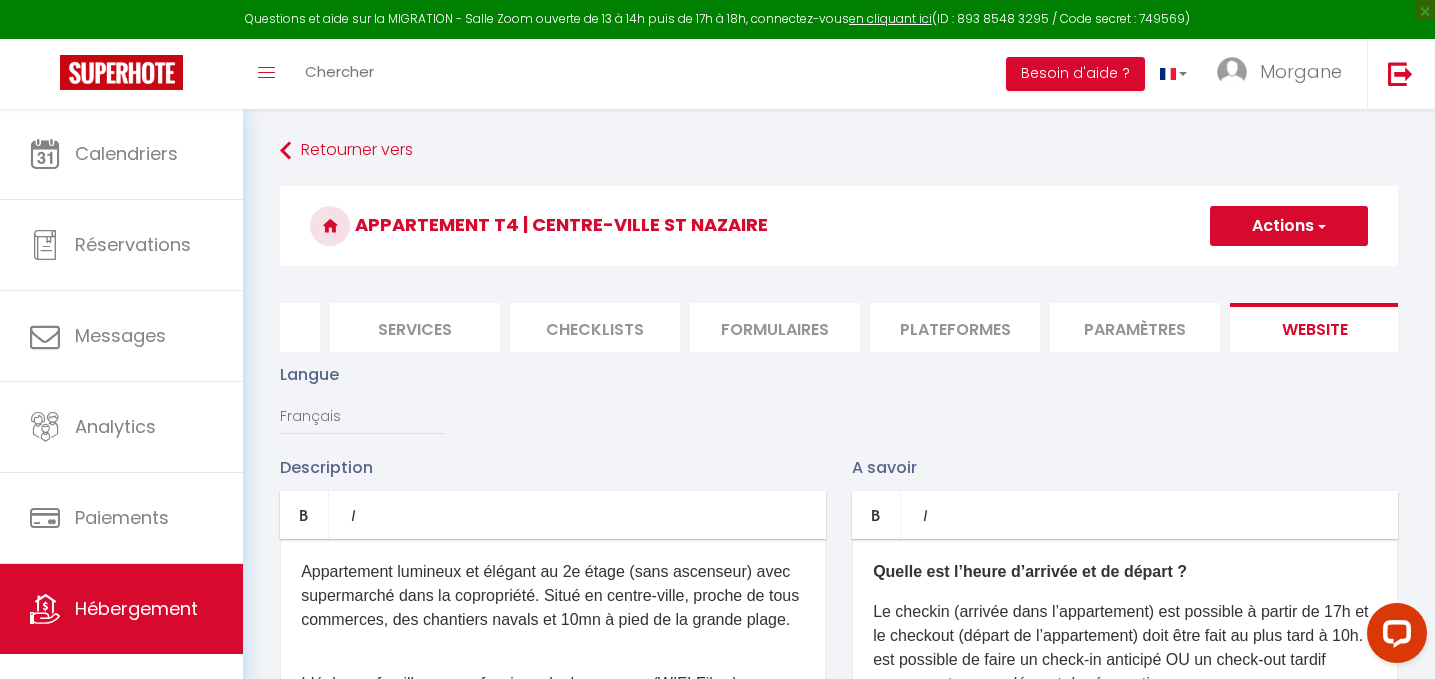 click on "Actions" at bounding box center (1289, 226) 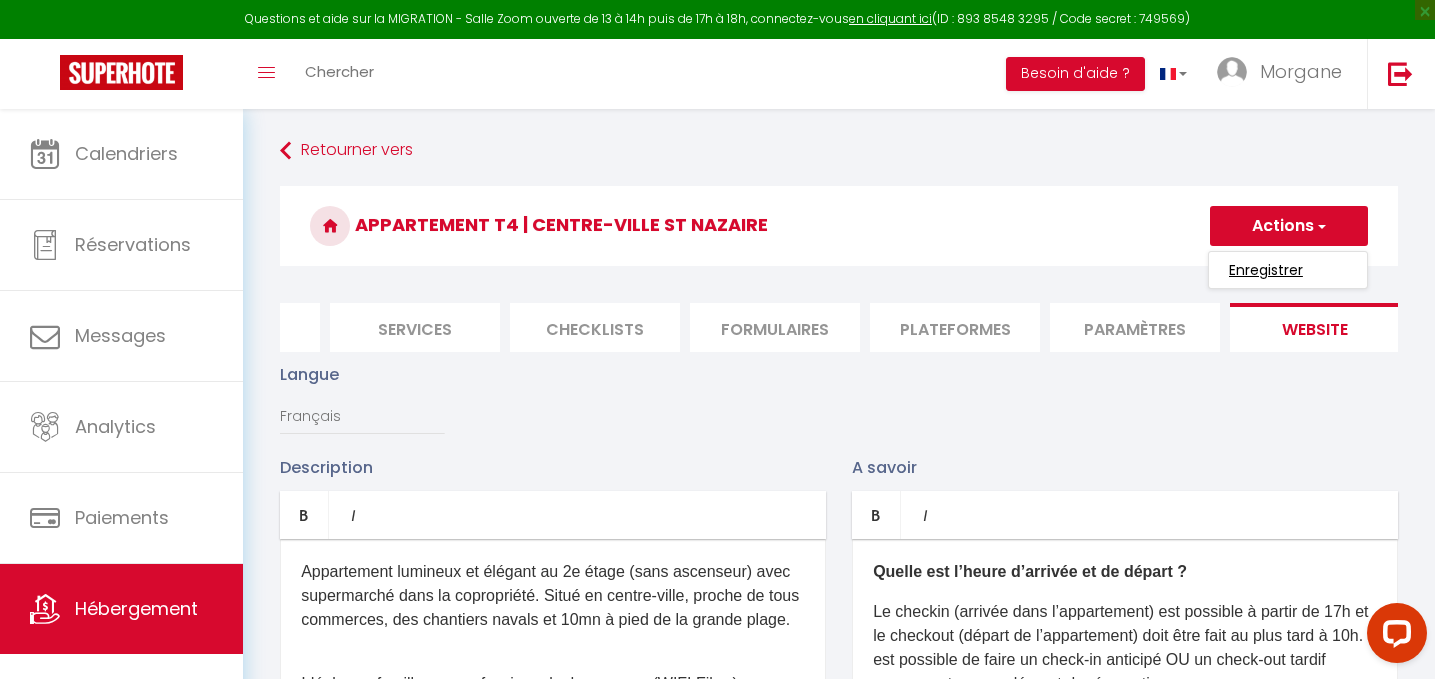 click on "Enregistrer" at bounding box center [1266, 270] 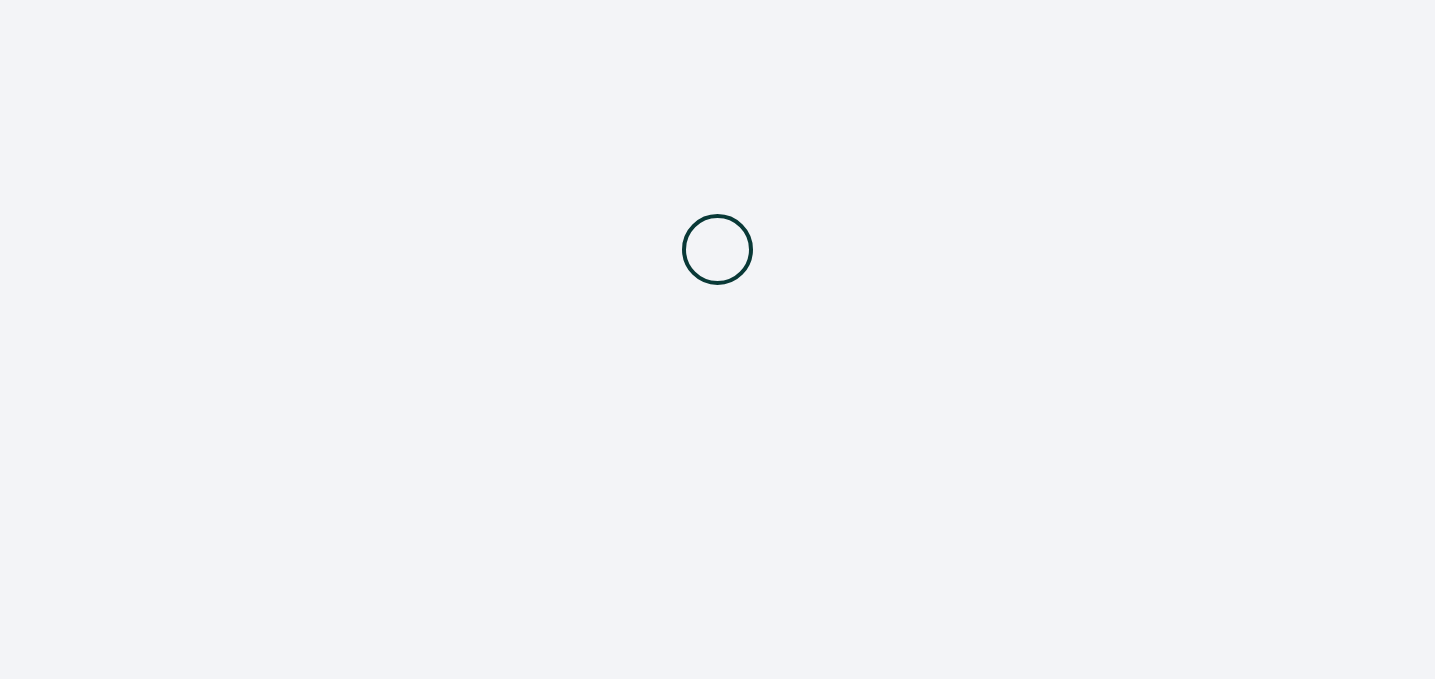 scroll, scrollTop: 0, scrollLeft: 0, axis: both 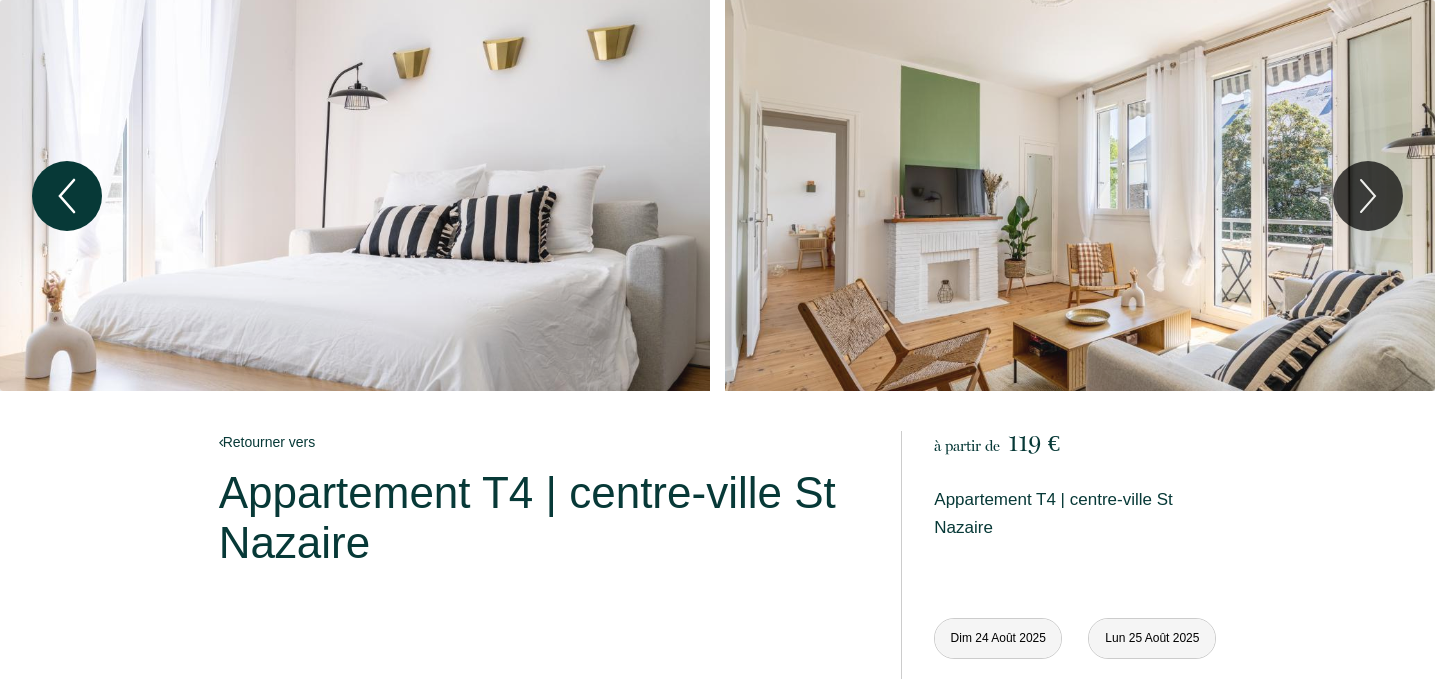 click 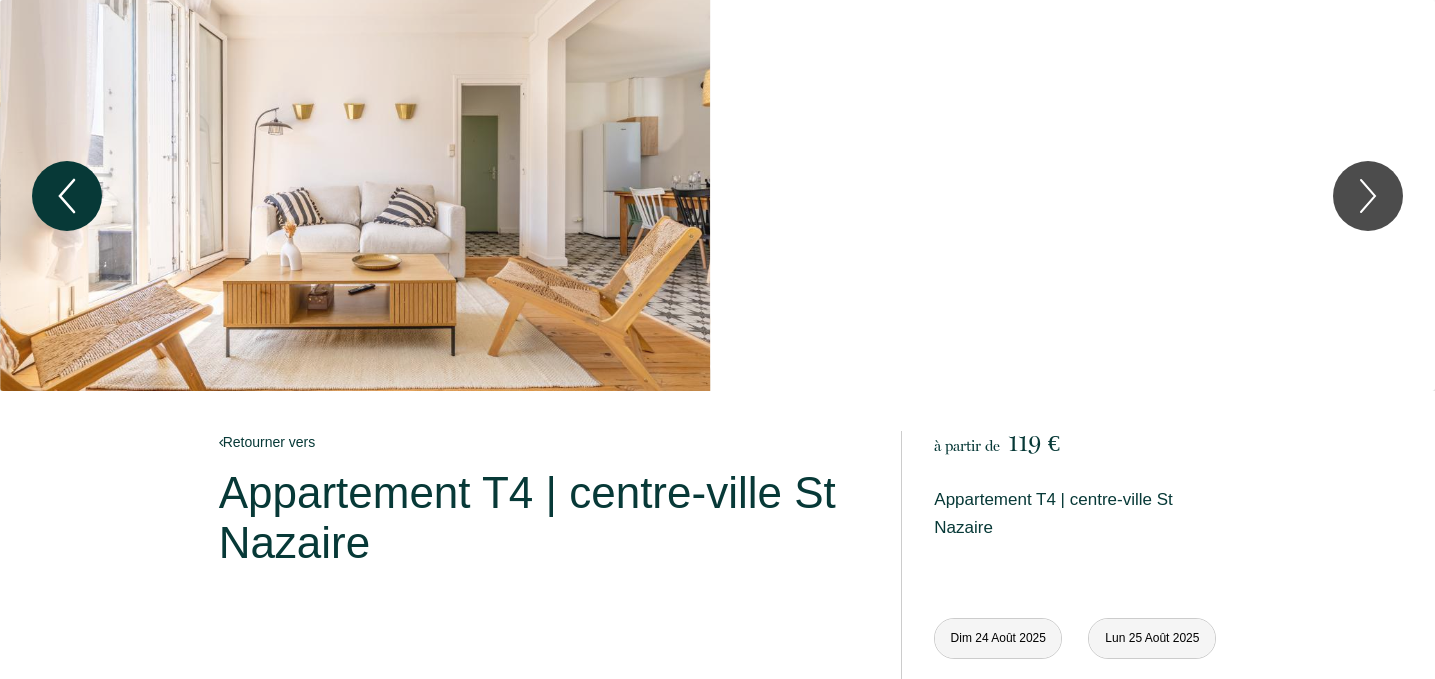 click 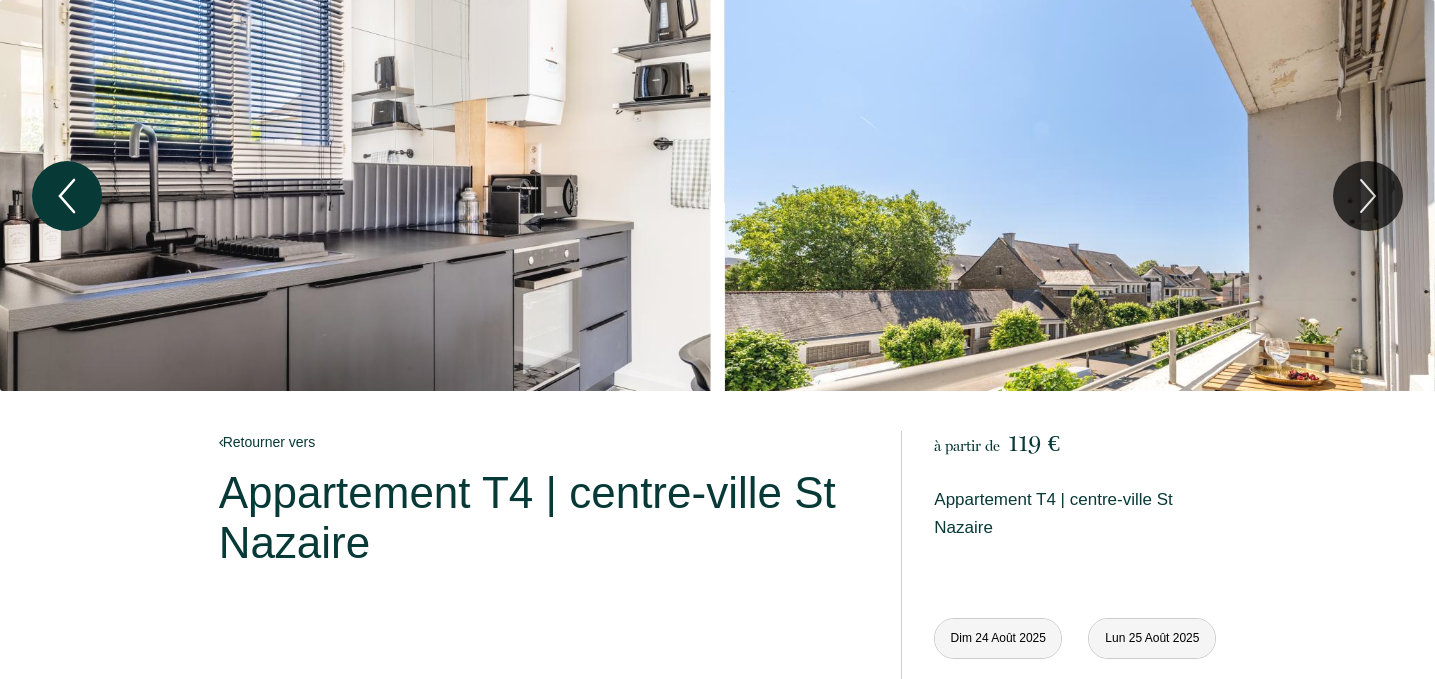 click 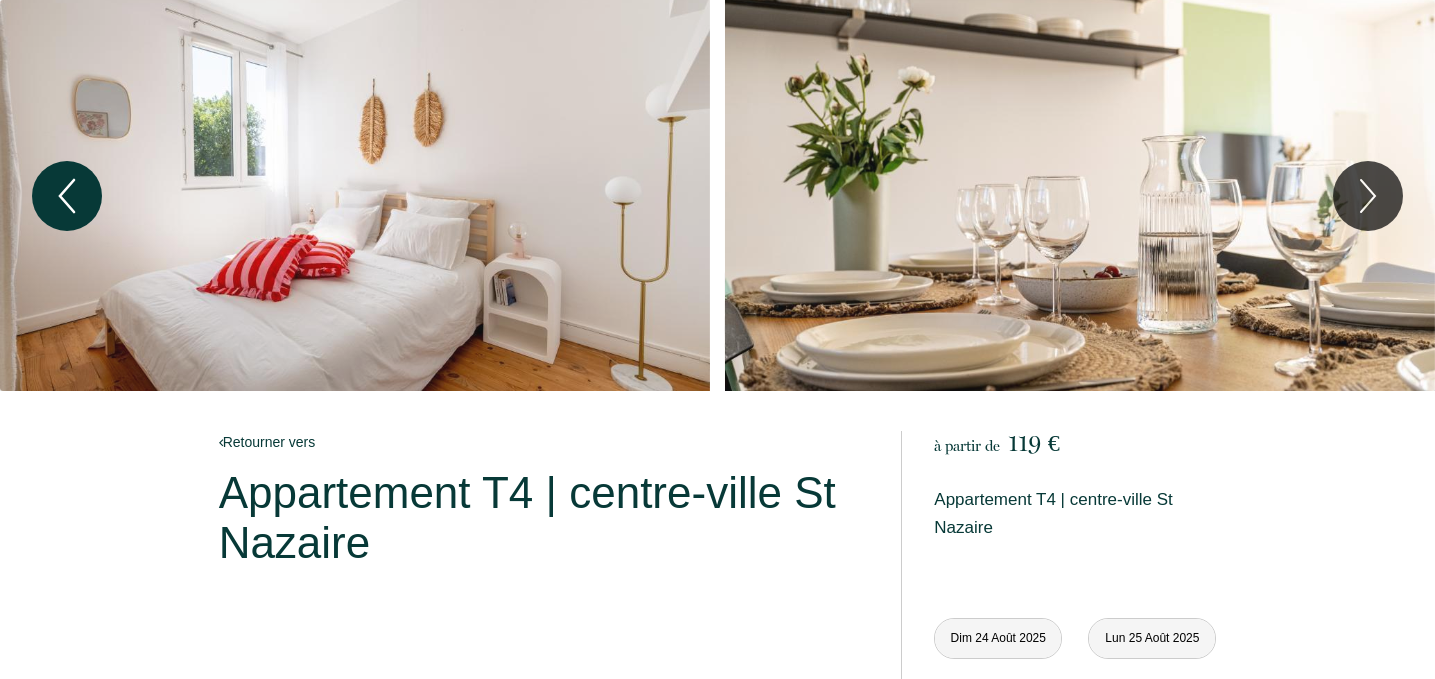 click 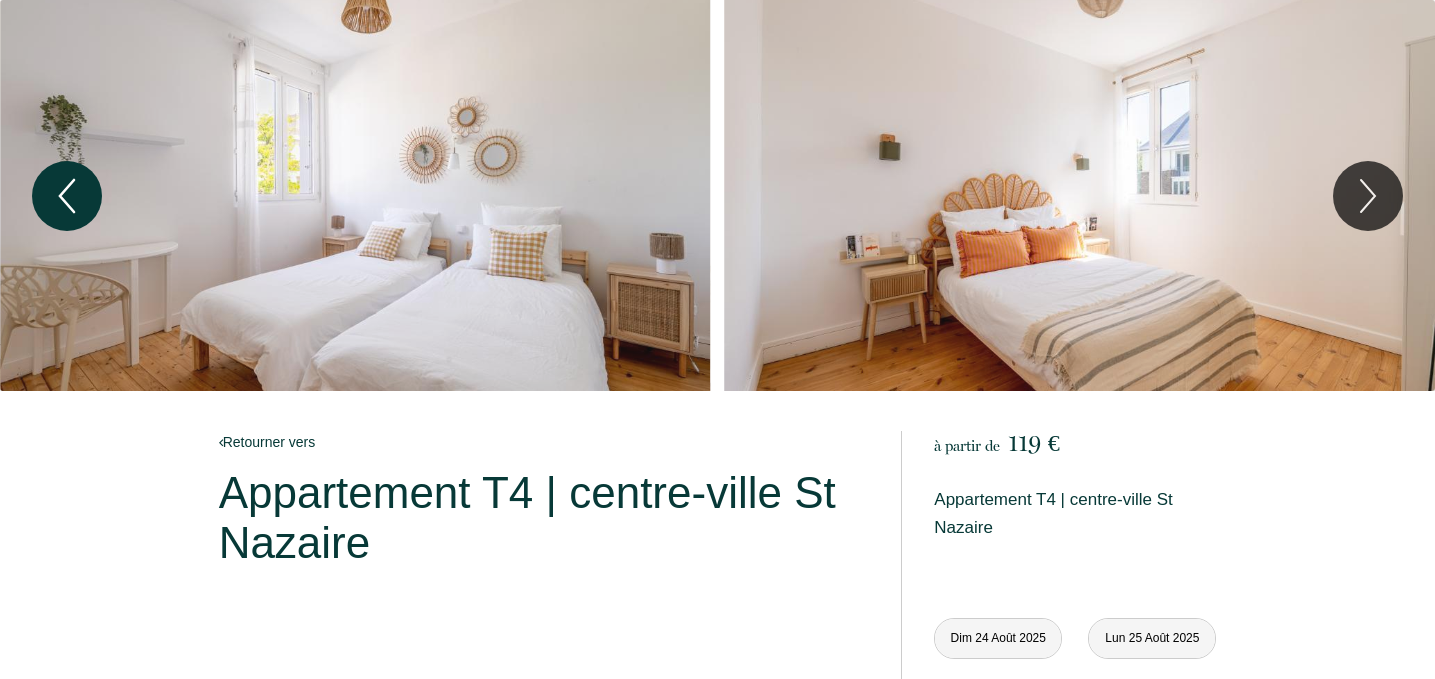 click 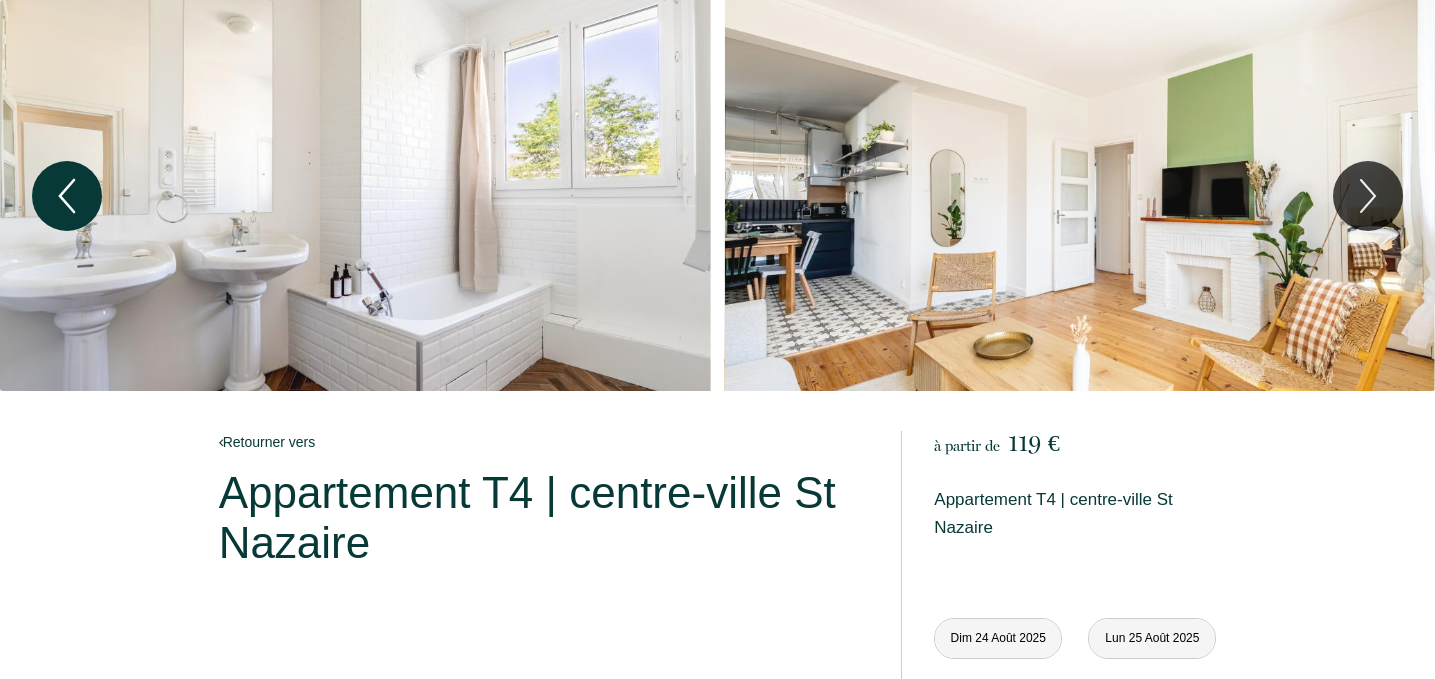 click 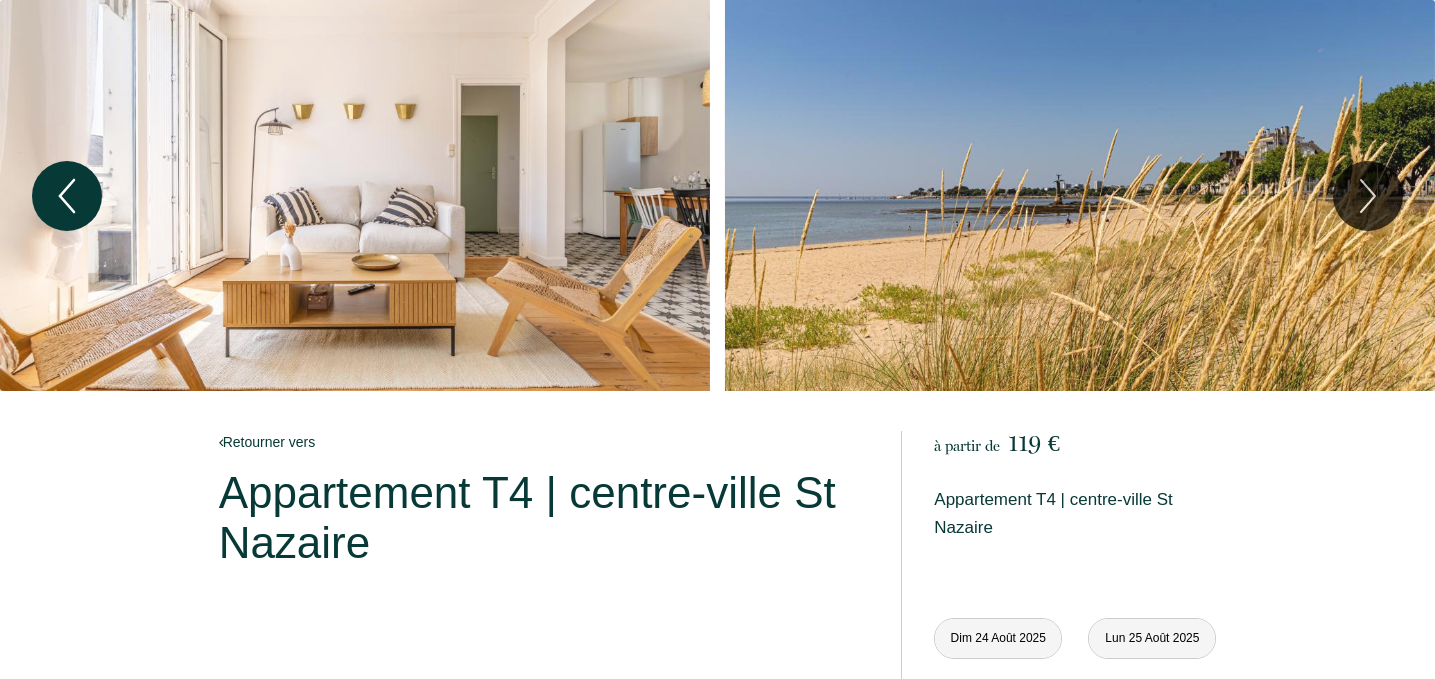 click 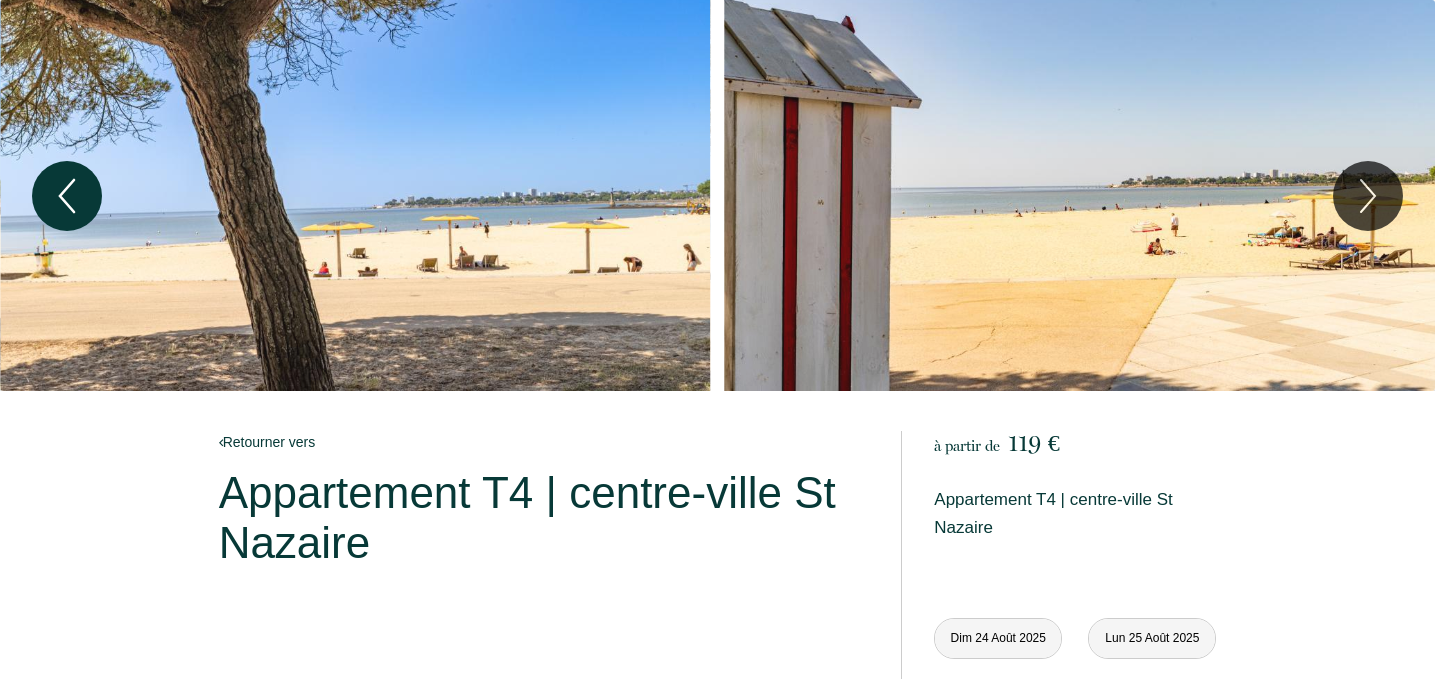 click 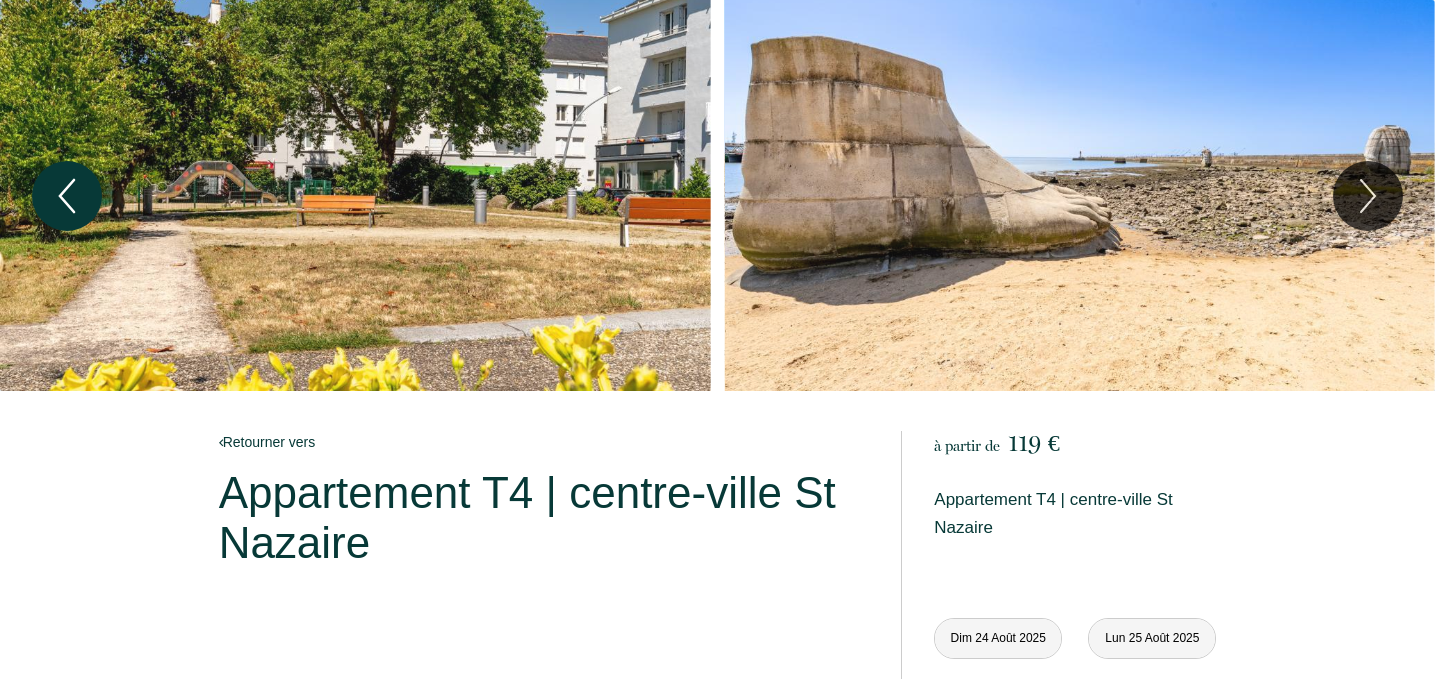 click 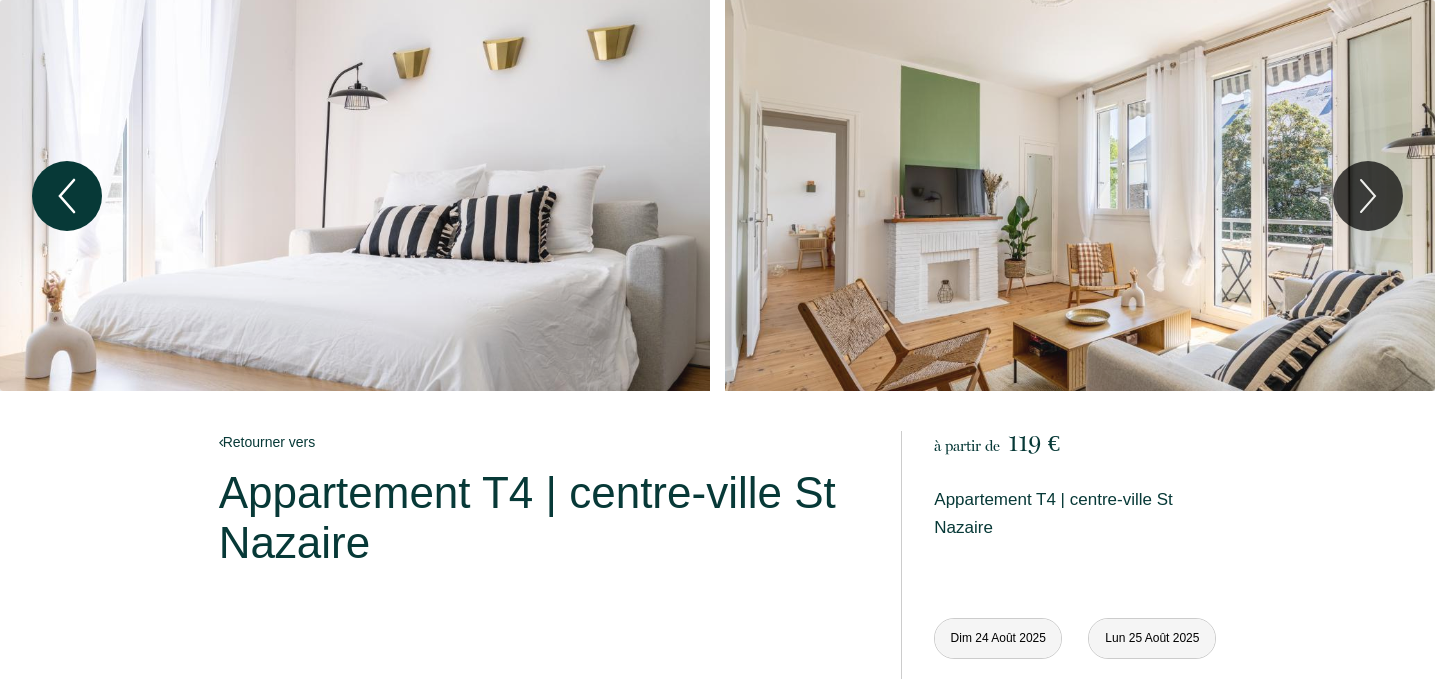 click 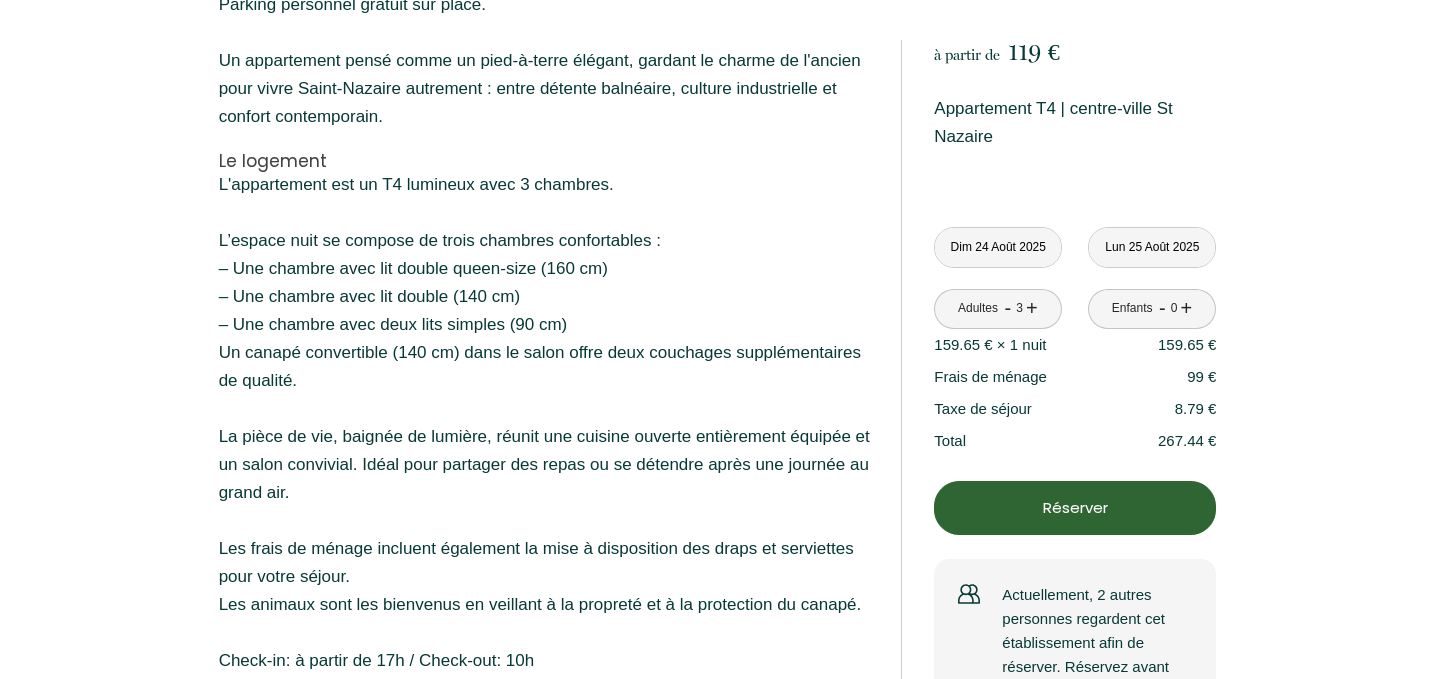 scroll, scrollTop: 0, scrollLeft: 0, axis: both 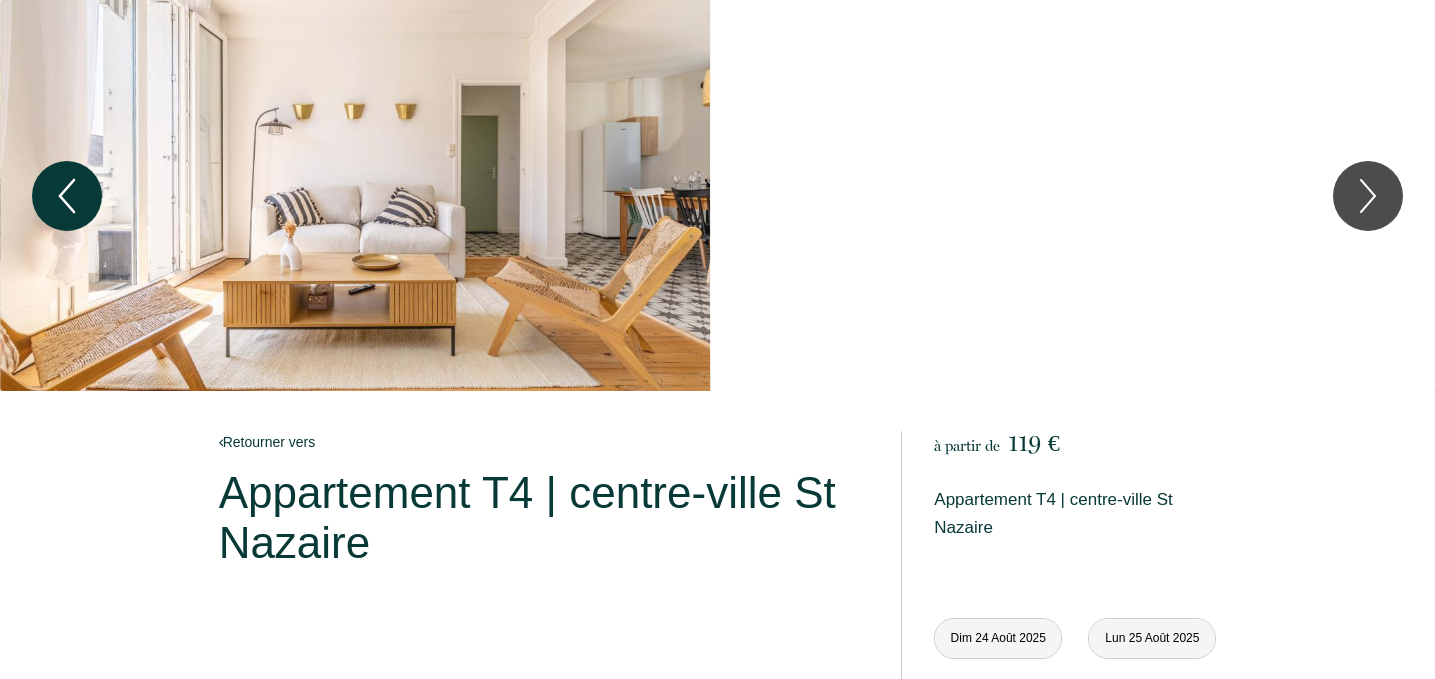 click 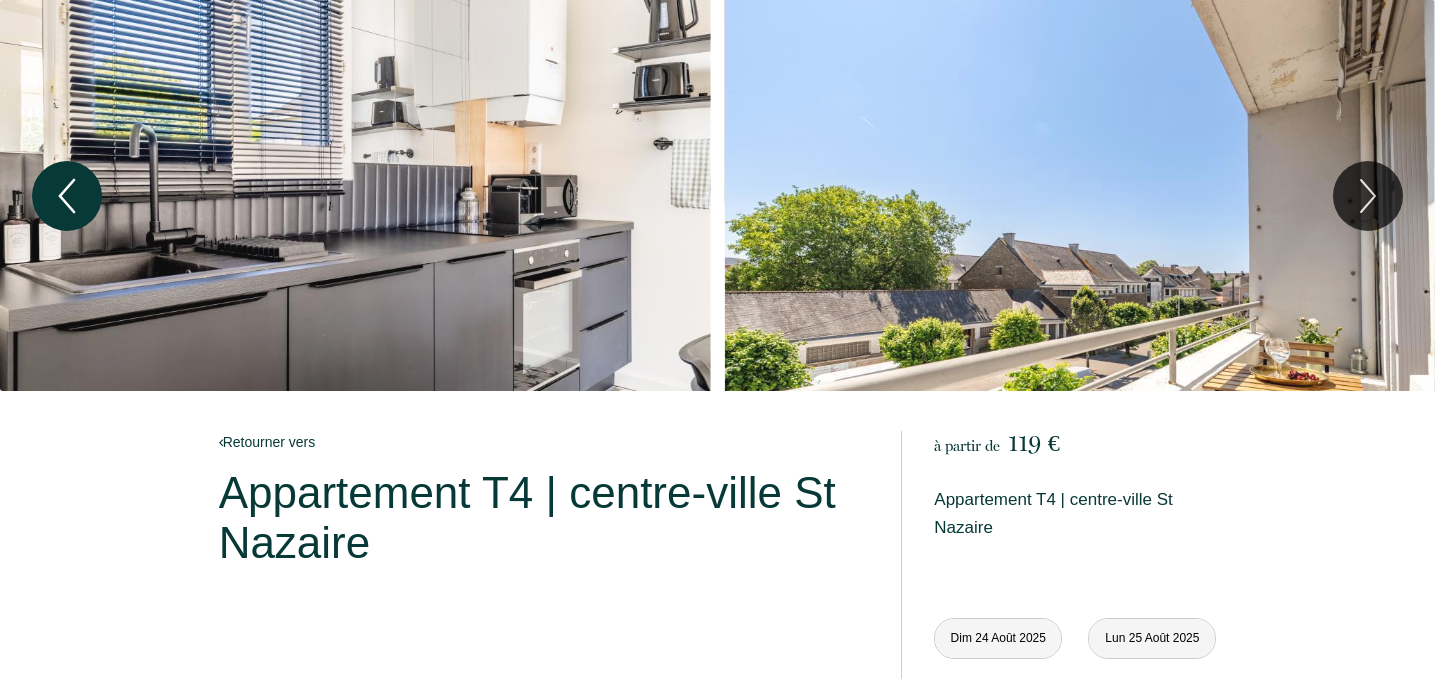 click 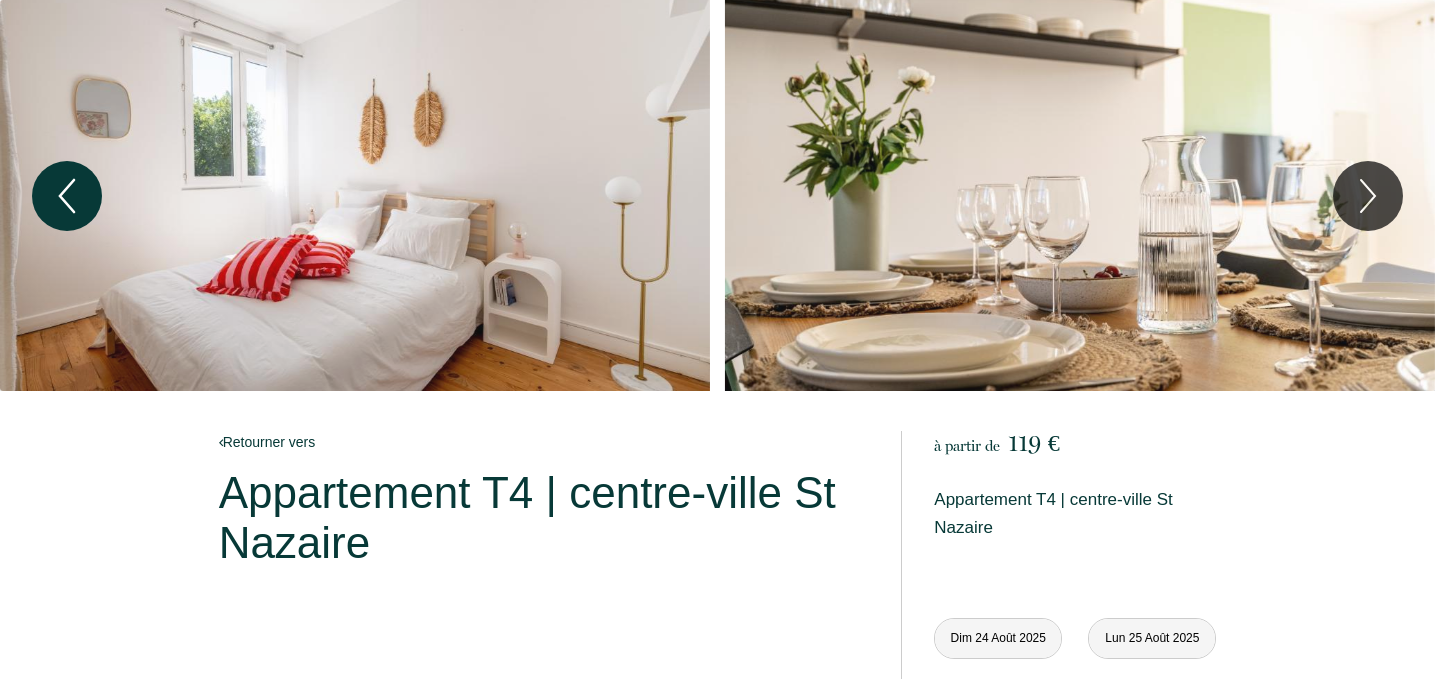 click 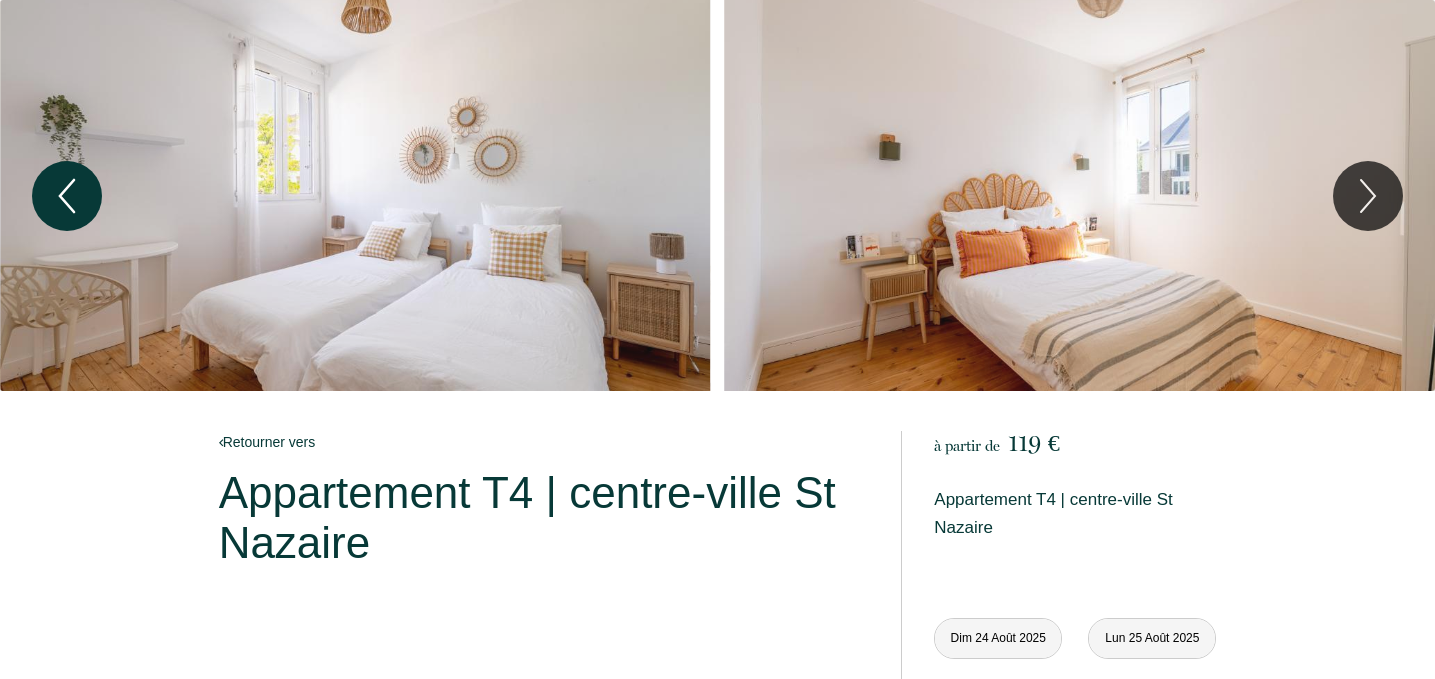 click 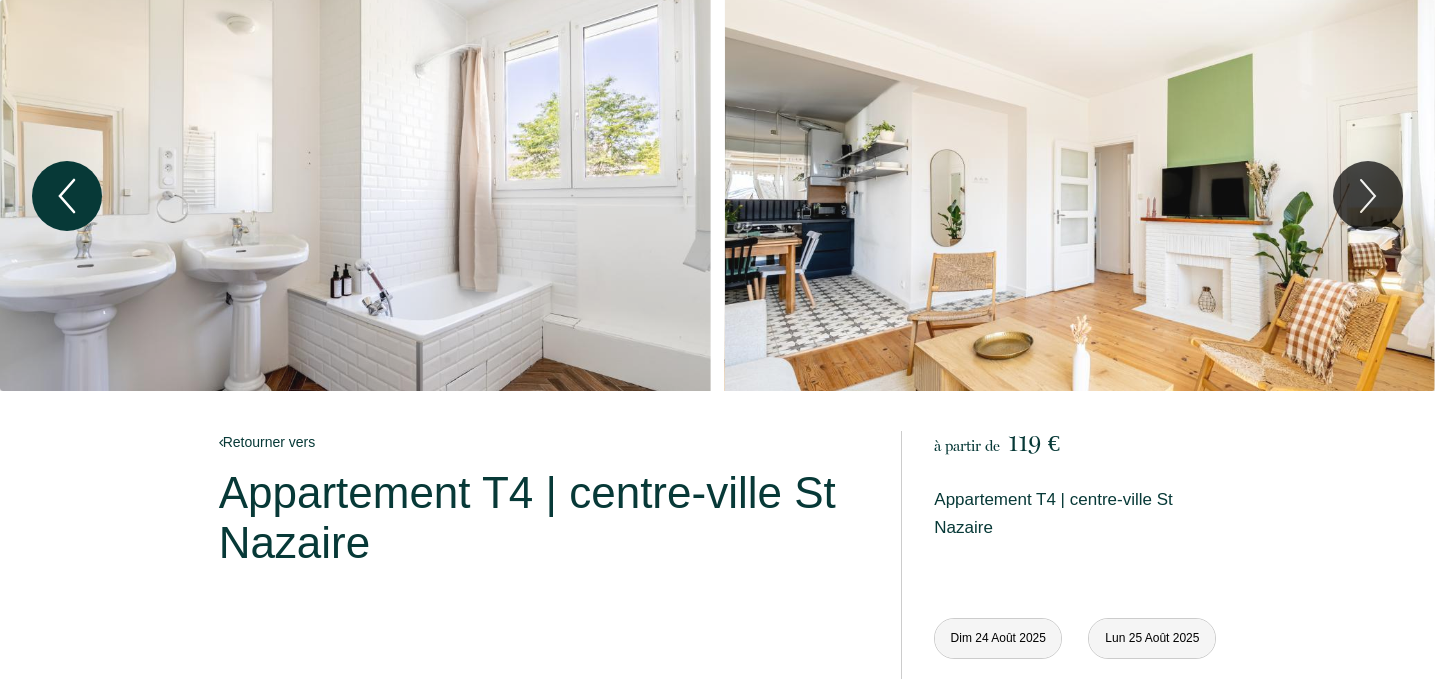 click 